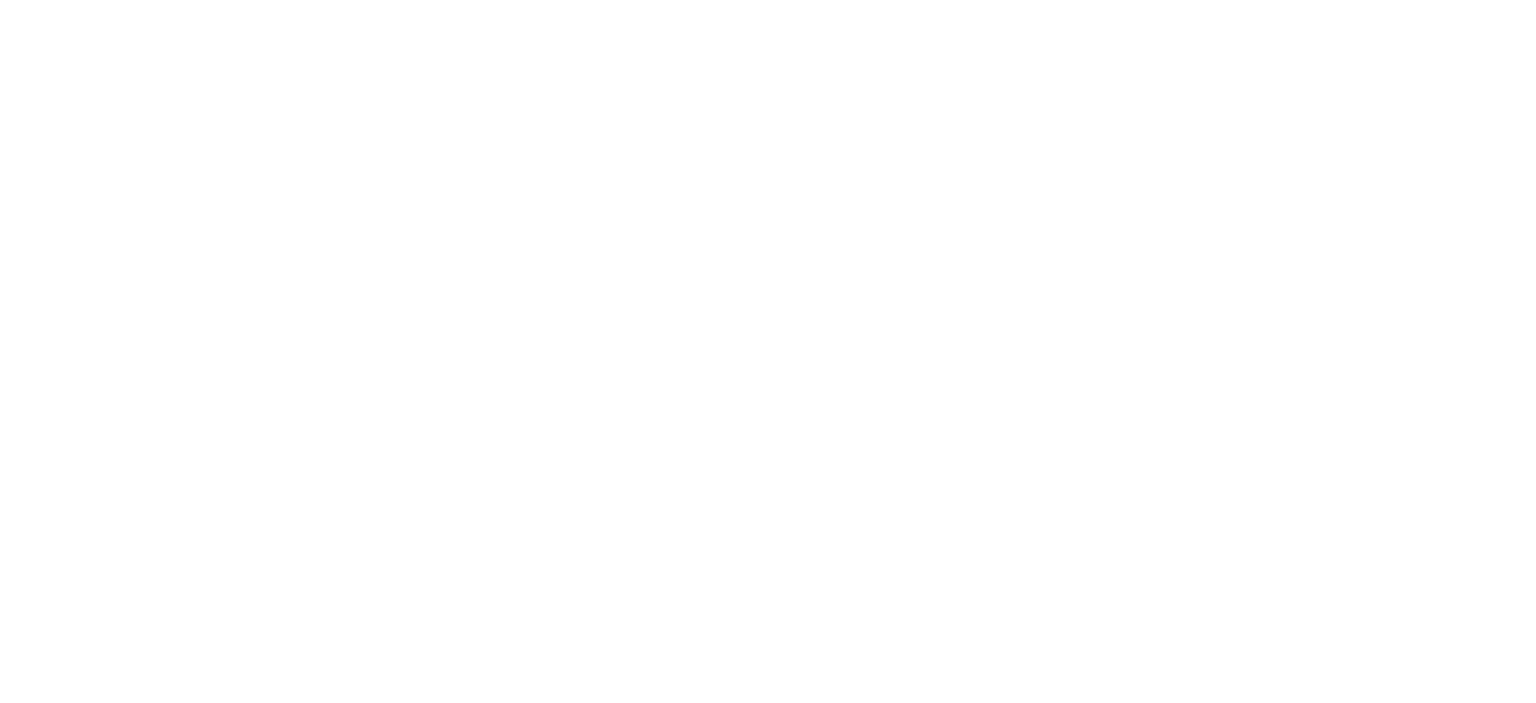 scroll, scrollTop: 0, scrollLeft: 0, axis: both 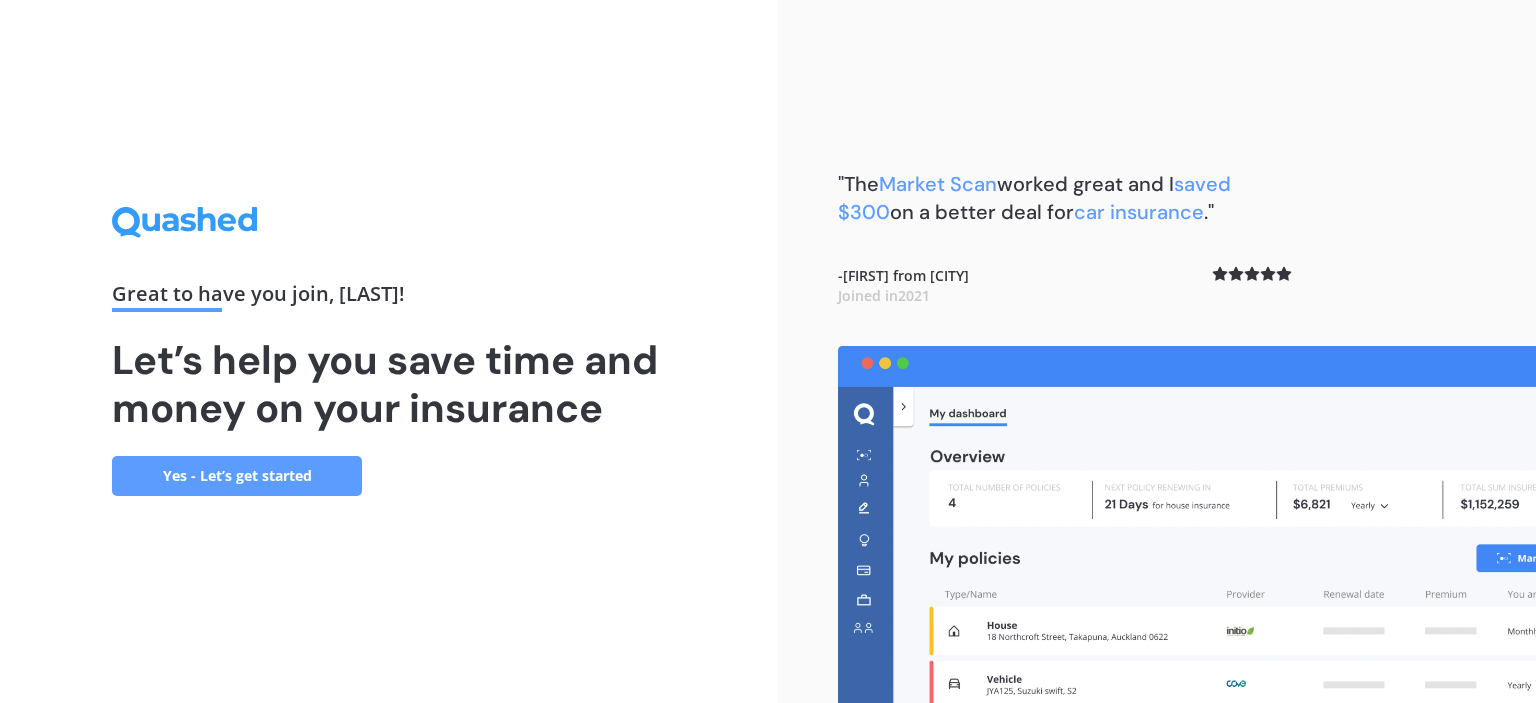 click on "Yes - Let’s get started" at bounding box center (237, 476) 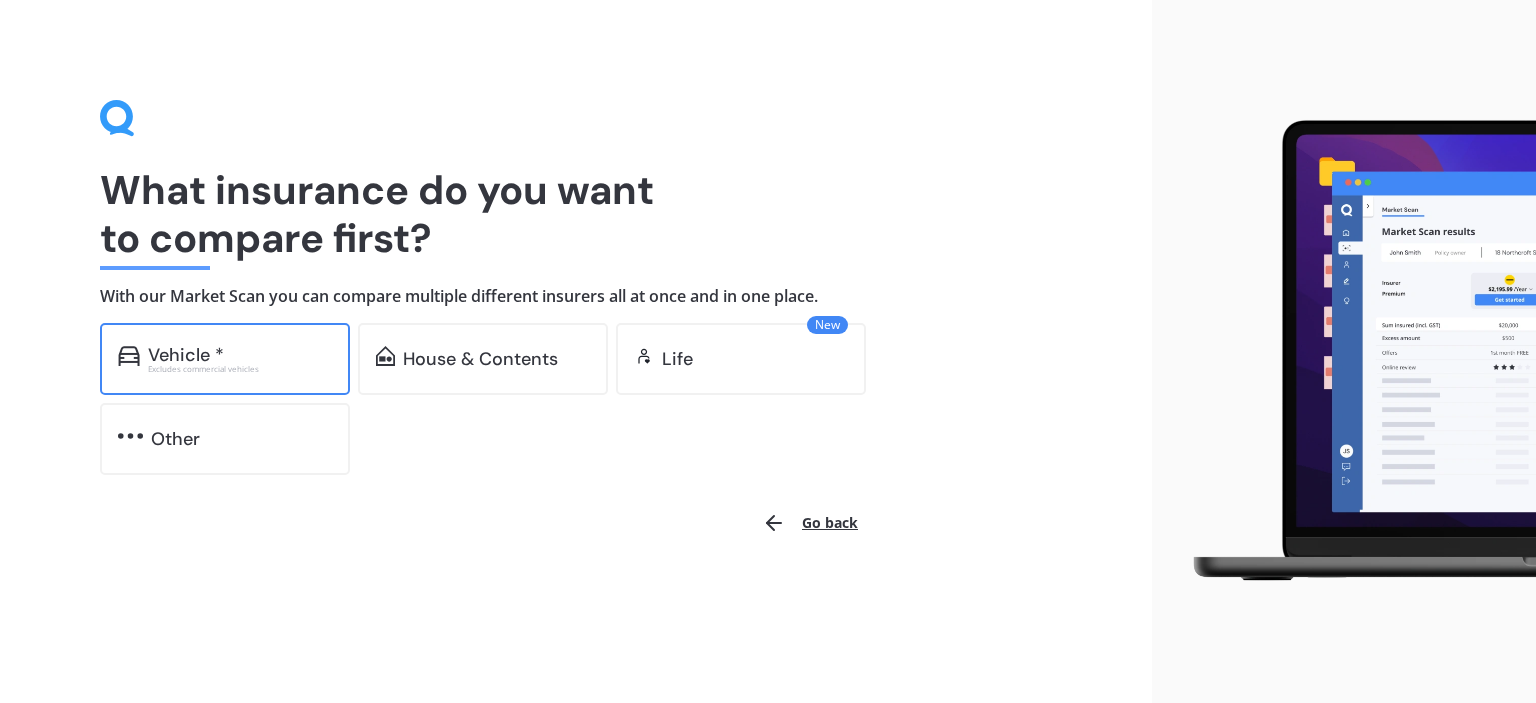 click on "Vehicle *" at bounding box center [186, 355] 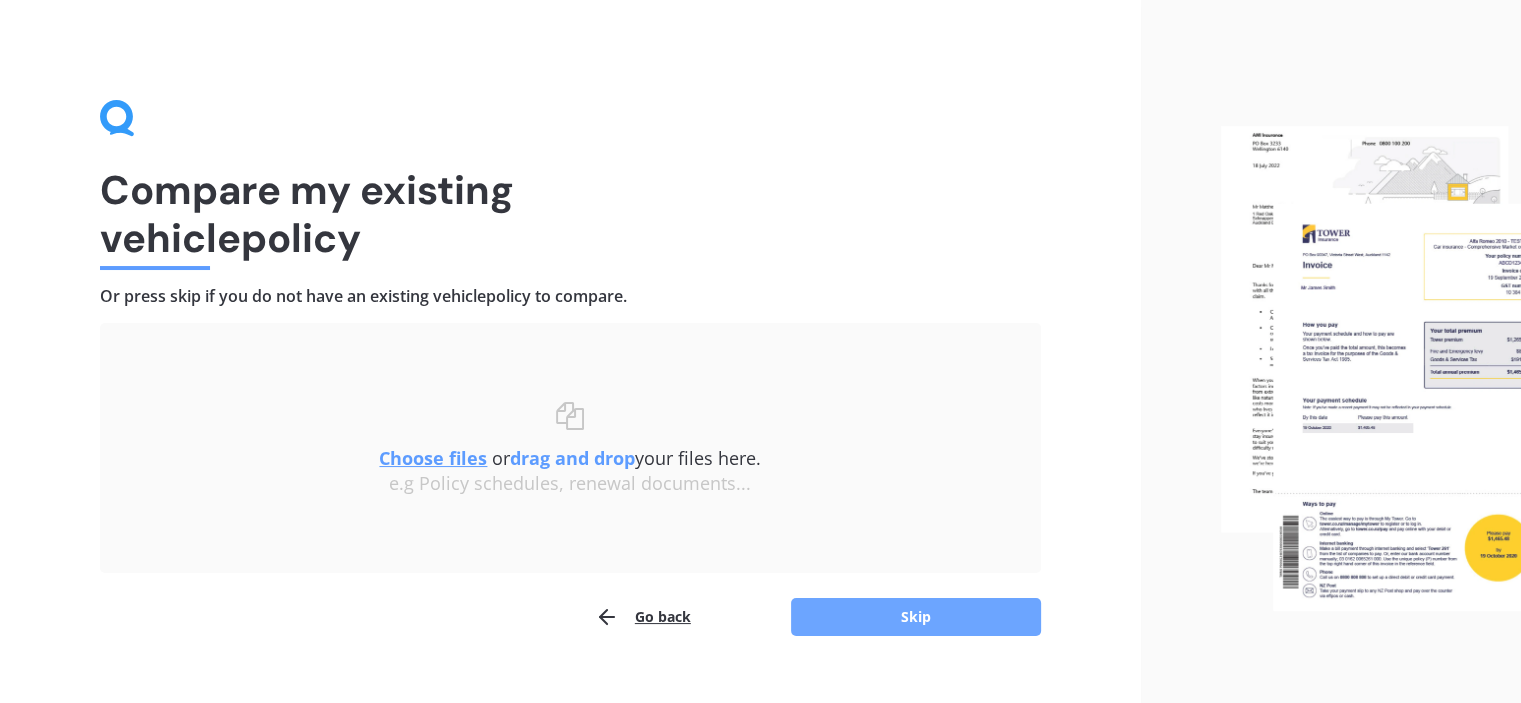 click on "Skip" at bounding box center [916, 617] 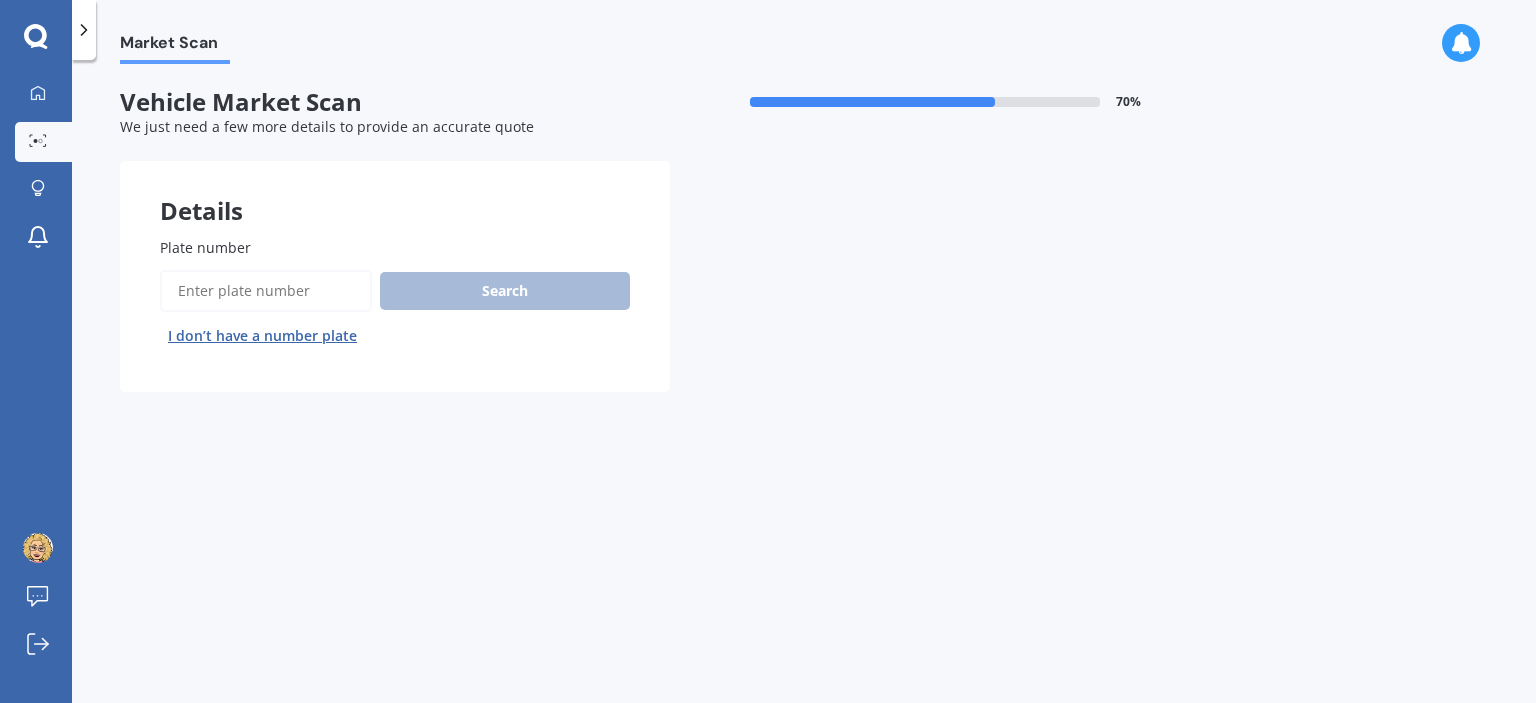 click on "Plate number" at bounding box center (266, 291) 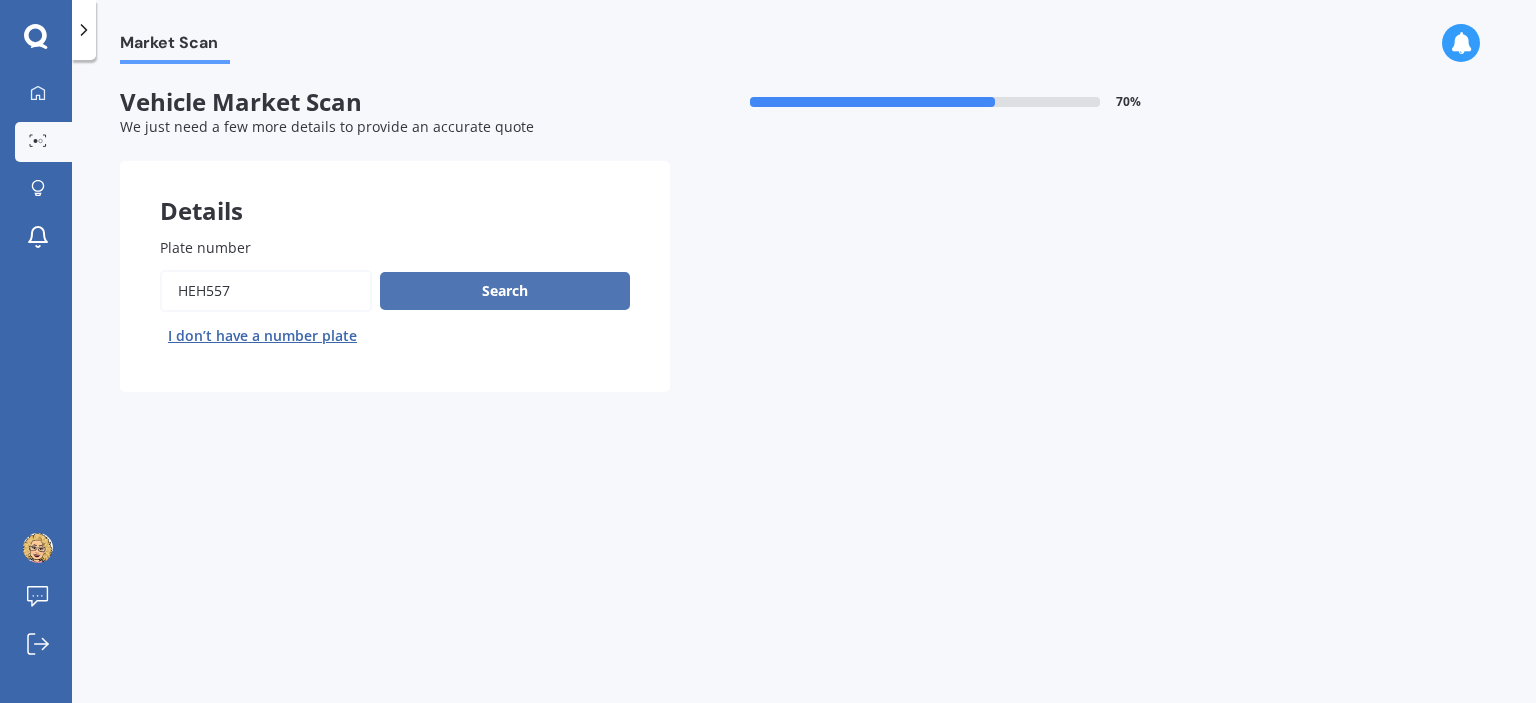 type on "heh557" 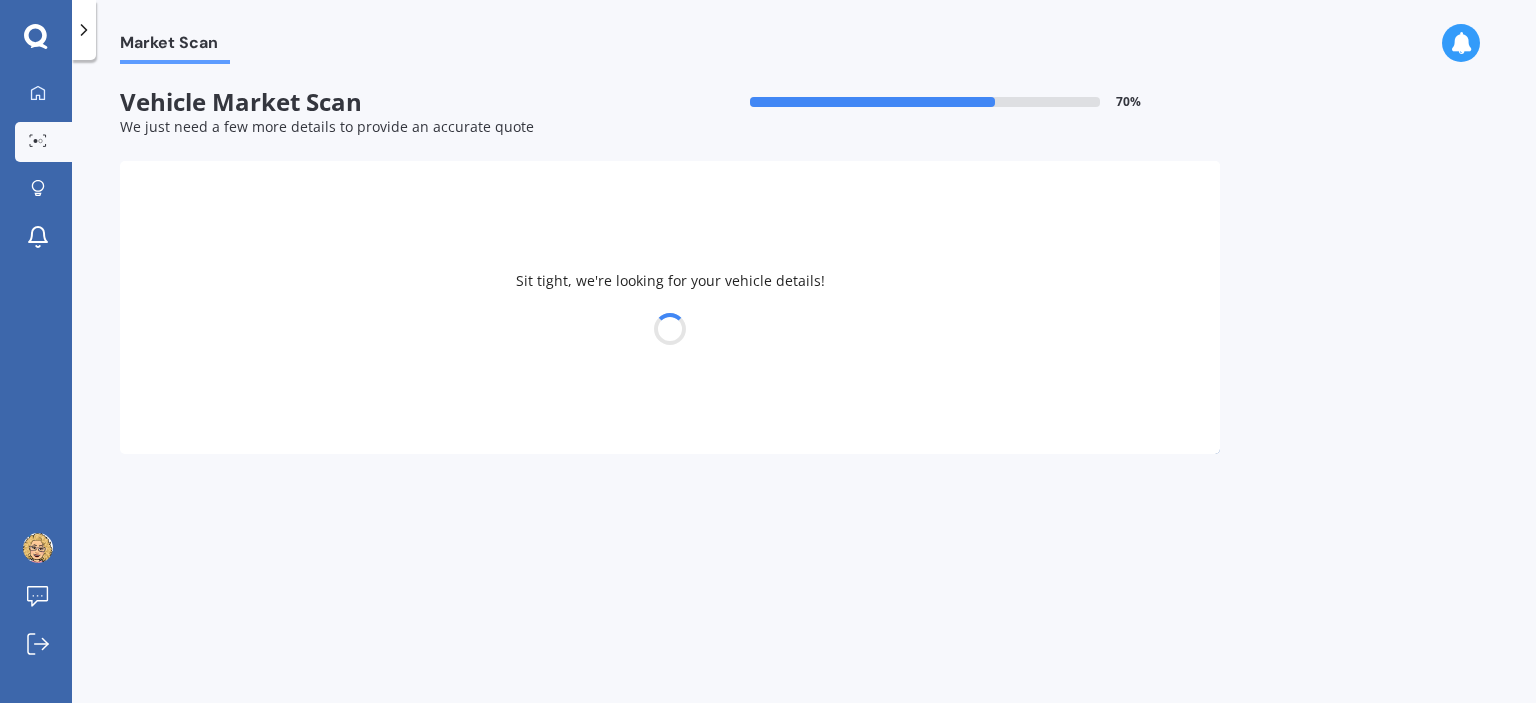 select on "NISSAN" 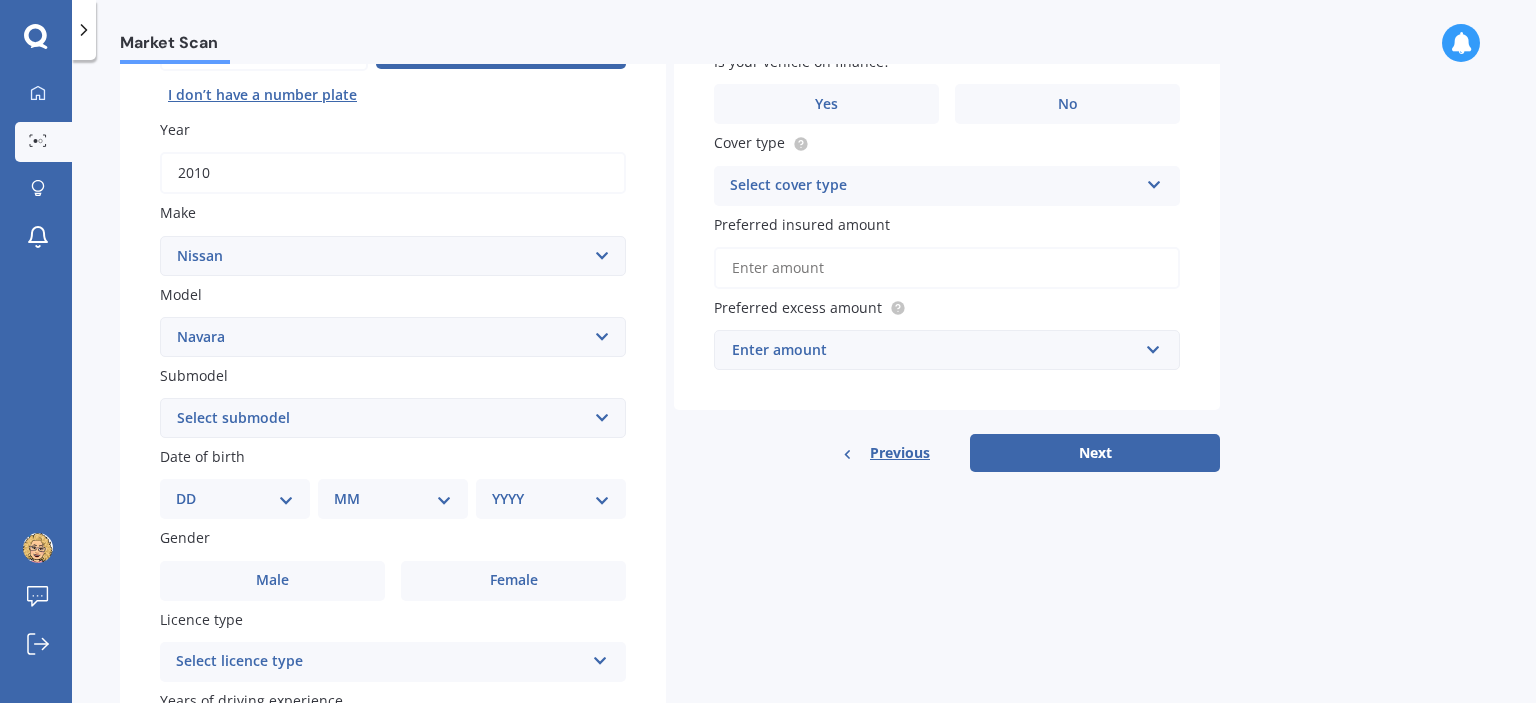 scroll, scrollTop: 248, scrollLeft: 0, axis: vertical 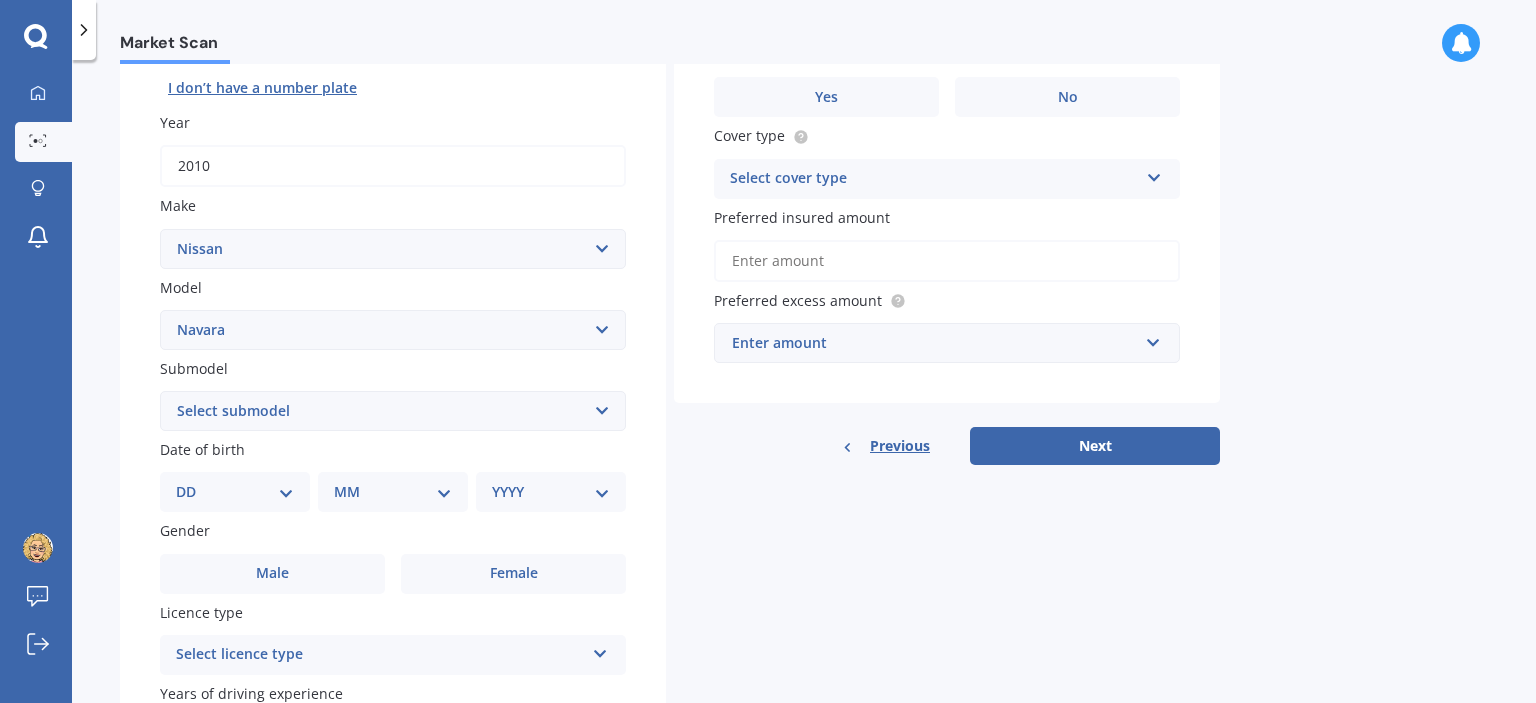 click on "Select submodel (All other models) 2.5 4WD  Diesel Turbo 2.5 4WD MT Diesel Turbo 3.0 4WD S/C C/S DIES Diesel Diesel Turbo King Cab Diesel Turbo PRO-4X Double Cab RX Diesel 2WD RX Diesel Turbo SL diesel turbo ST ST Diesel Turbo ST-X Diesel Turbo ST-X diesel turbo 4WD ST-X Petrol ST-X Petrol Turbo Ti" at bounding box center (393, 411) 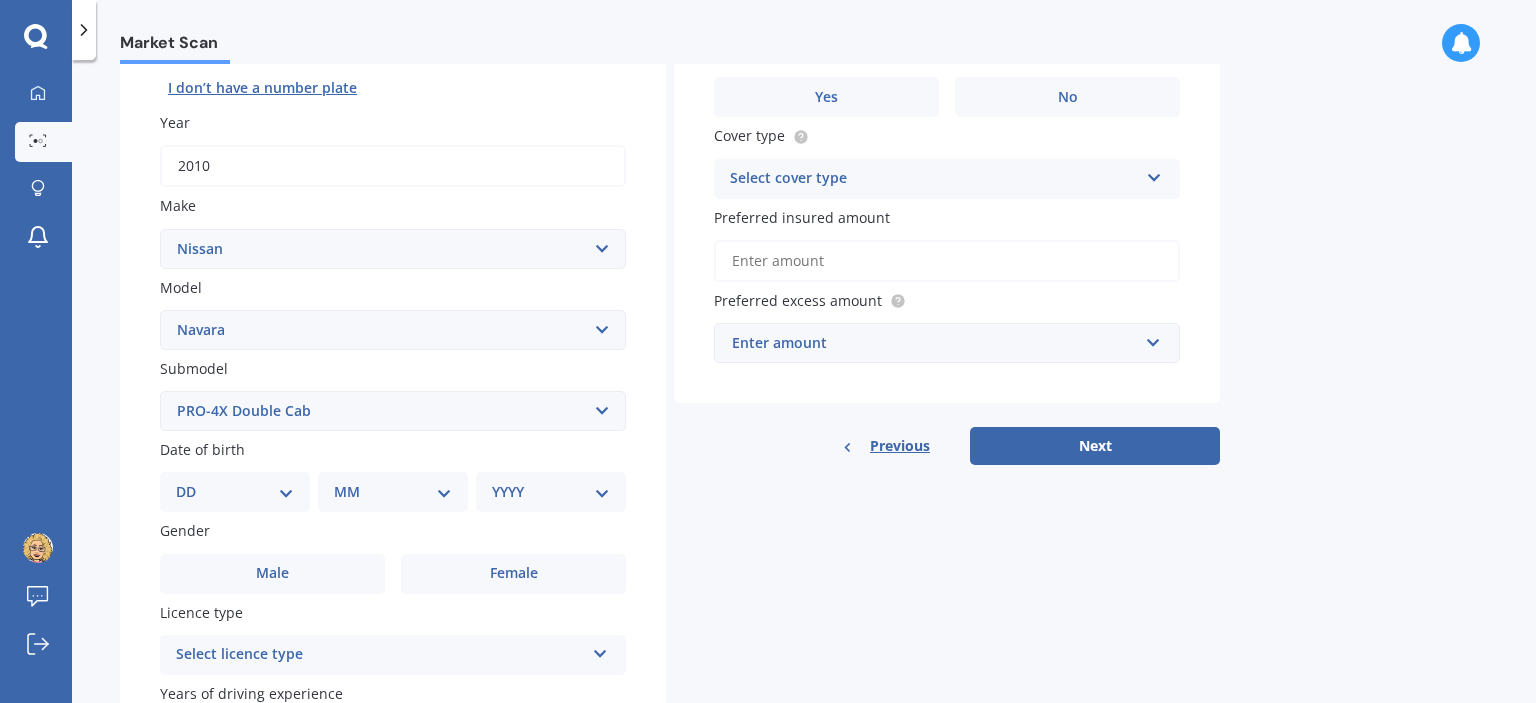 click on "Select submodel (All other models) 2.5 4WD  Diesel Turbo 2.5 4WD MT Diesel Turbo 3.0 4WD S/C C/S DIES Diesel Diesel Turbo King Cab Diesel Turbo PRO-4X Double Cab RX Diesel 2WD RX Diesel Turbo SL diesel turbo ST ST Diesel Turbo ST-X Diesel Turbo ST-X diesel turbo 4WD ST-X Petrol ST-X Petrol Turbo Ti" at bounding box center (393, 411) 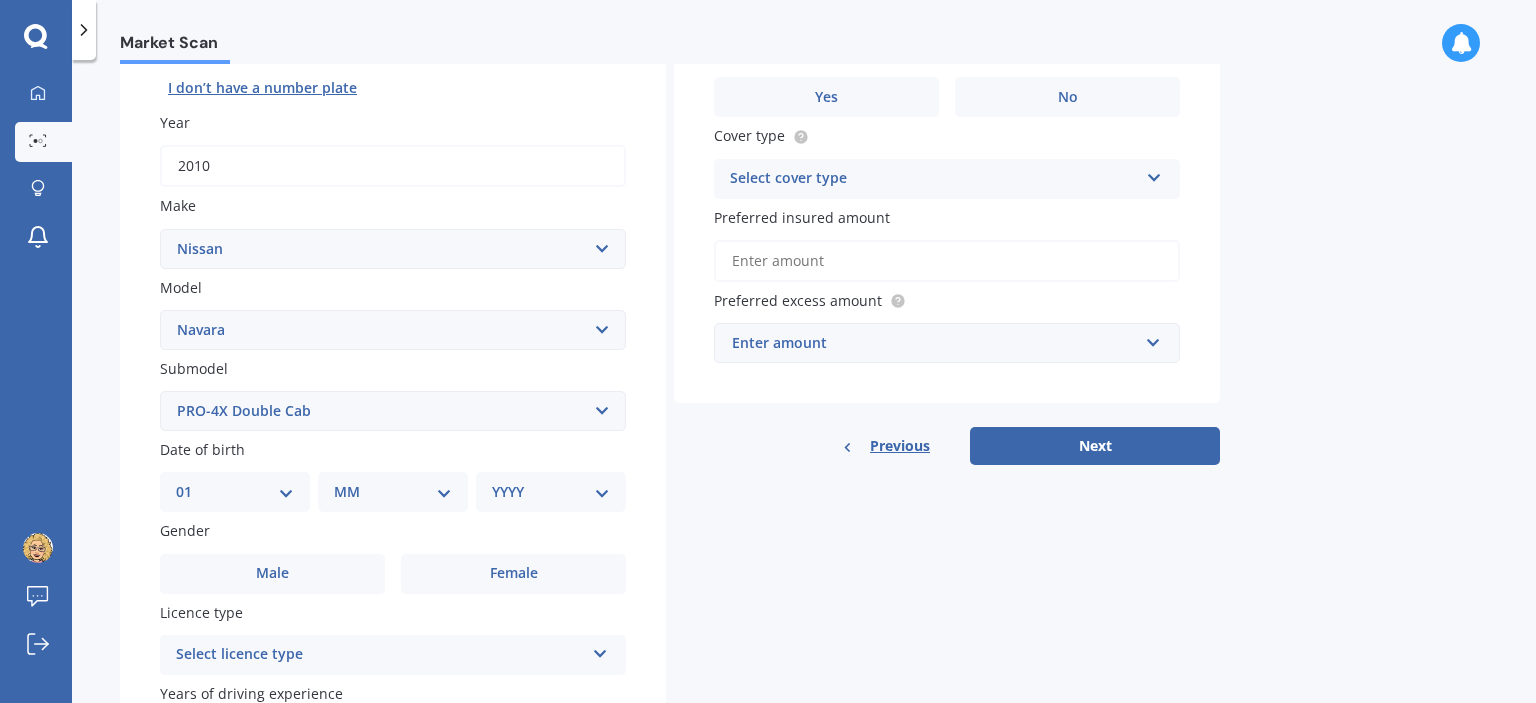 click on "DD 01 02 03 04 05 06 07 08 09 10 11 12 13 14 15 16 17 18 19 20 21 22 23 24 25 26 27 28 29 30 31" at bounding box center (235, 492) 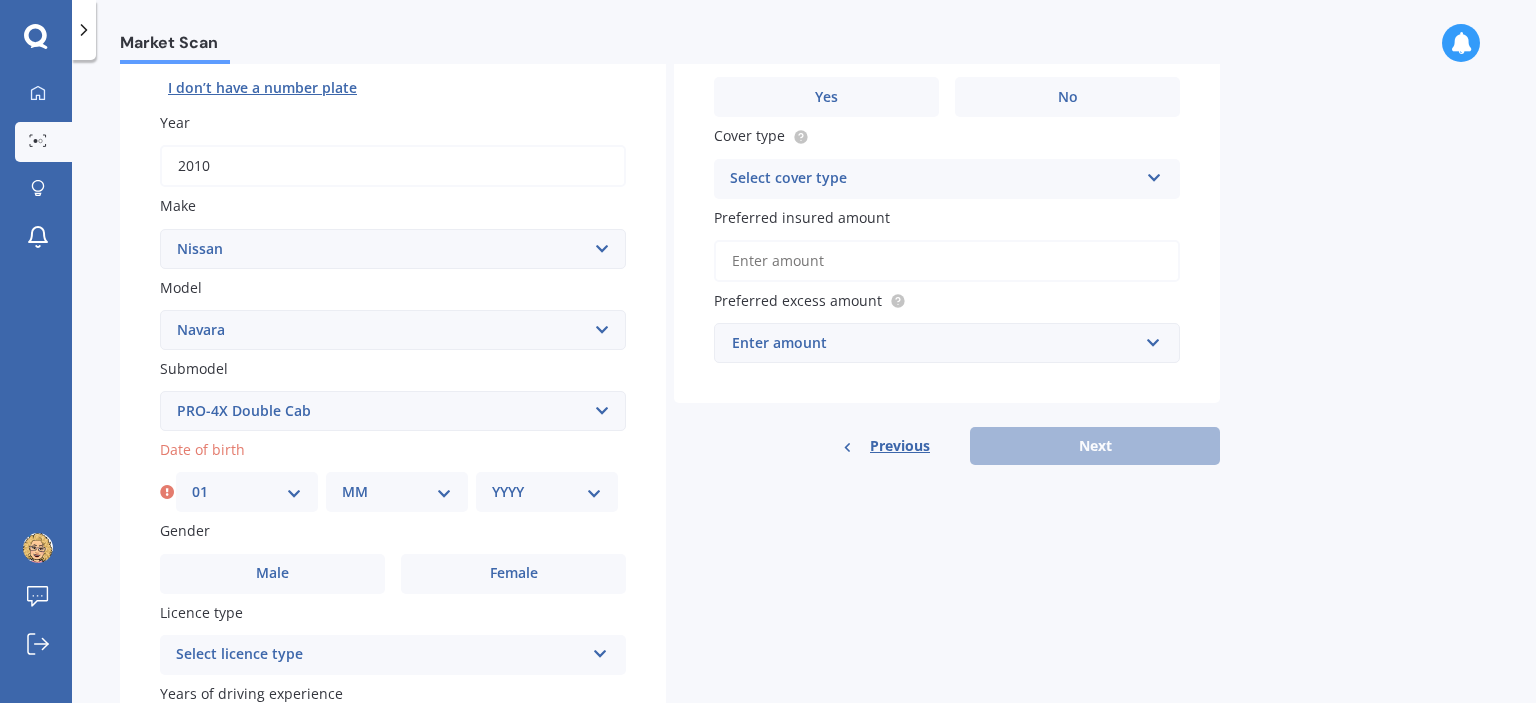 click on "MM 01 02 03 04 05 06 07 08 09 10 11 12" at bounding box center [397, 492] 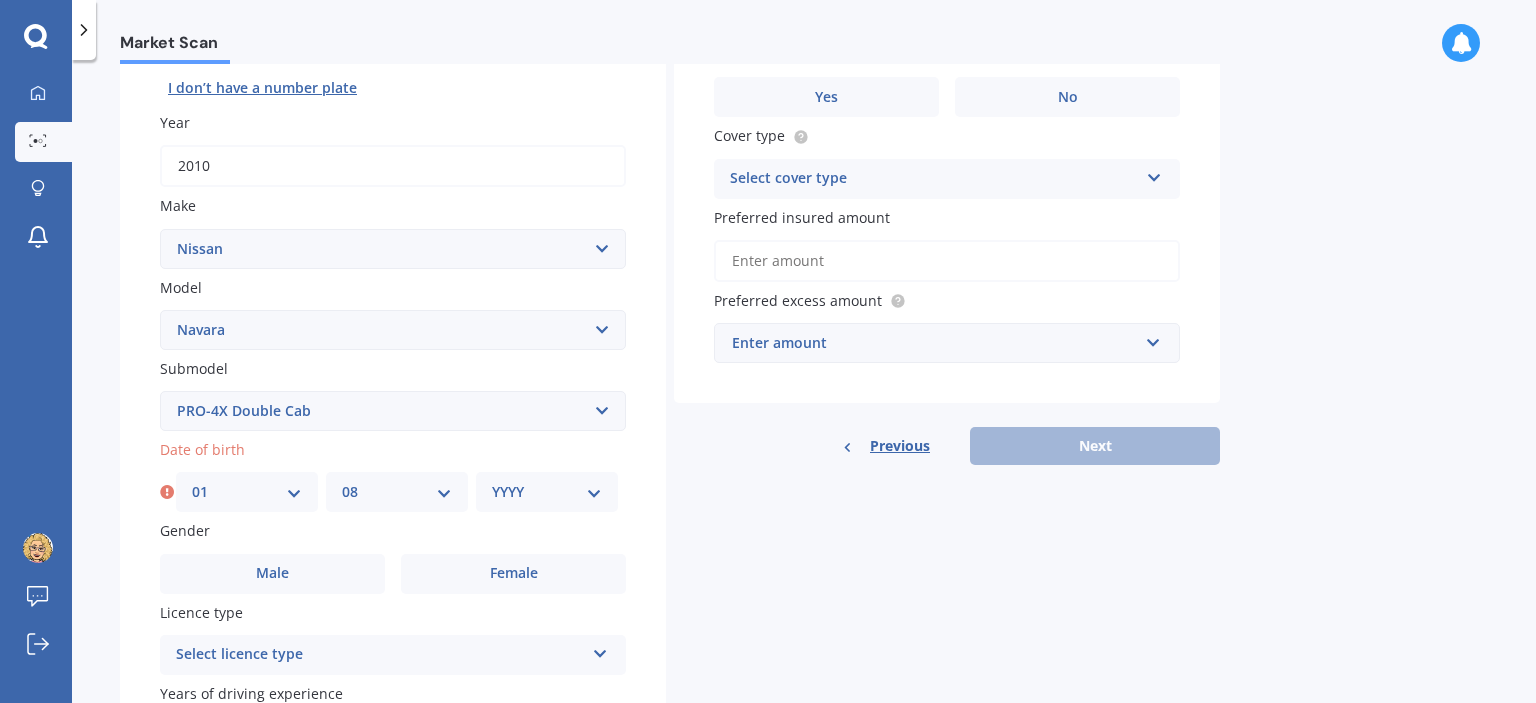click on "MM 01 02 03 04 05 06 07 08 09 10 11 12" at bounding box center (397, 492) 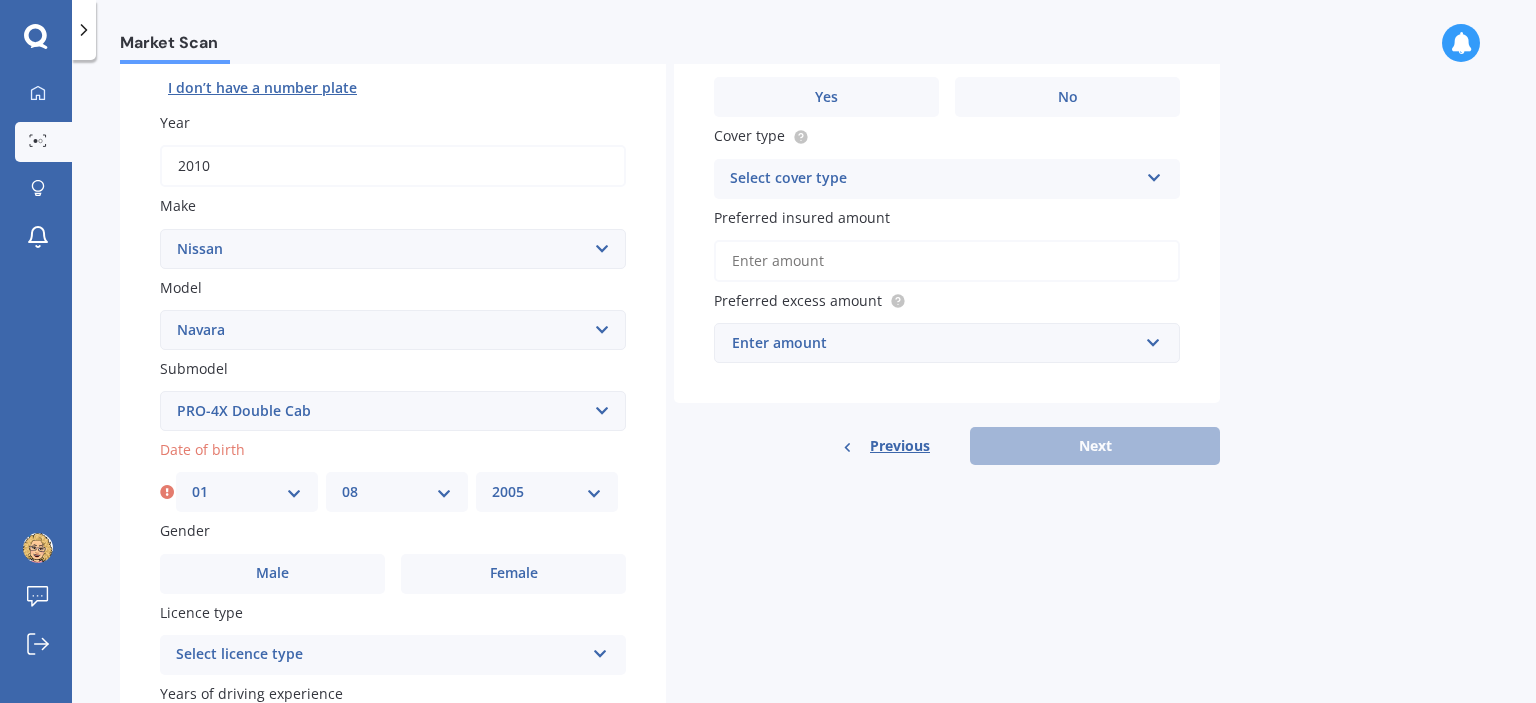 click on "YYYY 2025 2024 2023 2022 2021 2020 2019 2018 2017 2016 2015 2014 2013 2012 2011 2010 2009 2008 2007 2006 2005 2004 2003 2002 2001 2000 1999 1998 1997 1996 1995 1994 1993 1992 1991 1990 1989 1988 1987 1986 1985 1984 1983 1982 1981 1980 1979 1978 1977 1976 1975 1974 1973 1972 1971 1970 1969 1968 1967 1966 1965 1964 1963 1962 1961 1960 1959 1958 1957 1956 1955 1954 1953 1952 1951 1950 1949 1948 1947 1946 1945 1944 1943 1942 1941 1940 1939 1938 1937 1936 1935 1934 1933 1932 1931 1930 1929 1928 1927 1926" at bounding box center (547, 492) 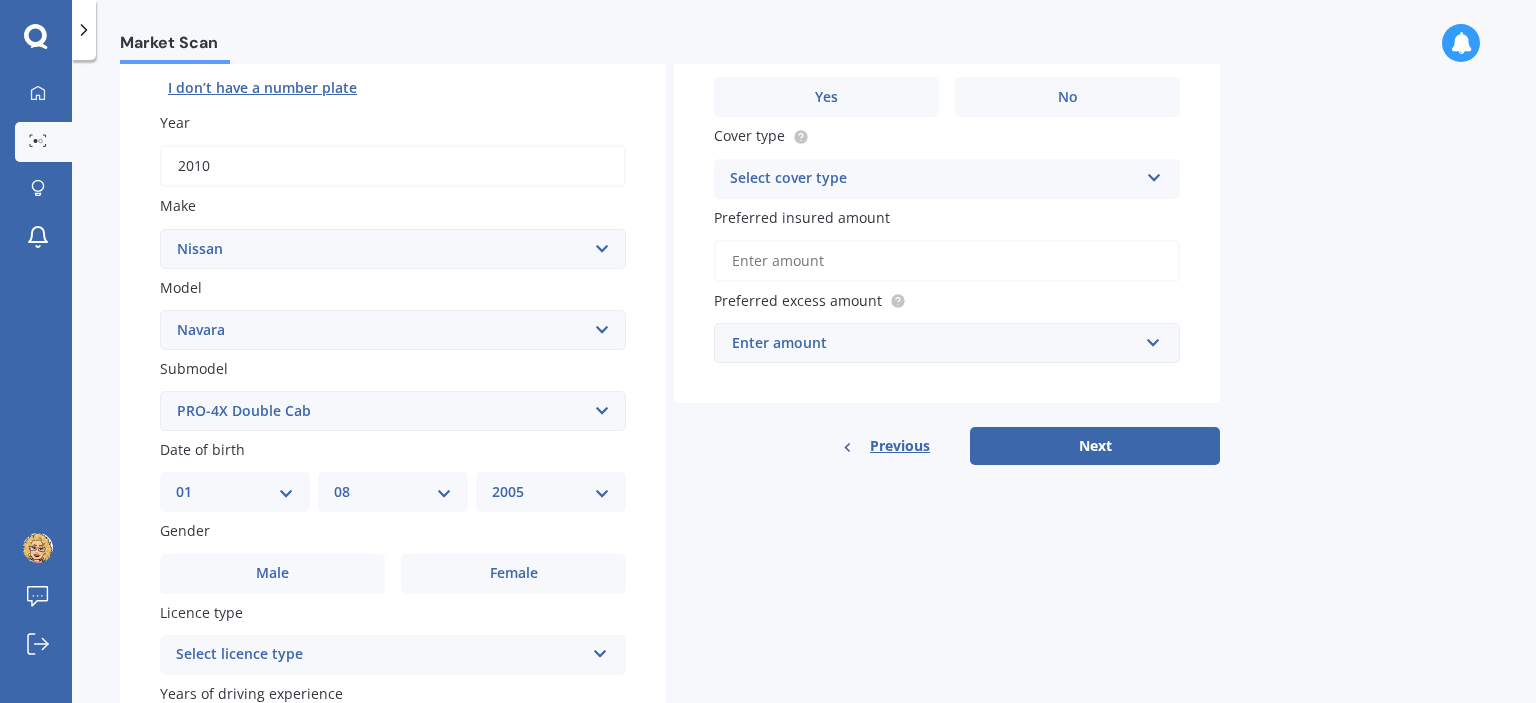click on "YYYY 2025 2024 2023 2022 2021 2020 2019 2018 2017 2016 2015 2014 2013 2012 2011 2010 2009 2008 2007 2006 2005 2004 2003 2002 2001 2000 1999 1998 1997 1996 1995 1994 1993 1992 1991 1990 1989 1988 1987 1986 1985 1984 1983 1982 1981 1980 1979 1978 1977 1976 1975 1974 1973 1972 1971 1970 1969 1968 1967 1966 1965 1964 1963 1962 1961 1960 1959 1958 1957 1956 1955 1954 1953 1952 1951 1950 1949 1948 1947 1946 1945 1944 1943 1942 1941 1940 1939 1938 1937 1936 1935 1934 1933 1932 1931 1930 1929 1928 1927 1926" at bounding box center [551, 492] 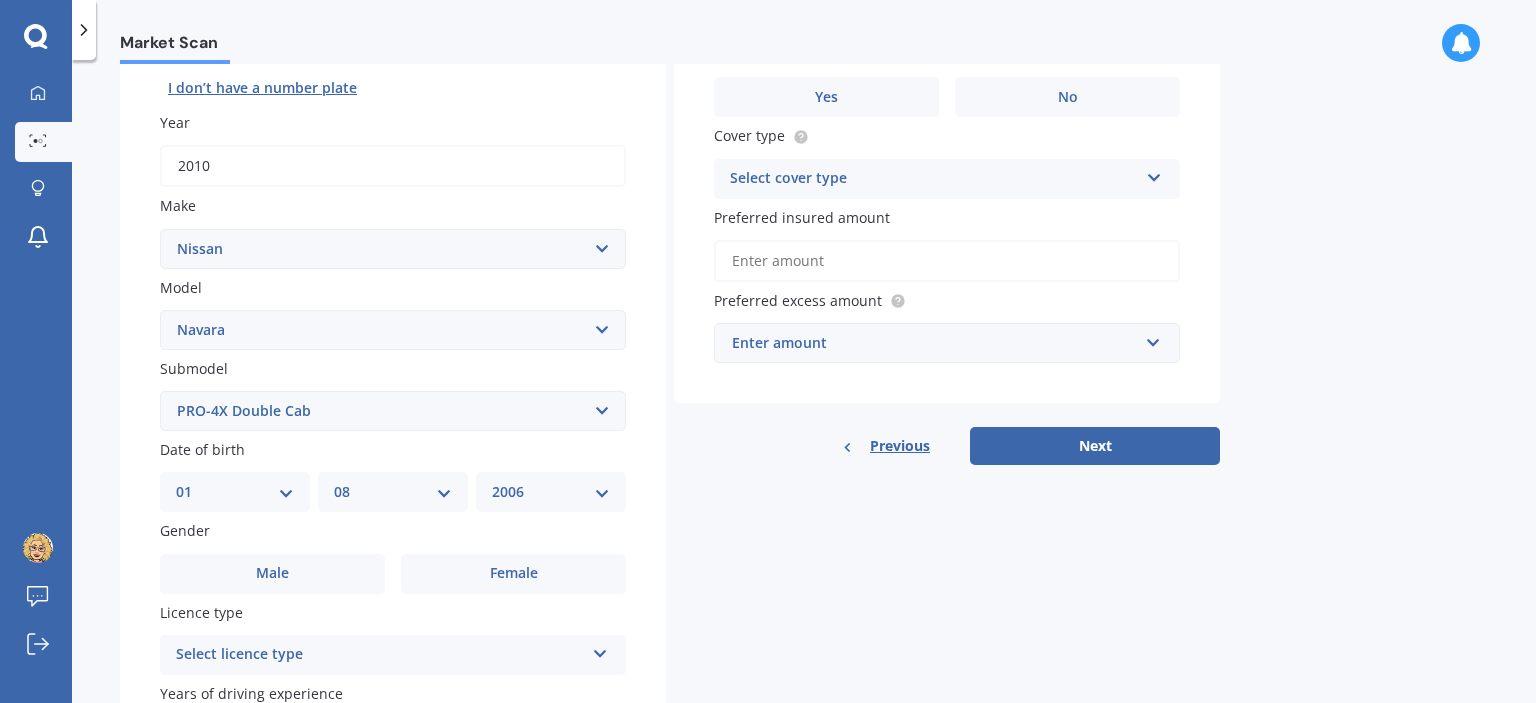 click on "YYYY 2025 2024 2023 2022 2021 2020 2019 2018 2017 2016 2015 2014 2013 2012 2011 2010 2009 2008 2007 2006 2005 2004 2003 2002 2001 2000 1999 1998 1997 1996 1995 1994 1993 1992 1991 1990 1989 1988 1987 1986 1985 1984 1983 1982 1981 1980 1979 1978 1977 1976 1975 1974 1973 1972 1971 1970 1969 1968 1967 1966 1965 1964 1963 1962 1961 1960 1959 1958 1957 1956 1955 1954 1953 1952 1951 1950 1949 1948 1947 1946 1945 1944 1943 1942 1941 1940 1939 1938 1937 1936 1935 1934 1933 1932 1931 1930 1929 1928 1927 1926" at bounding box center [551, 492] 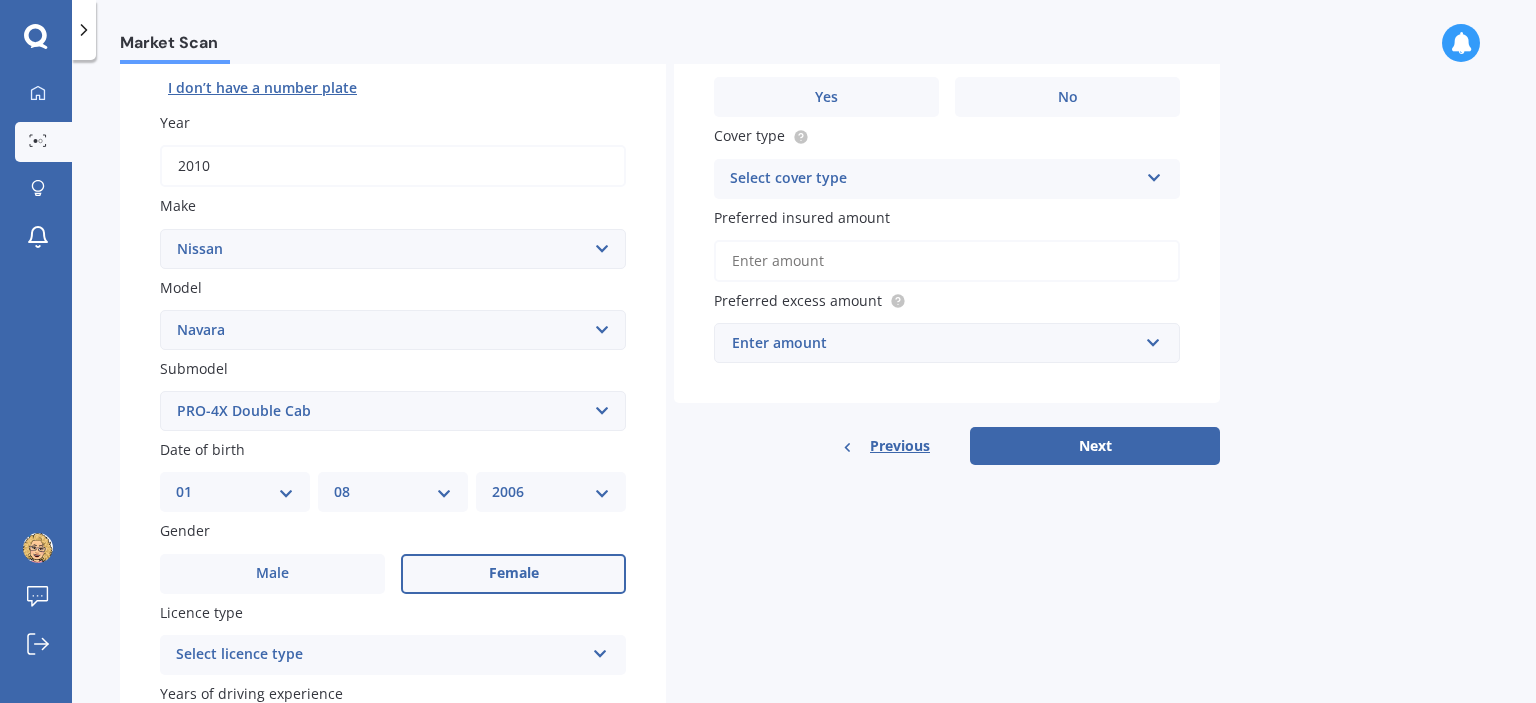 click on "Female" at bounding box center (513, 574) 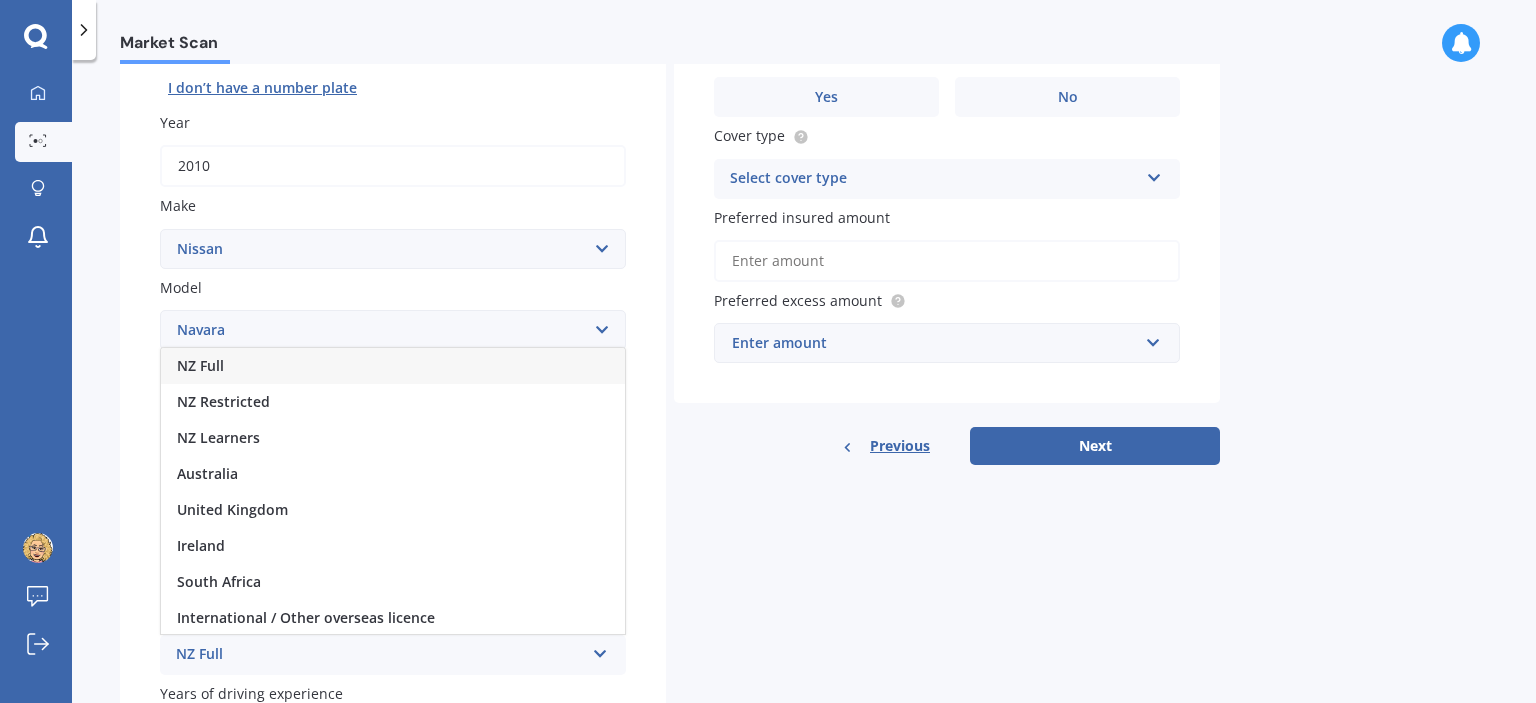 click on "NZ Full" at bounding box center (393, 366) 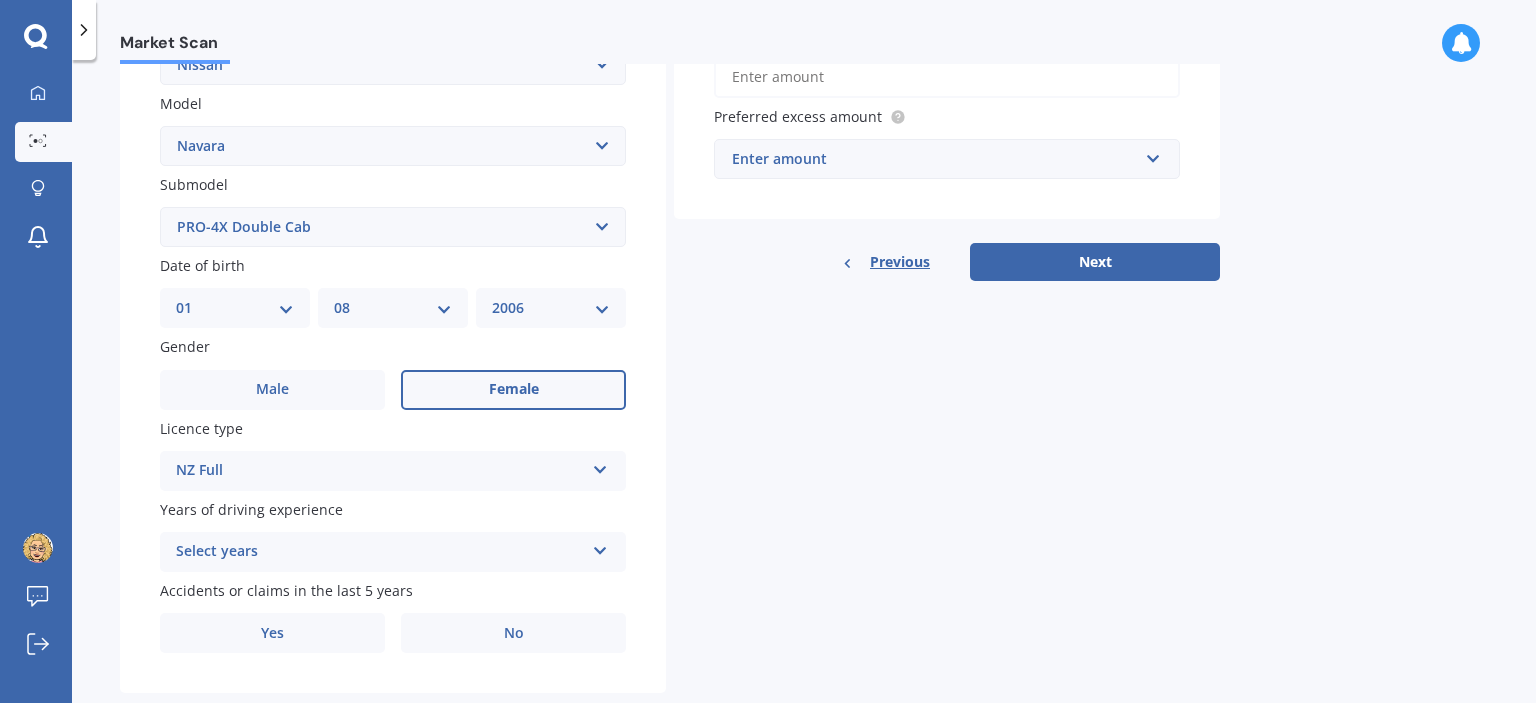 scroll, scrollTop: 474, scrollLeft: 0, axis: vertical 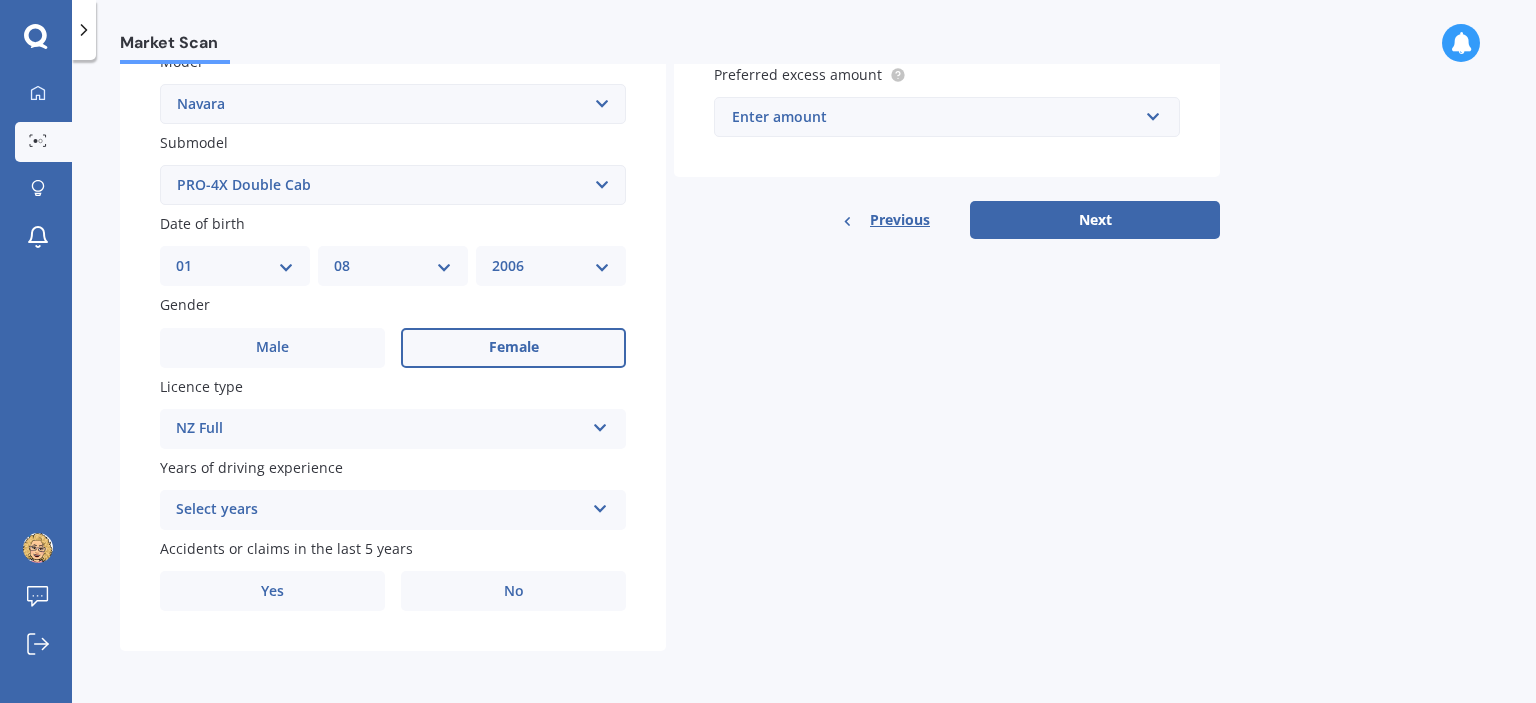 click on "Select years" at bounding box center (380, 510) 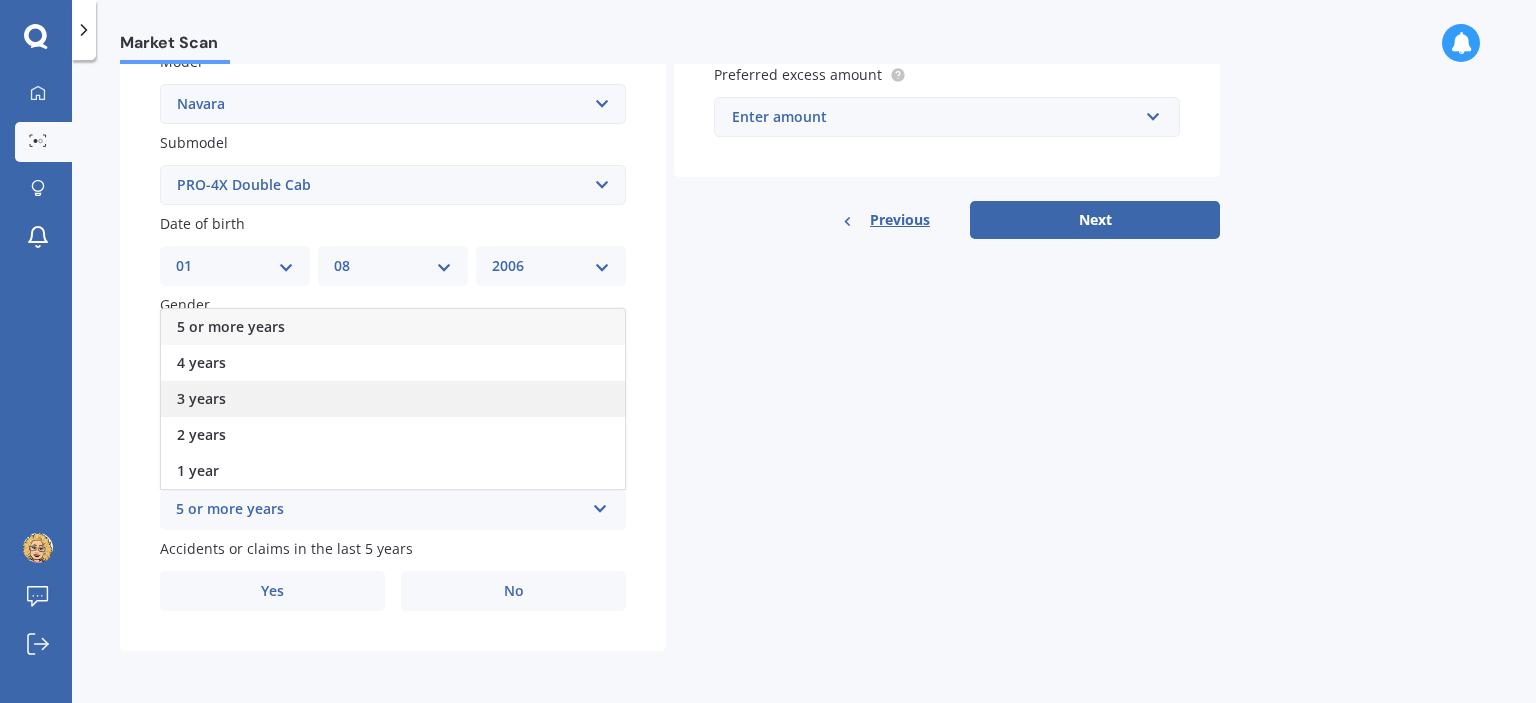 click on "3 years" at bounding box center [393, 399] 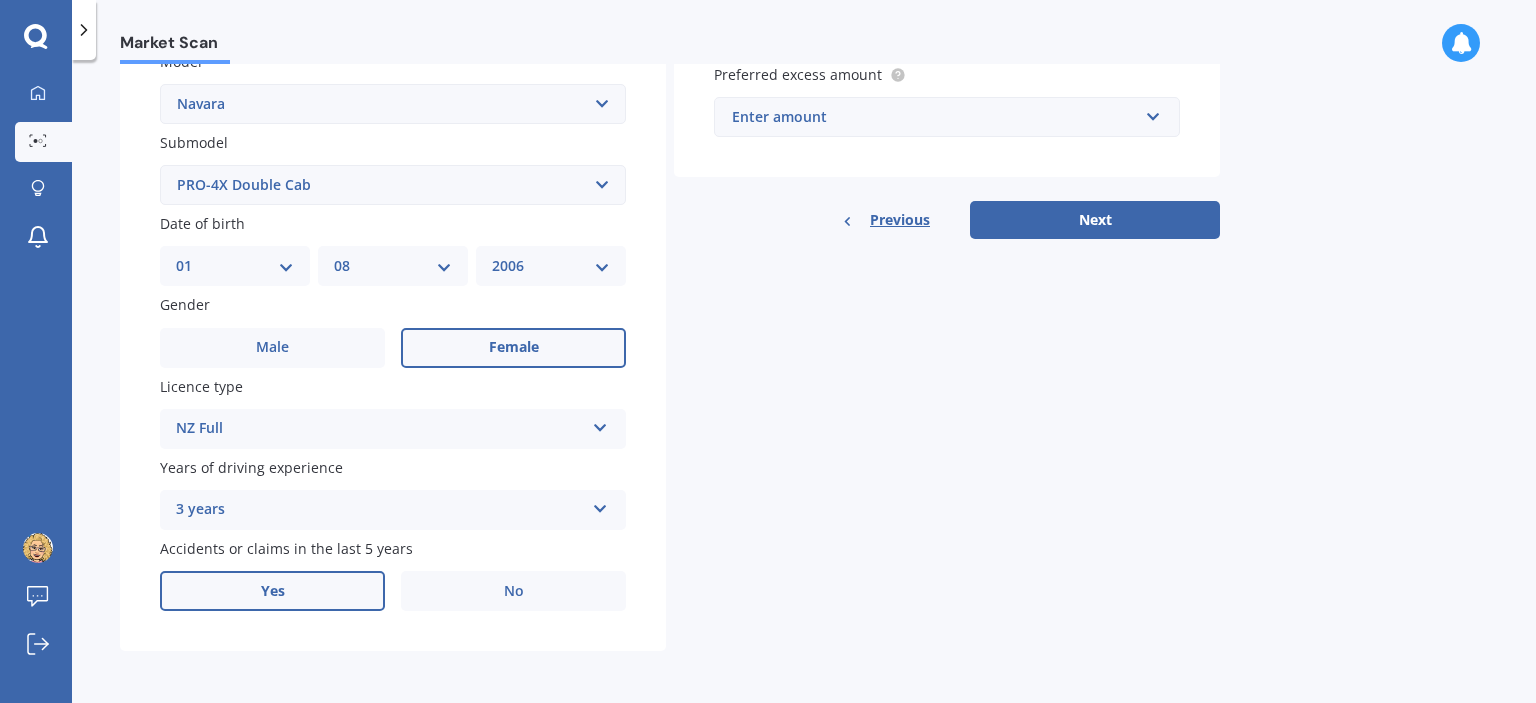 click on "Yes" at bounding box center [272, 591] 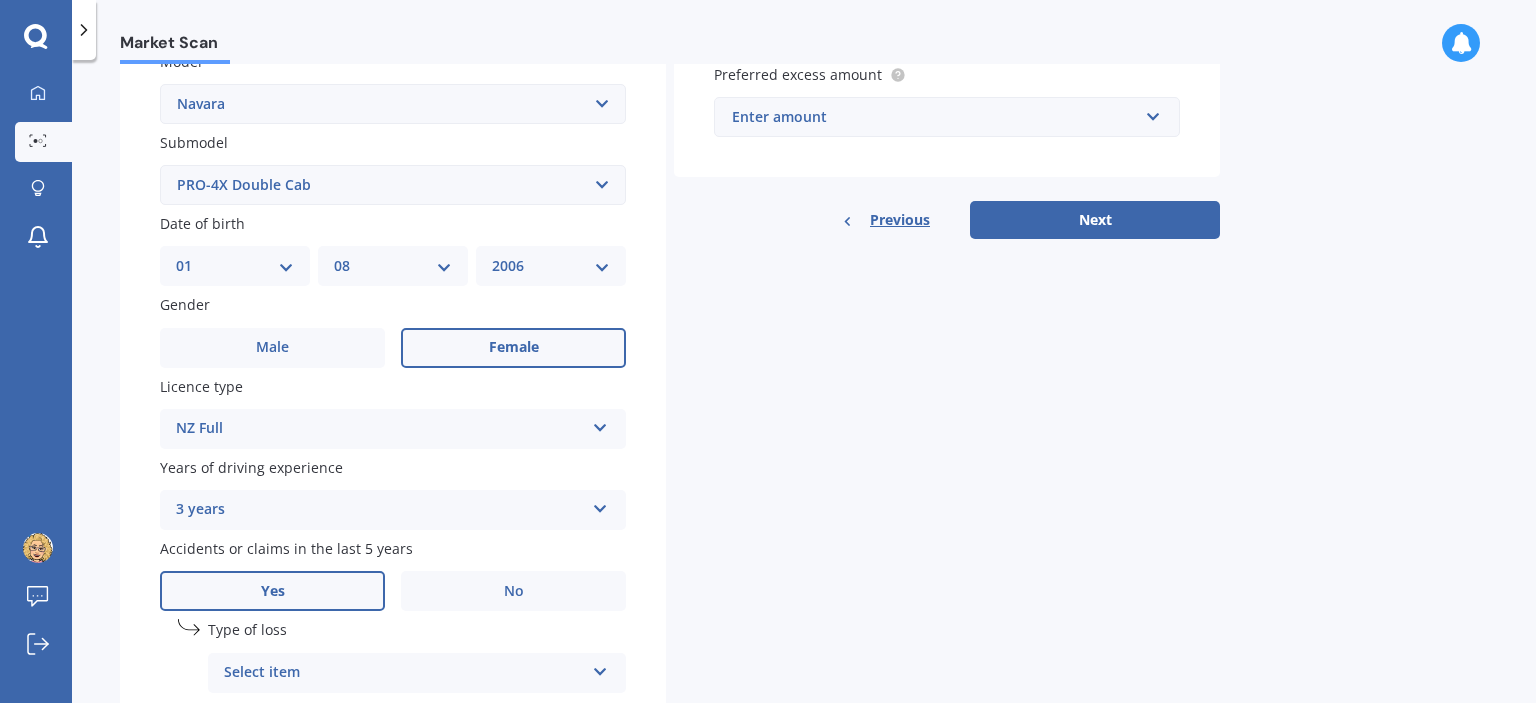 click on "Select item" at bounding box center (404, 673) 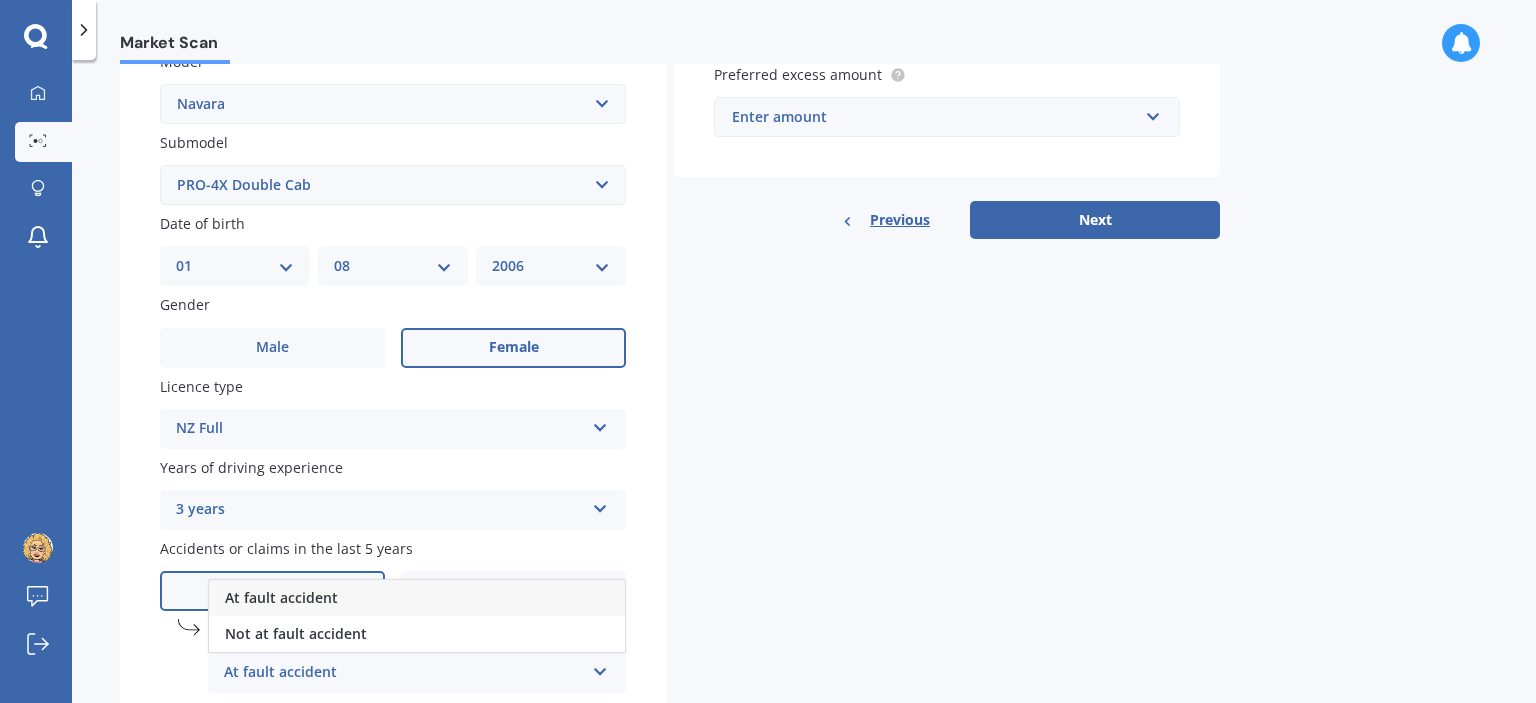 click on "Not at fault accident" at bounding box center (296, 633) 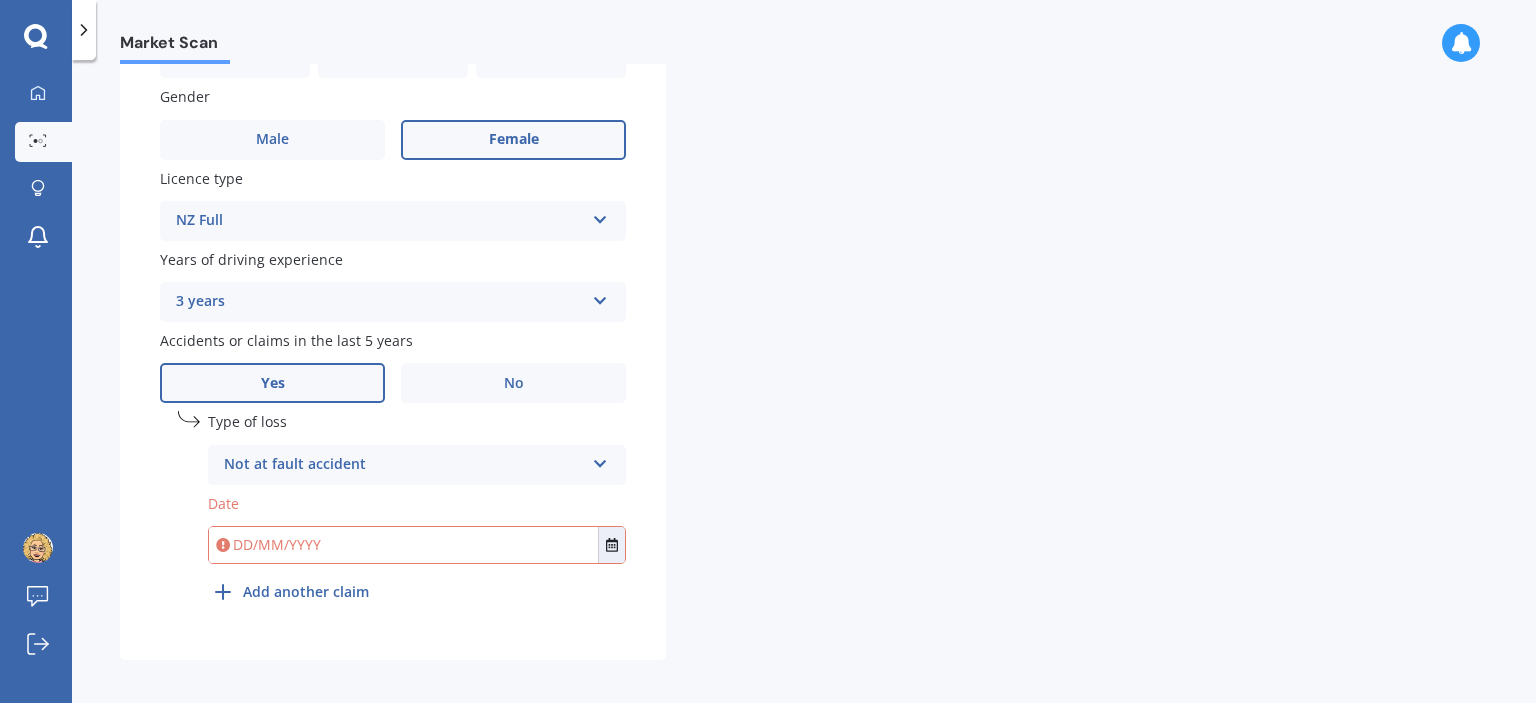 scroll, scrollTop: 691, scrollLeft: 0, axis: vertical 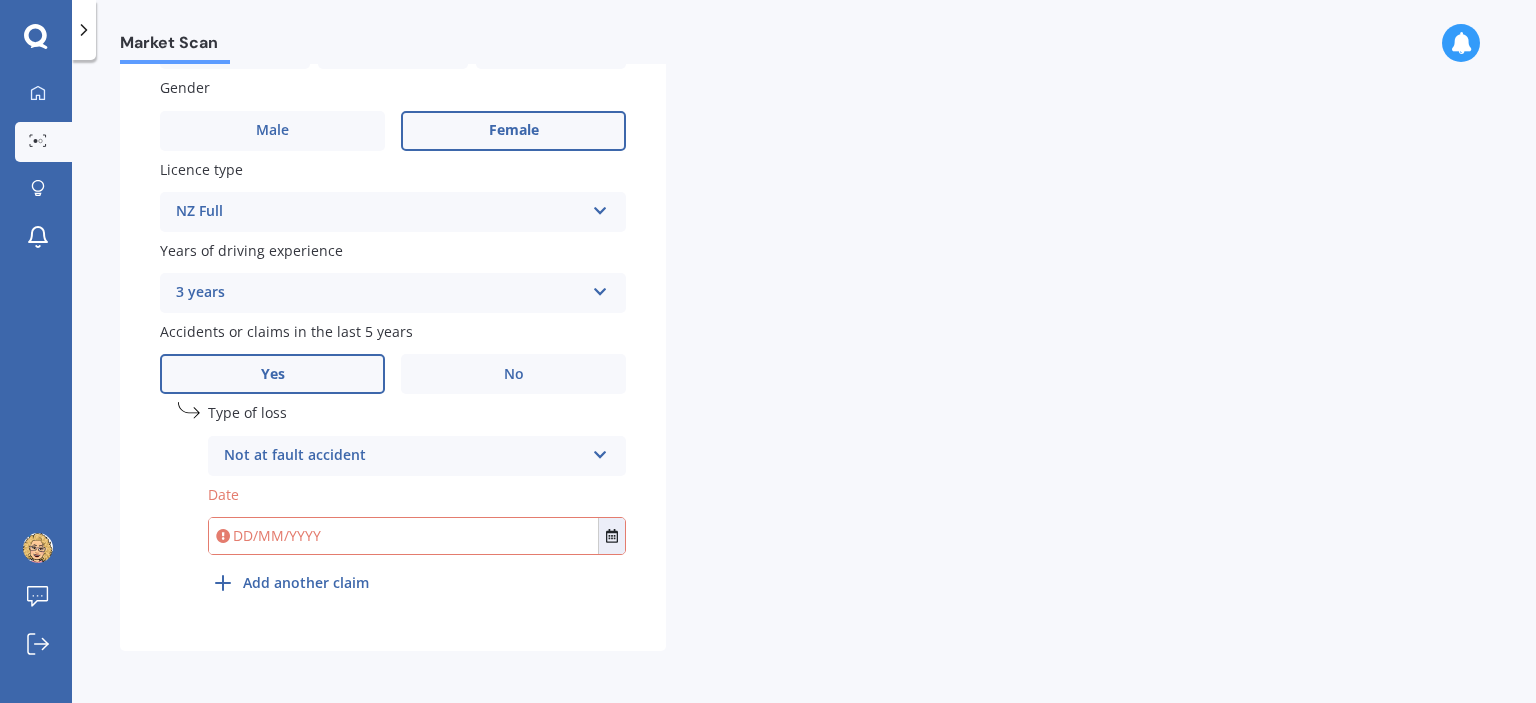 click on "Not at fault accident" at bounding box center [404, 456] 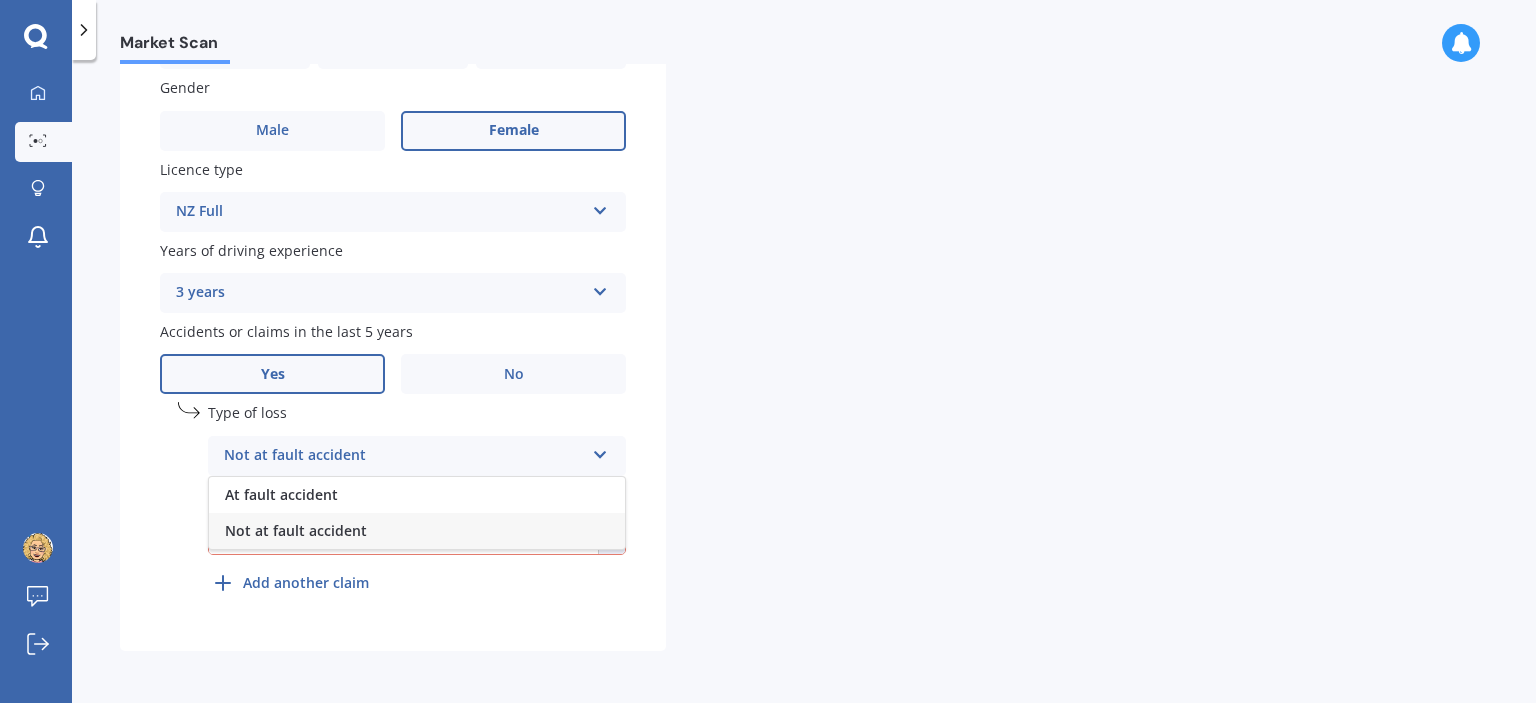 click on "Not at fault accident" at bounding box center (417, 531) 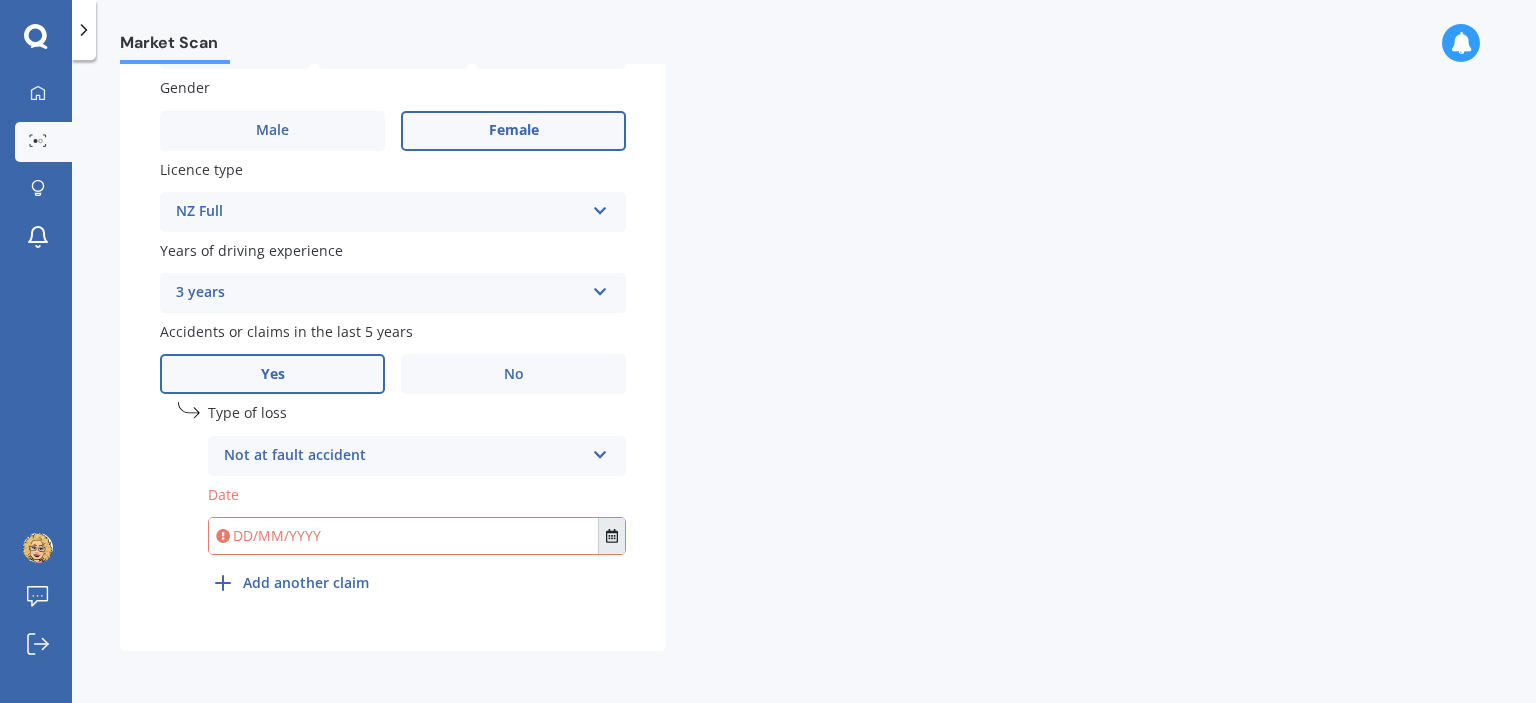 click 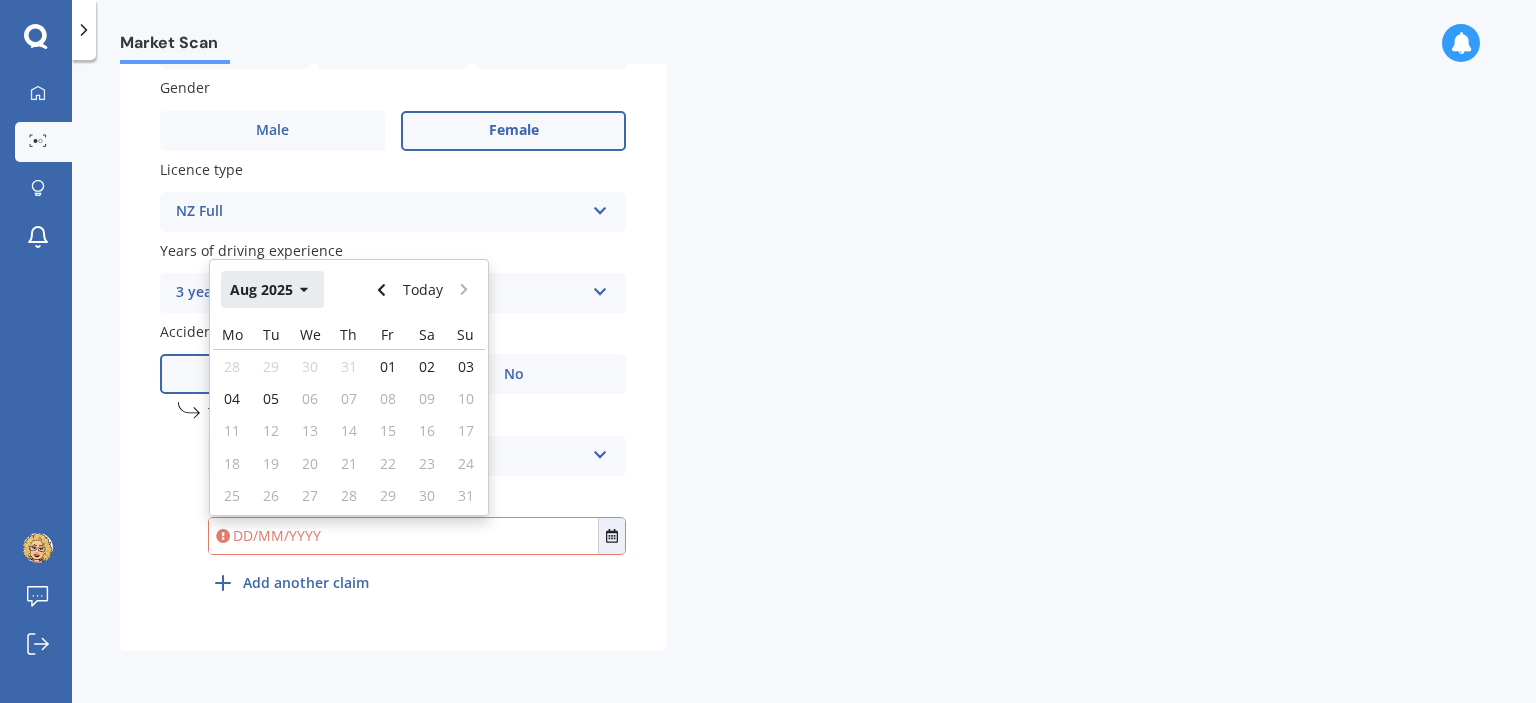 click on "Aug 2025" at bounding box center (272, 289) 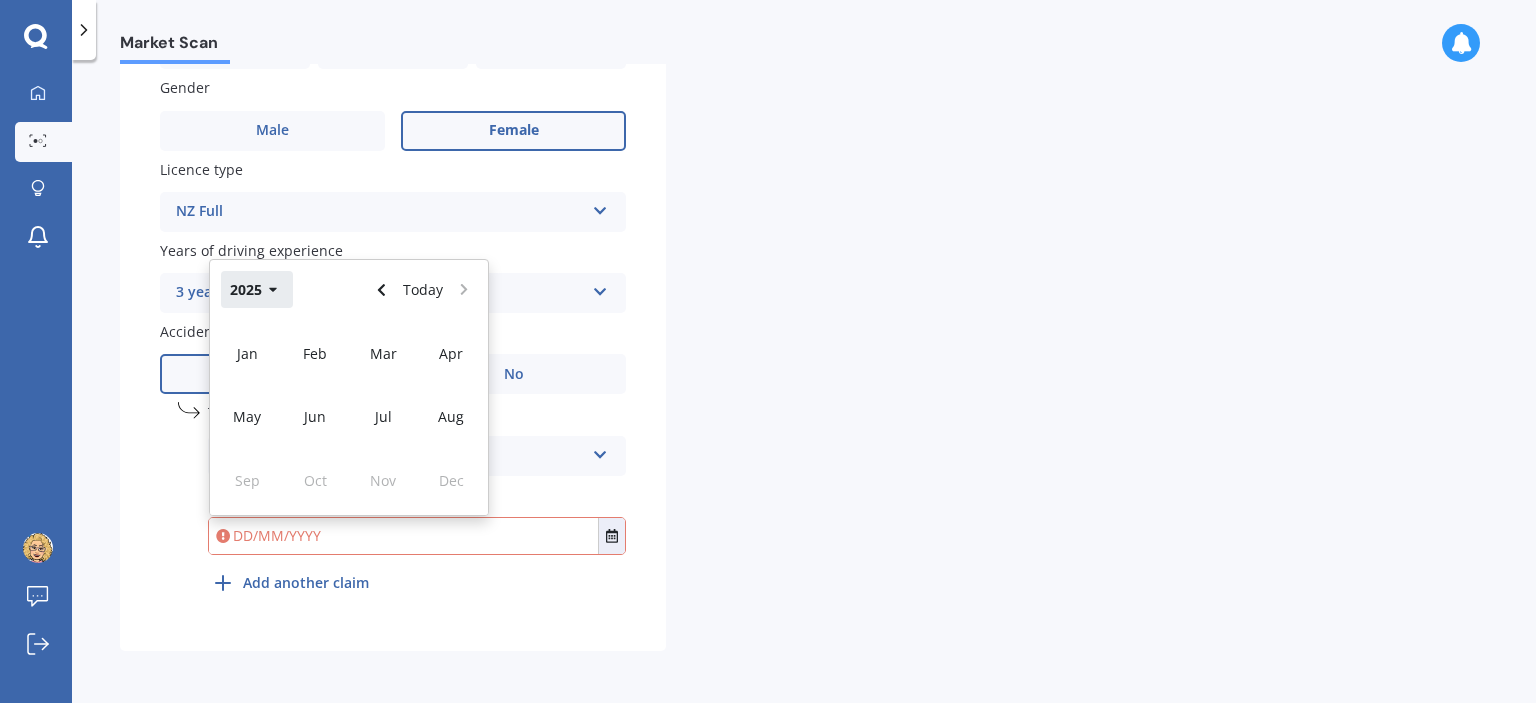 click on "2025" at bounding box center [257, 289] 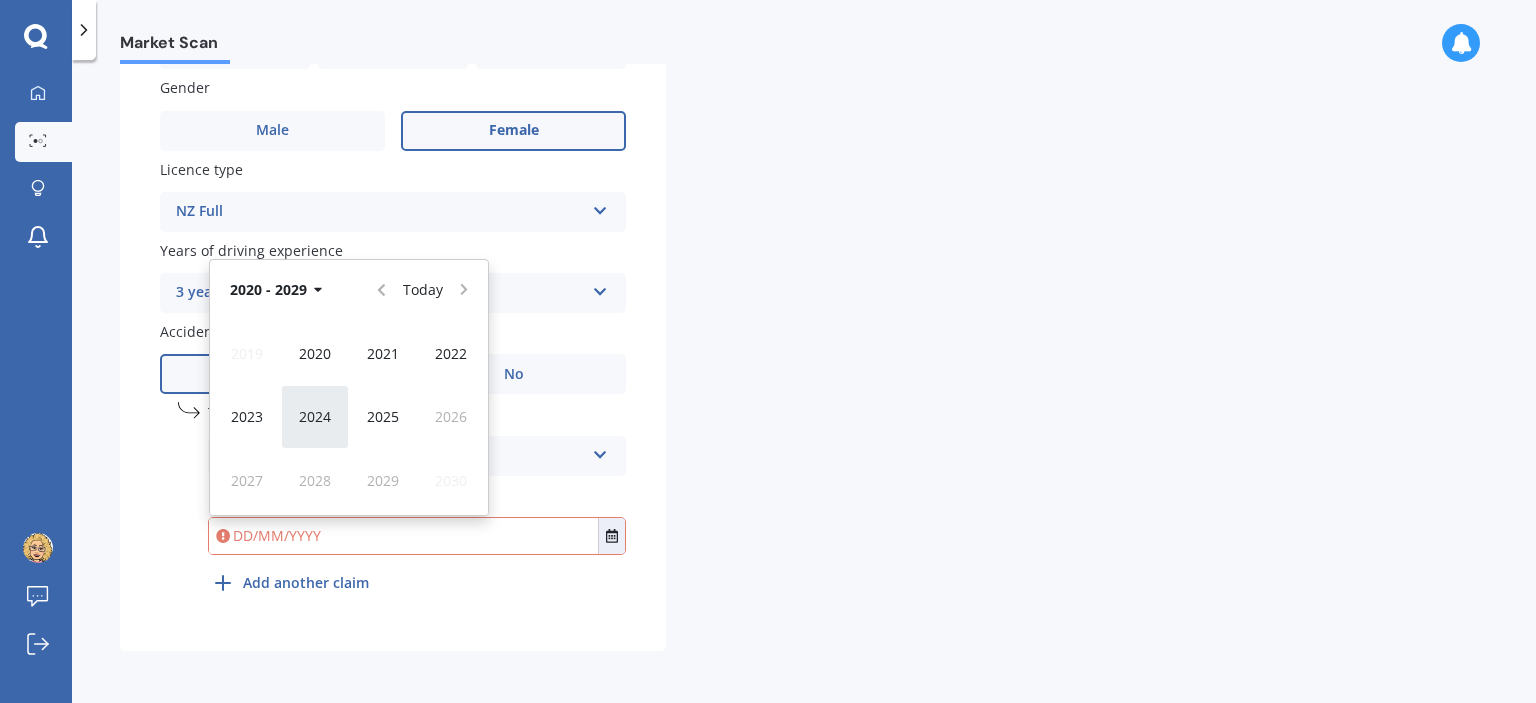 click on "2024" at bounding box center (315, 416) 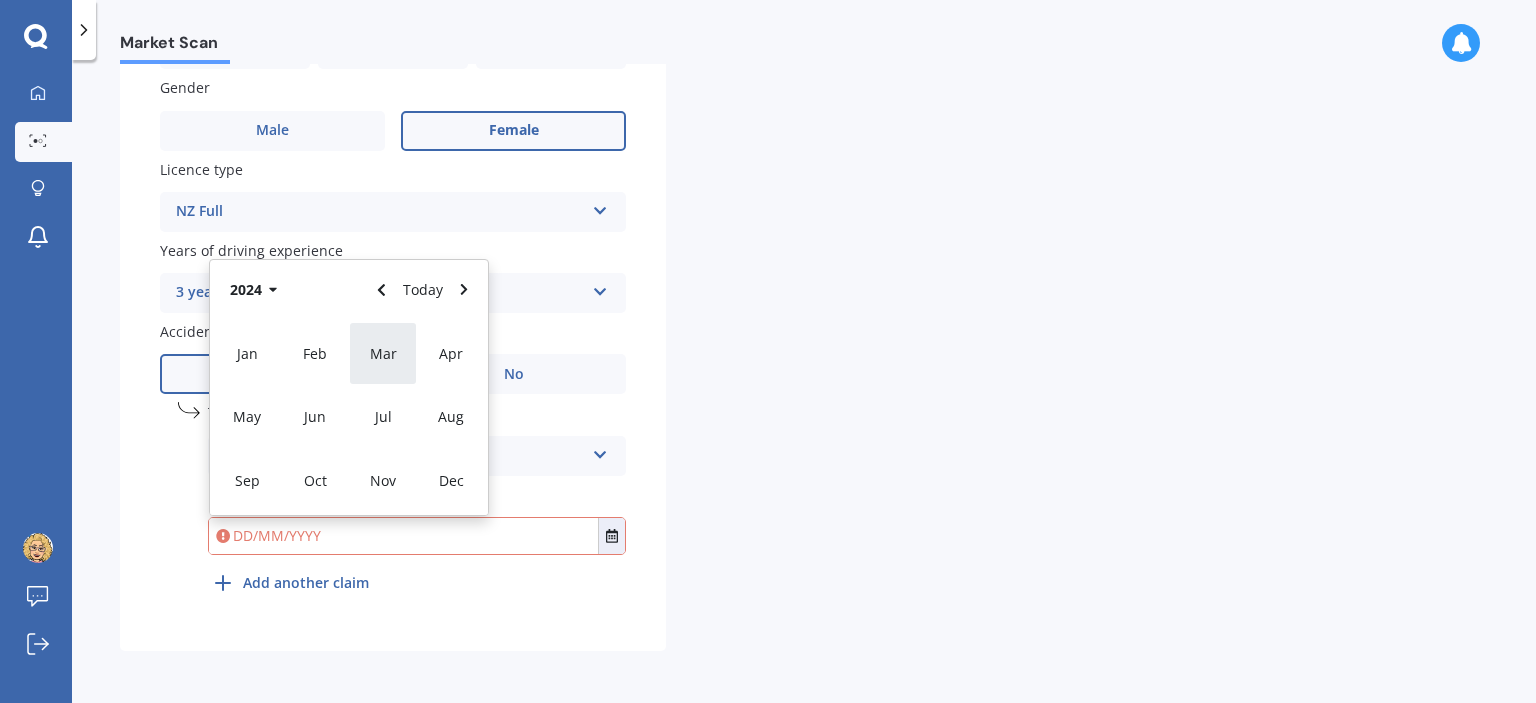click on "Mar" at bounding box center (383, 353) 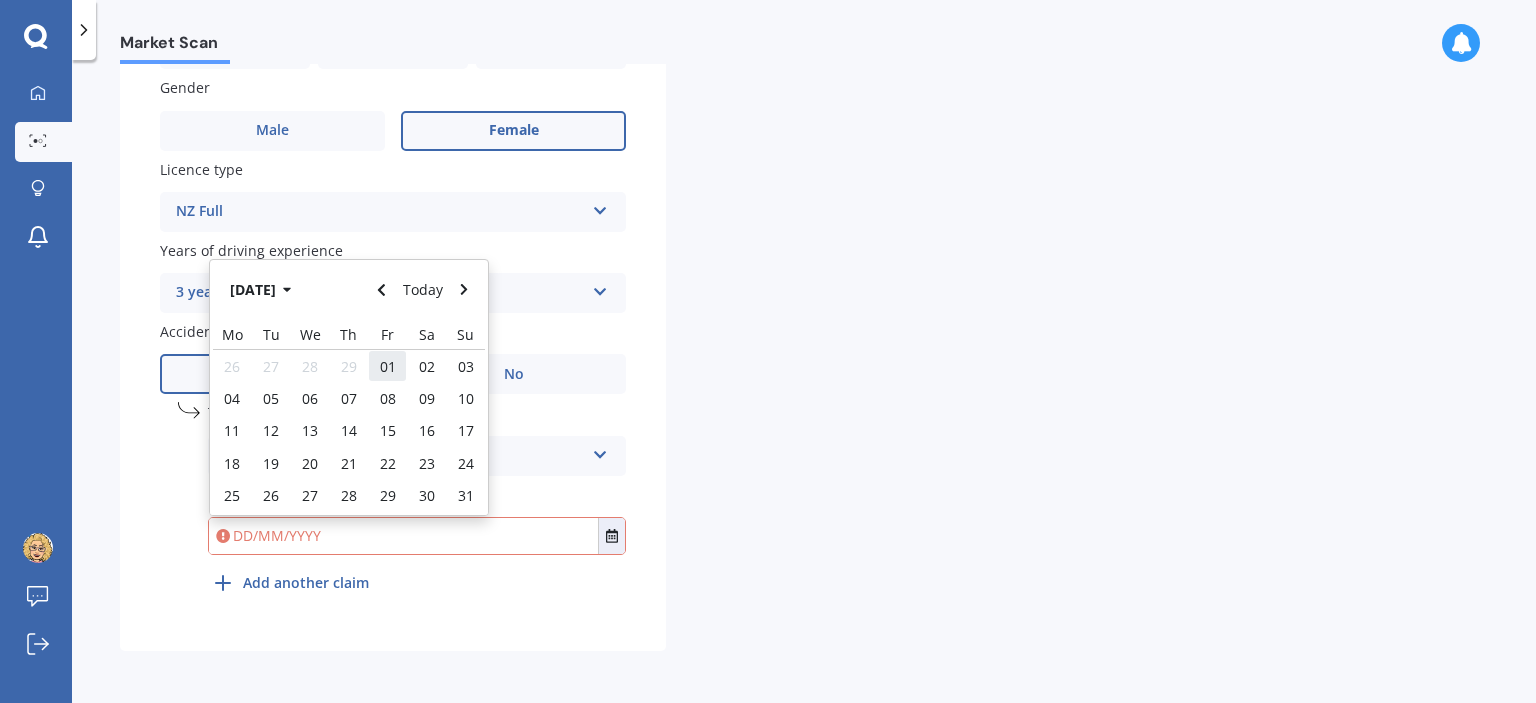 click on "01" at bounding box center (388, 366) 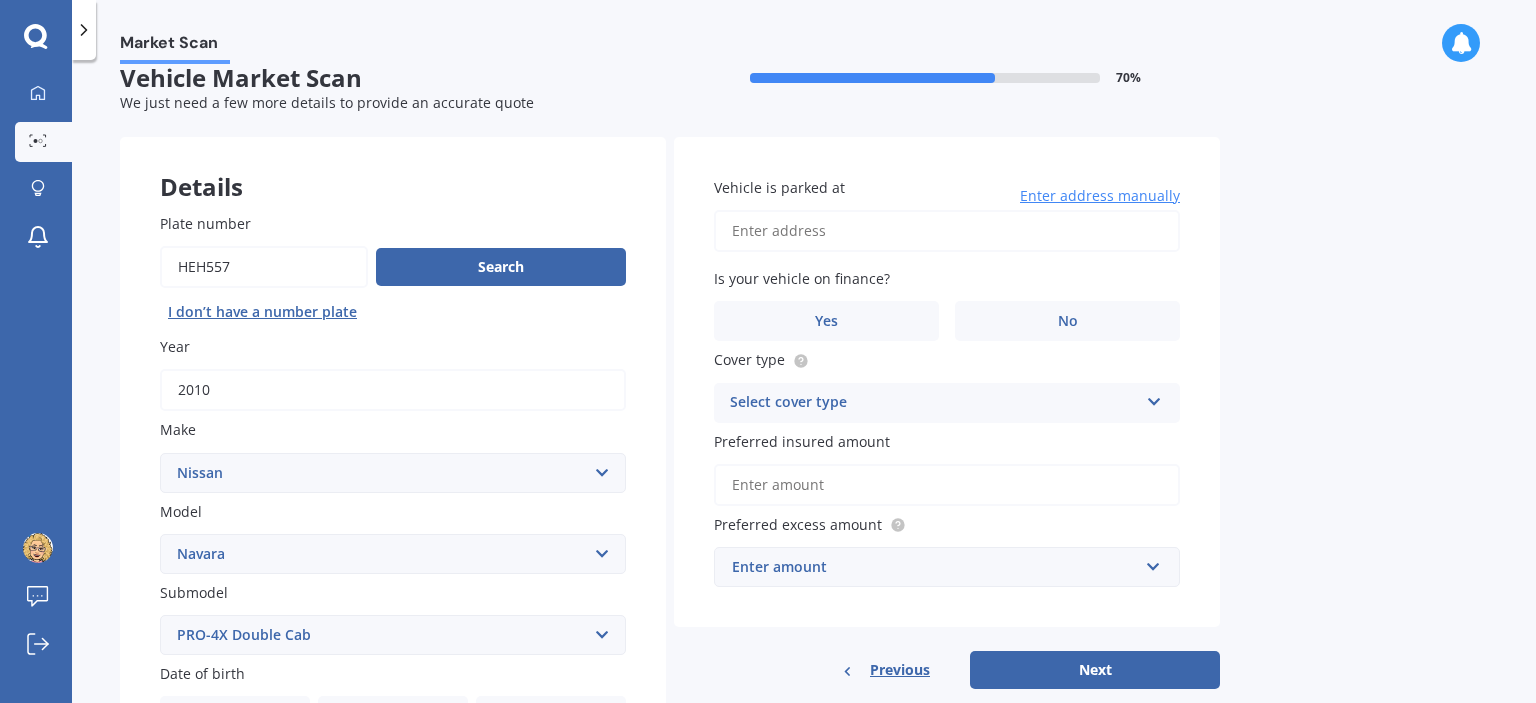 scroll, scrollTop: 0, scrollLeft: 0, axis: both 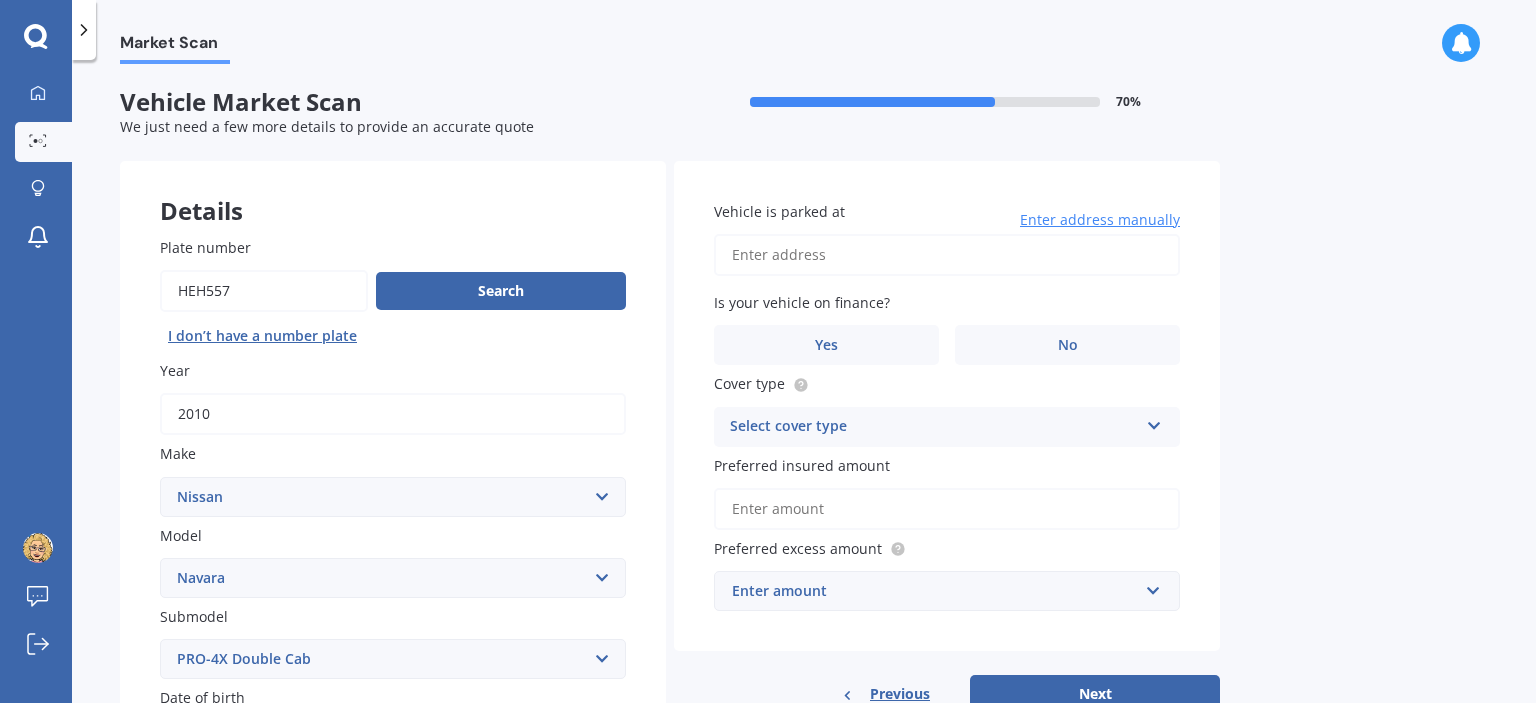 click on "Vehicle is parked at" at bounding box center (947, 255) 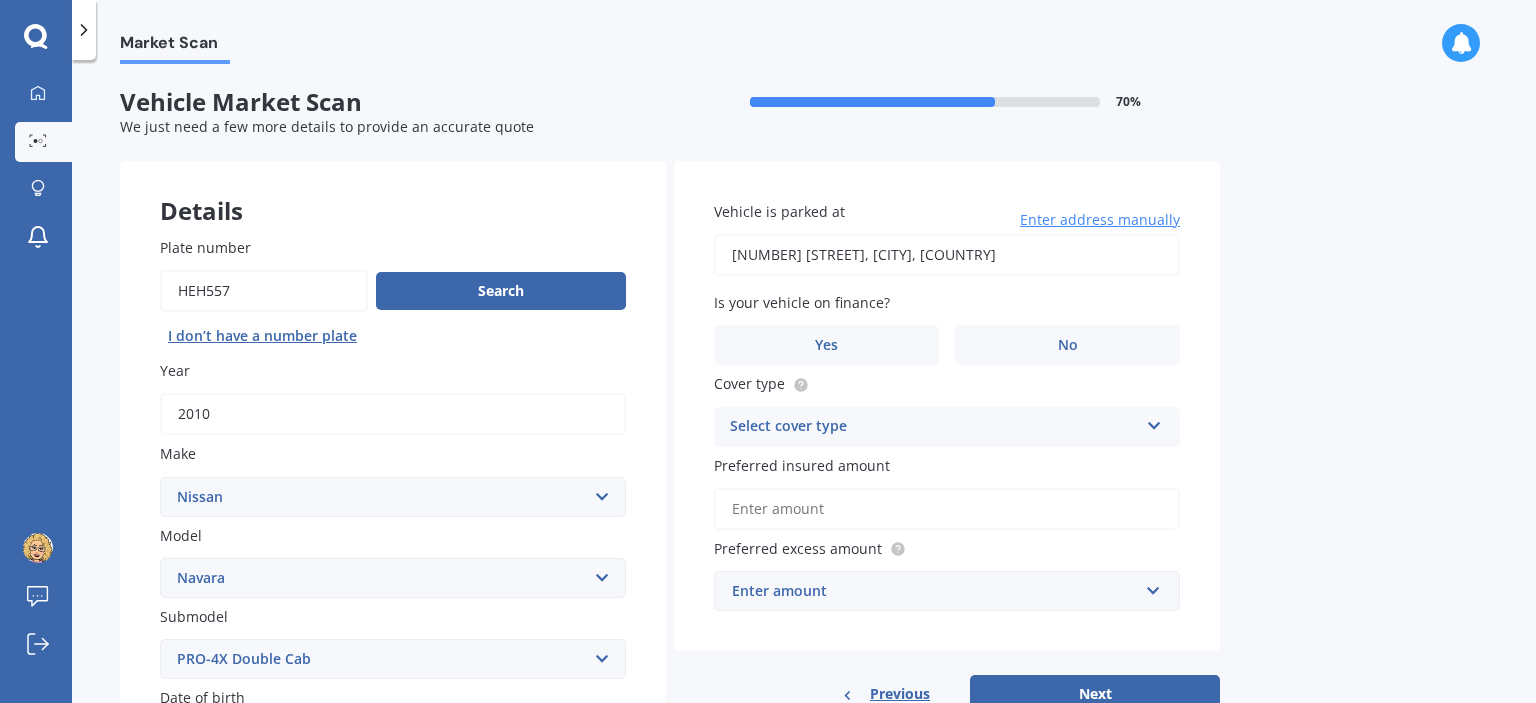 type on "[NUMBER] [STREET], [CITY] [POSTCODE]" 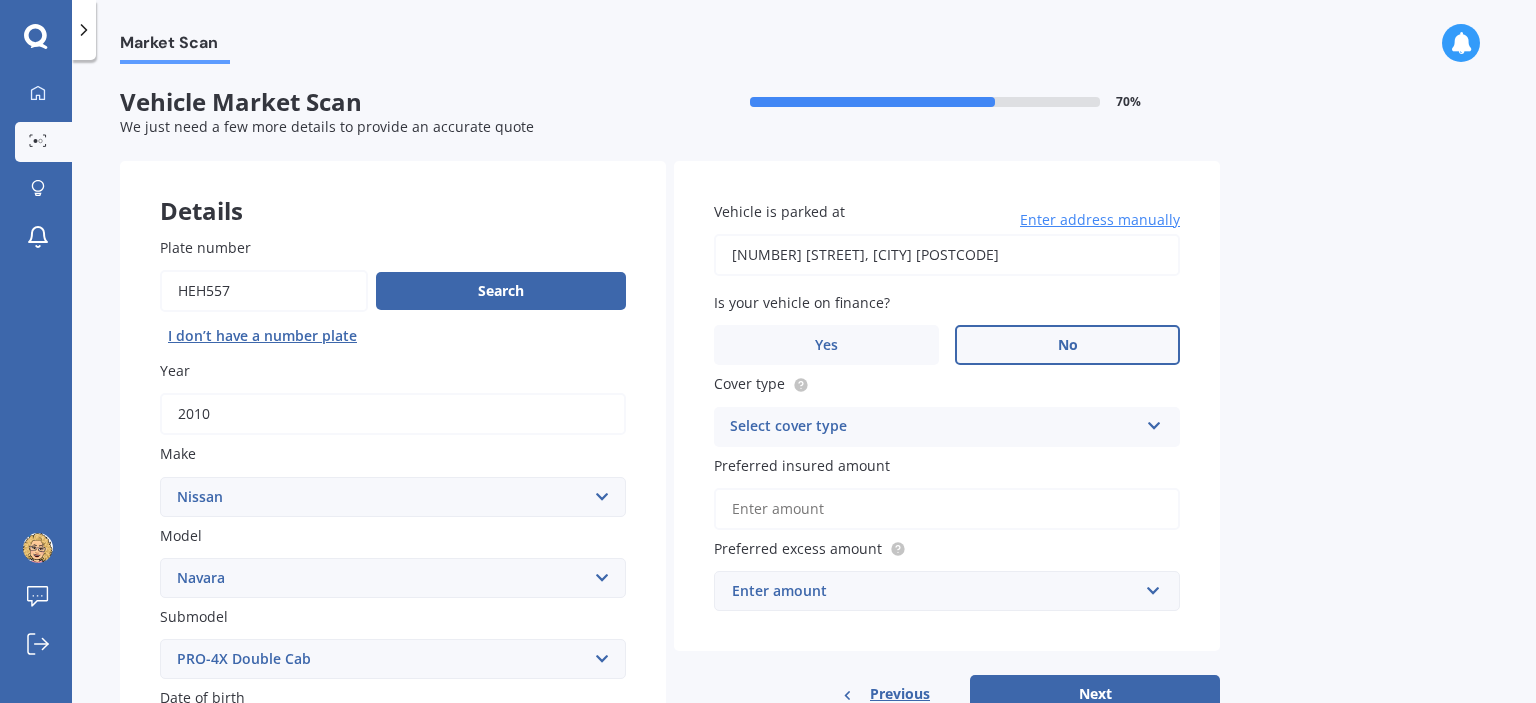 click on "No" at bounding box center (1067, 345) 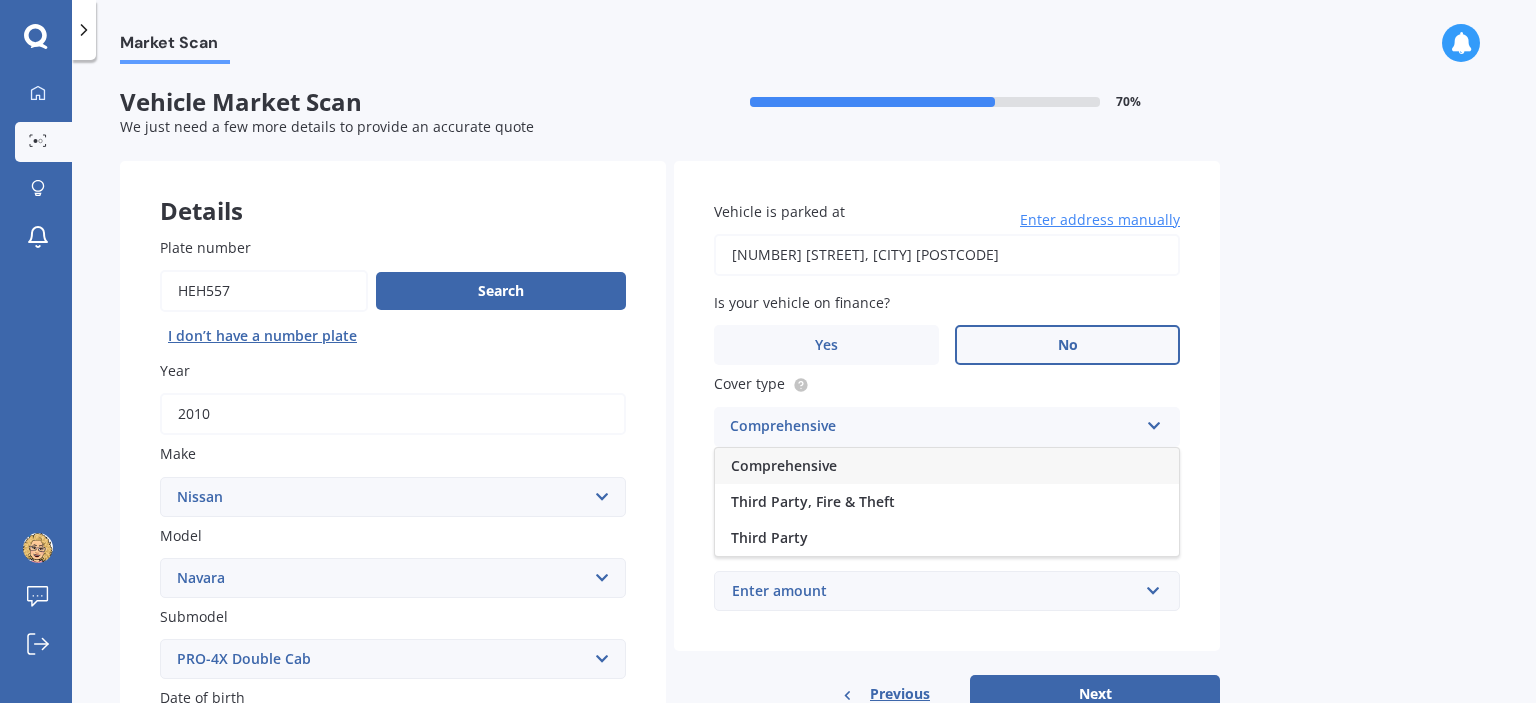 click on "Comprehensive" at bounding box center [947, 466] 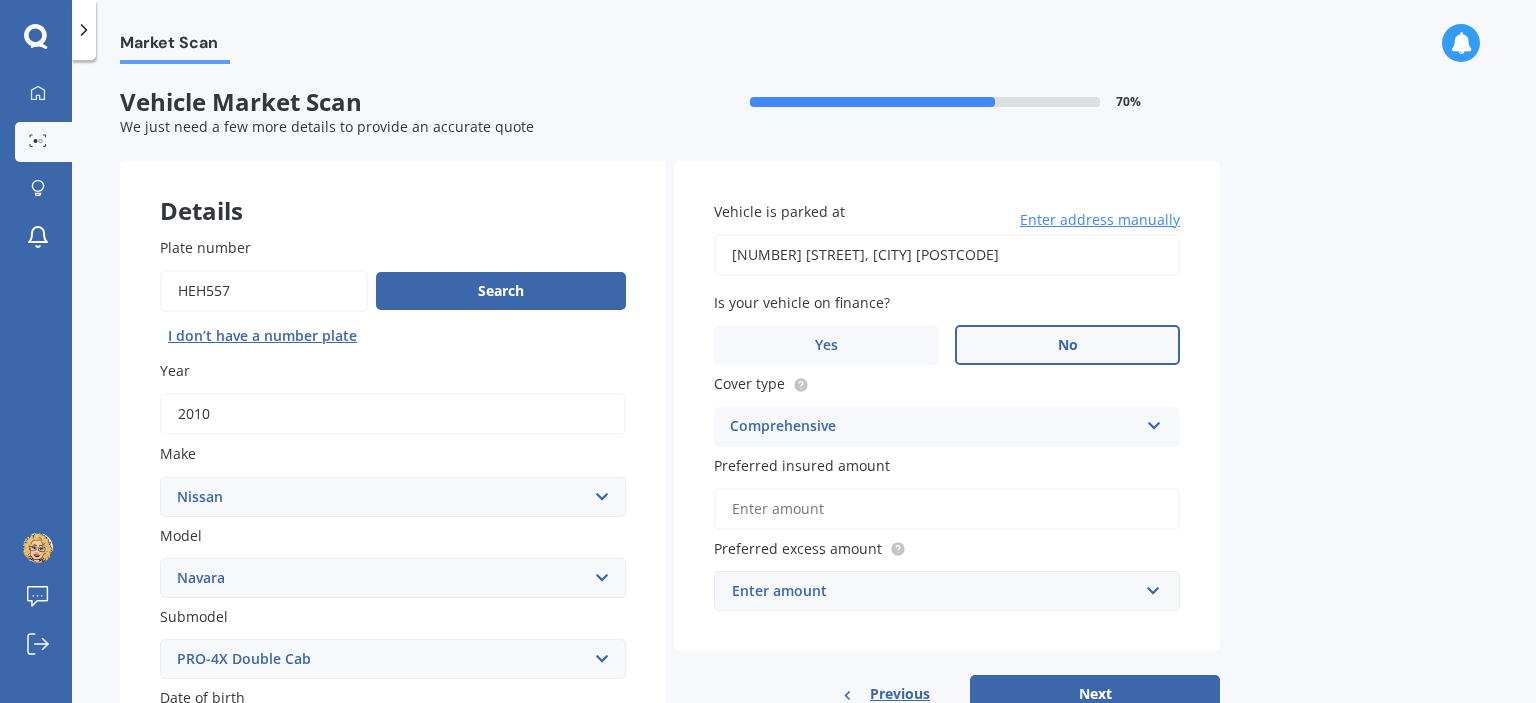 click on "Preferred insured amount" at bounding box center (947, 509) 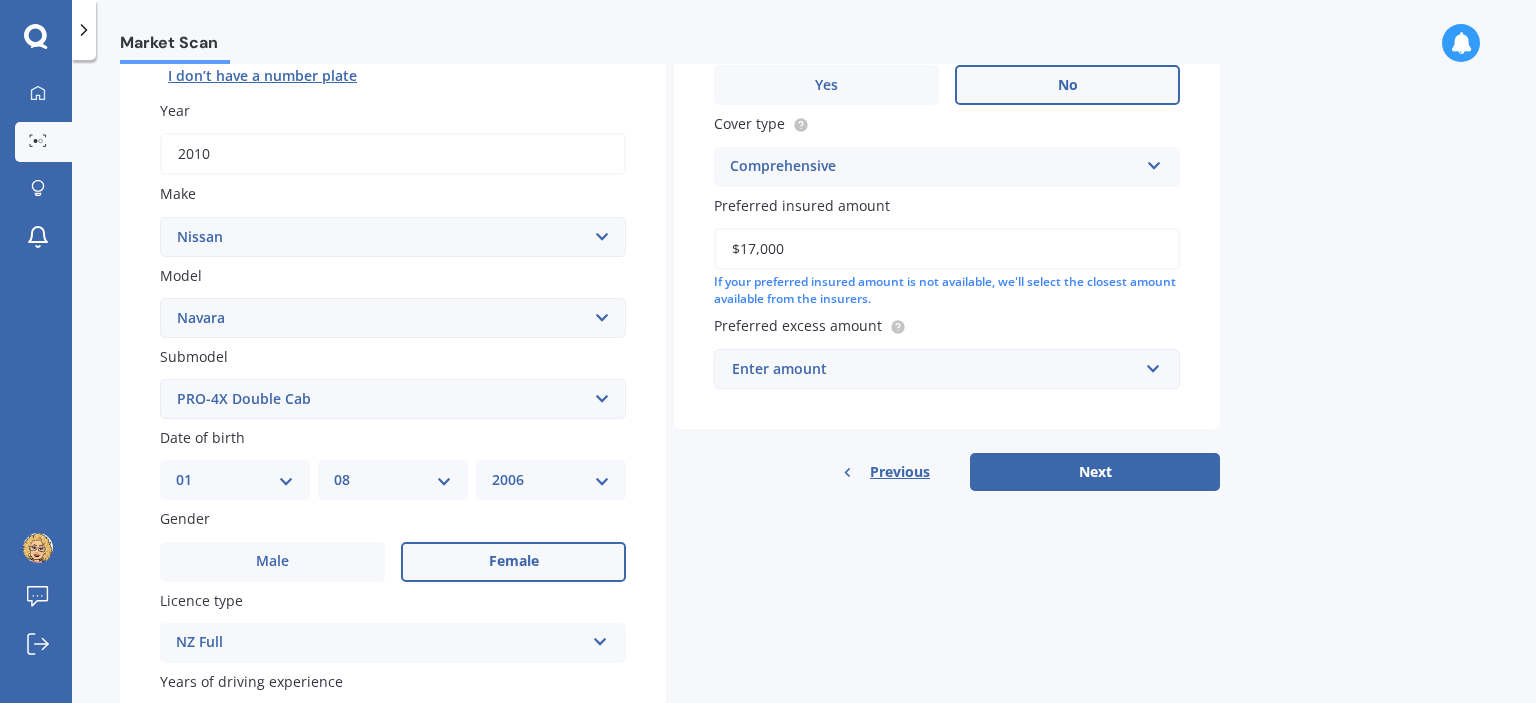 scroll, scrollTop: 288, scrollLeft: 0, axis: vertical 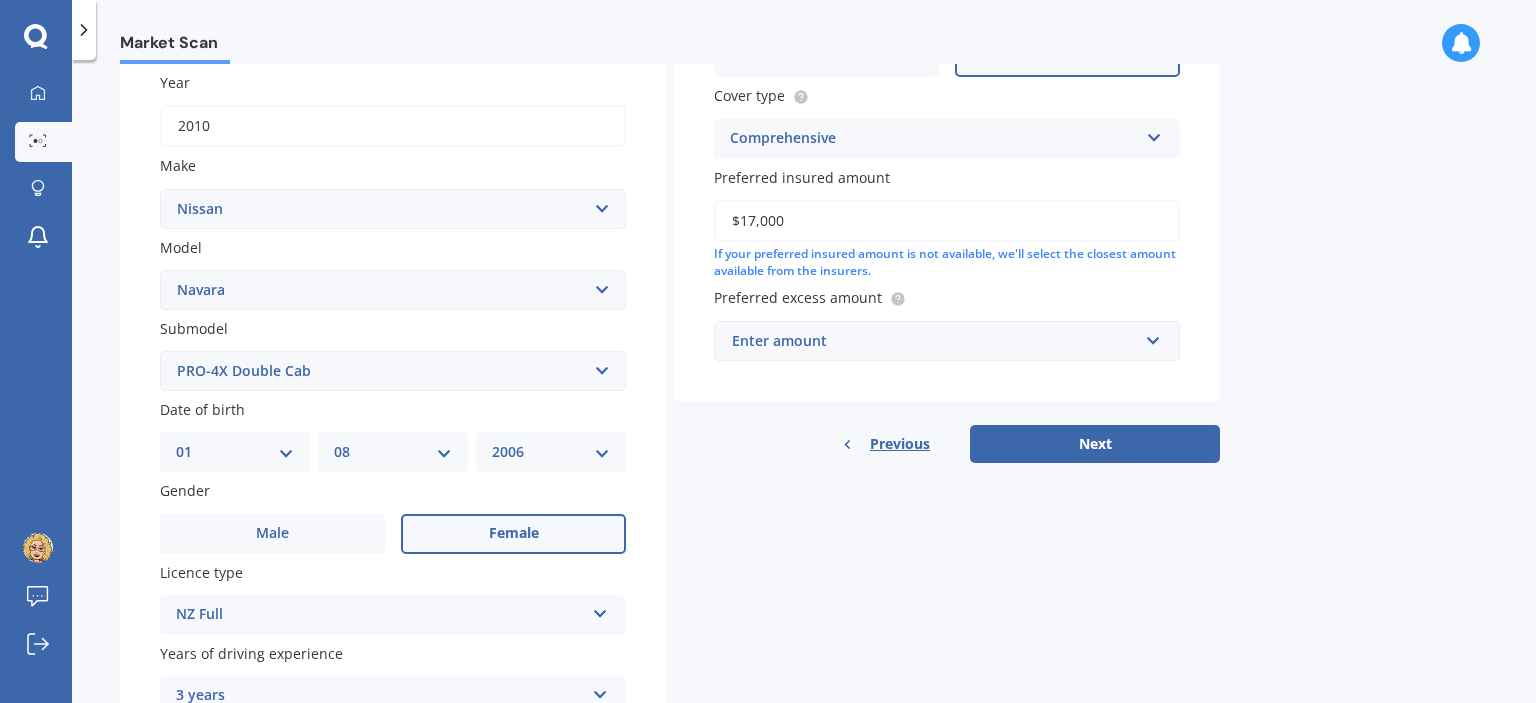 type on "$17,000" 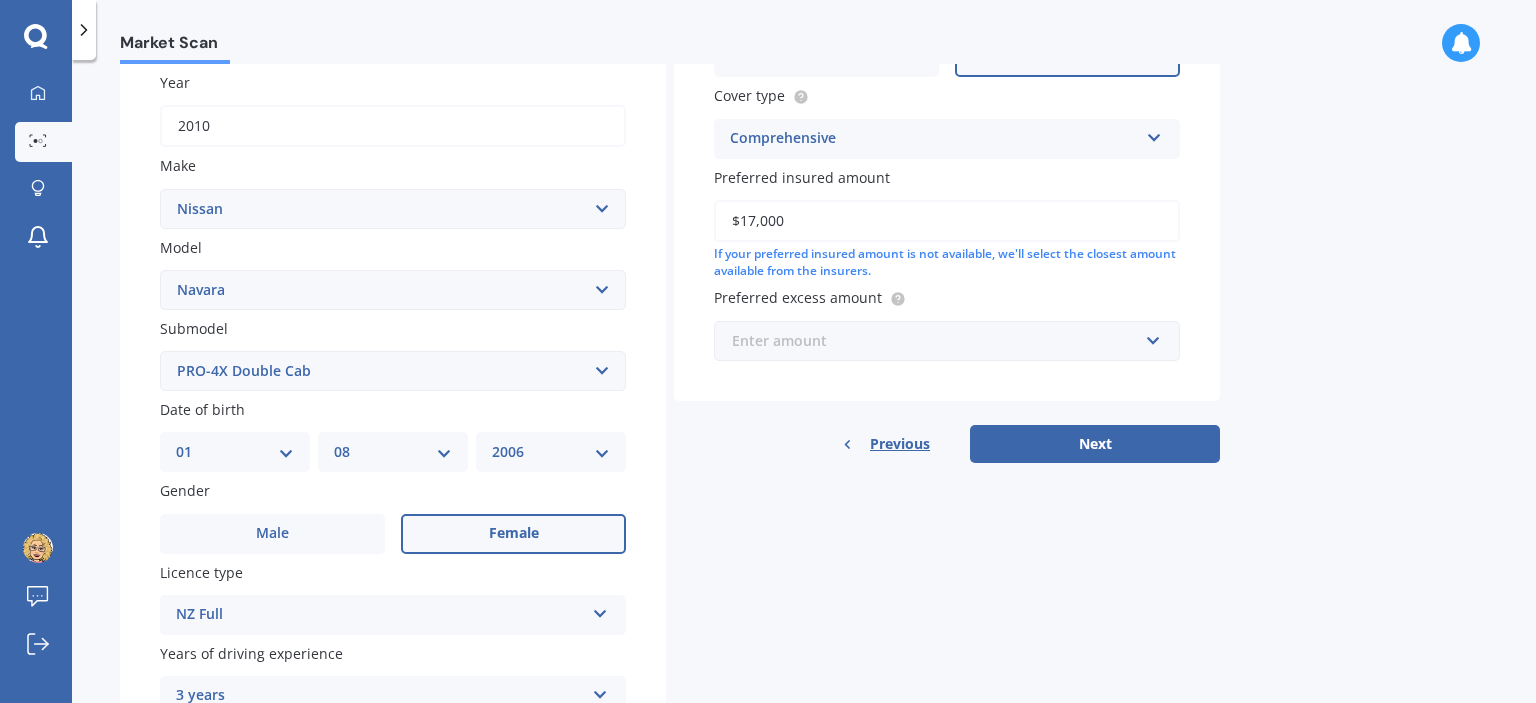 click at bounding box center (940, 341) 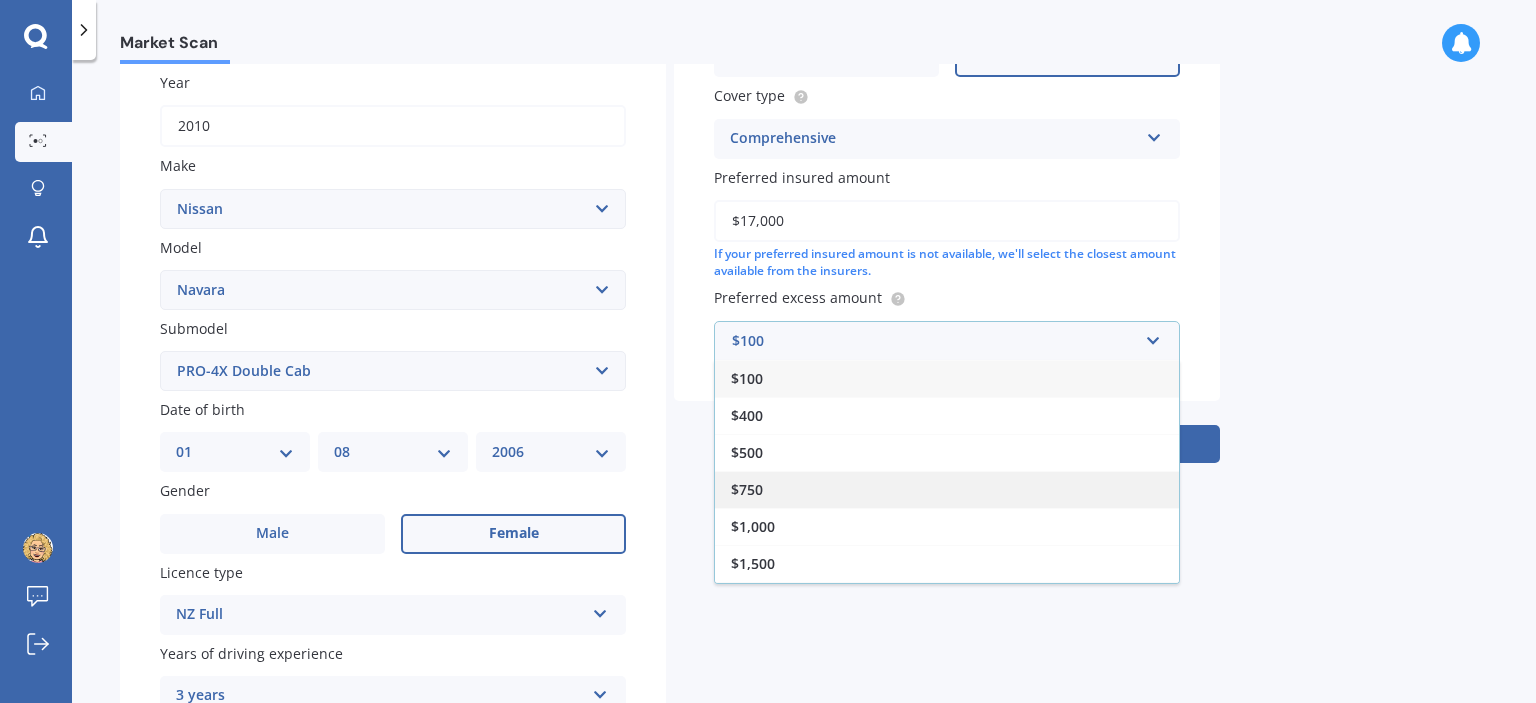 click on "$750" at bounding box center [947, 489] 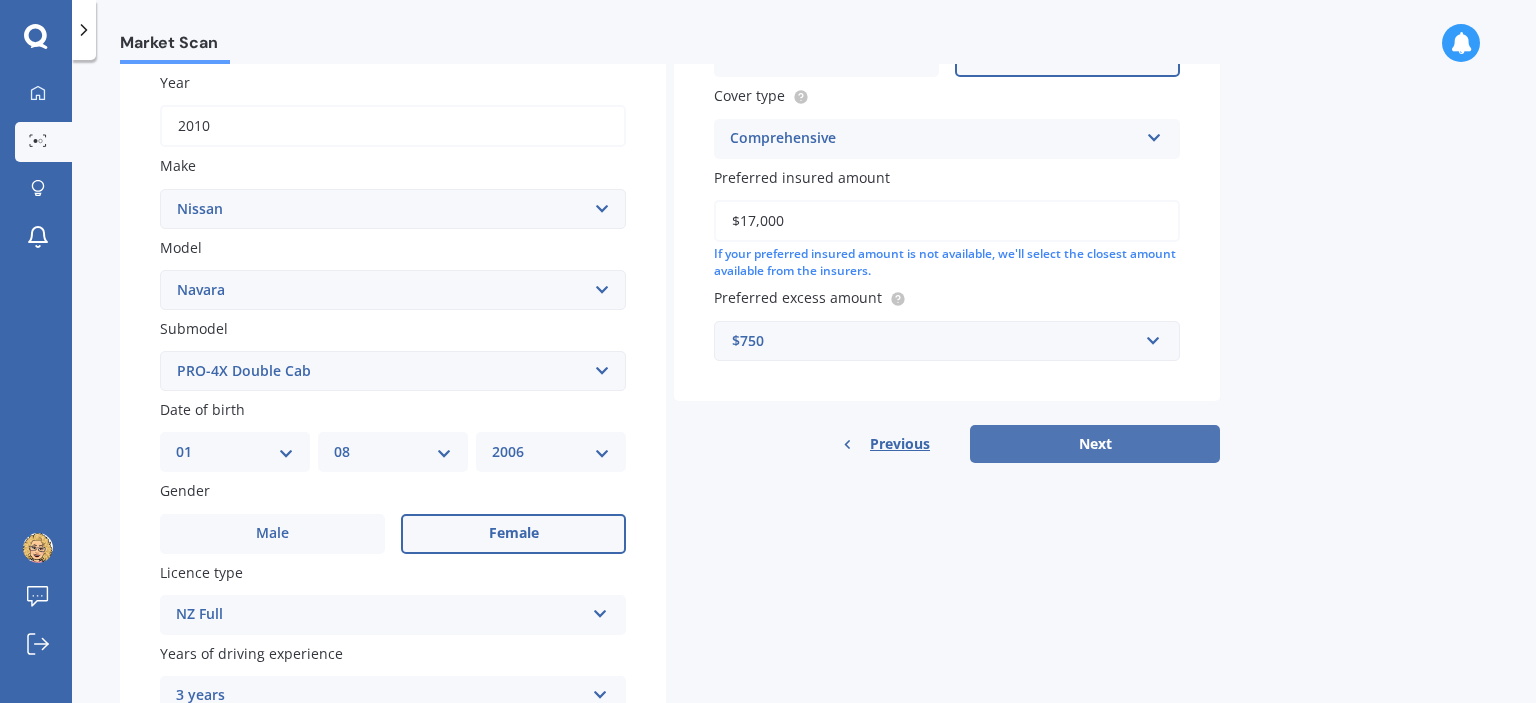 click on "Next" at bounding box center [1095, 444] 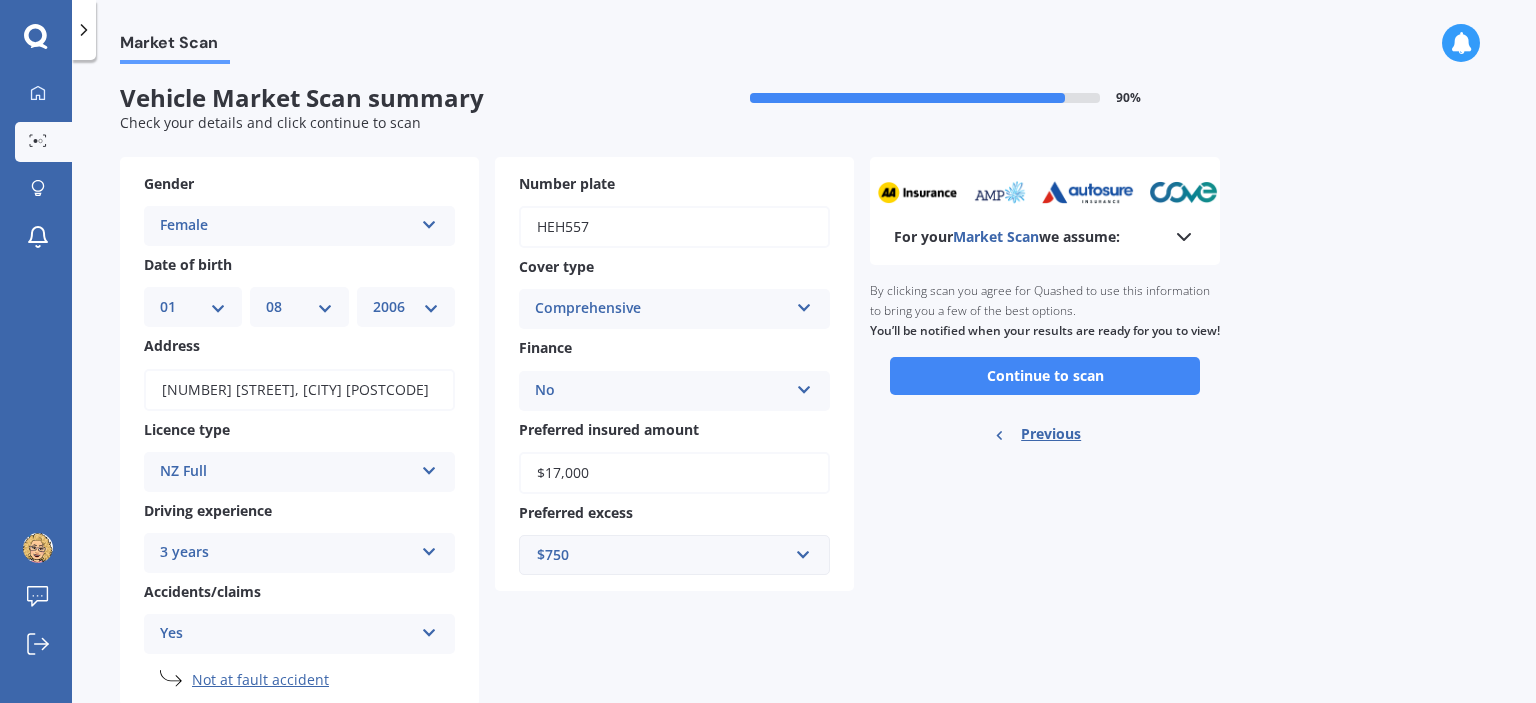 scroll, scrollTop: 0, scrollLeft: 0, axis: both 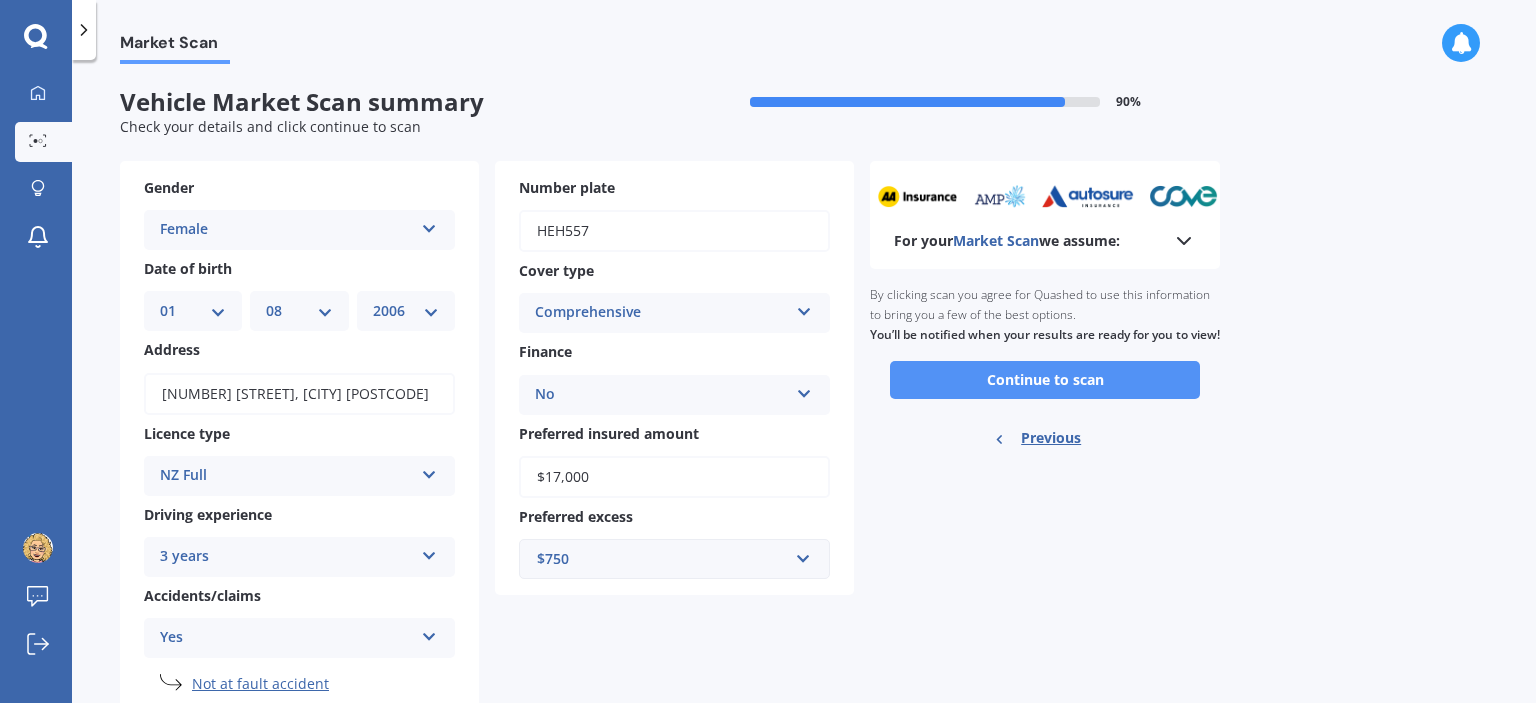 click on "Continue to scan" at bounding box center [1045, 380] 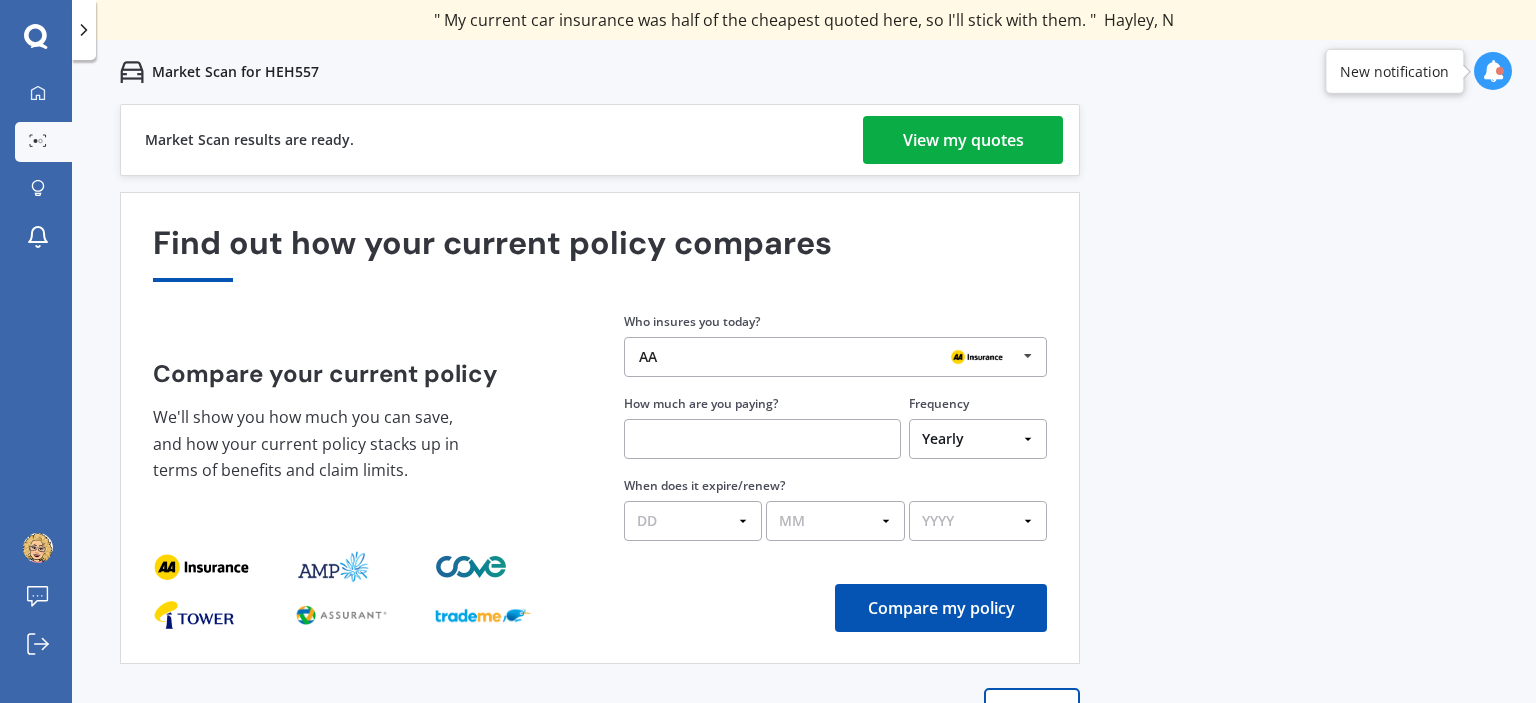 click on "View my quotes" at bounding box center [963, 140] 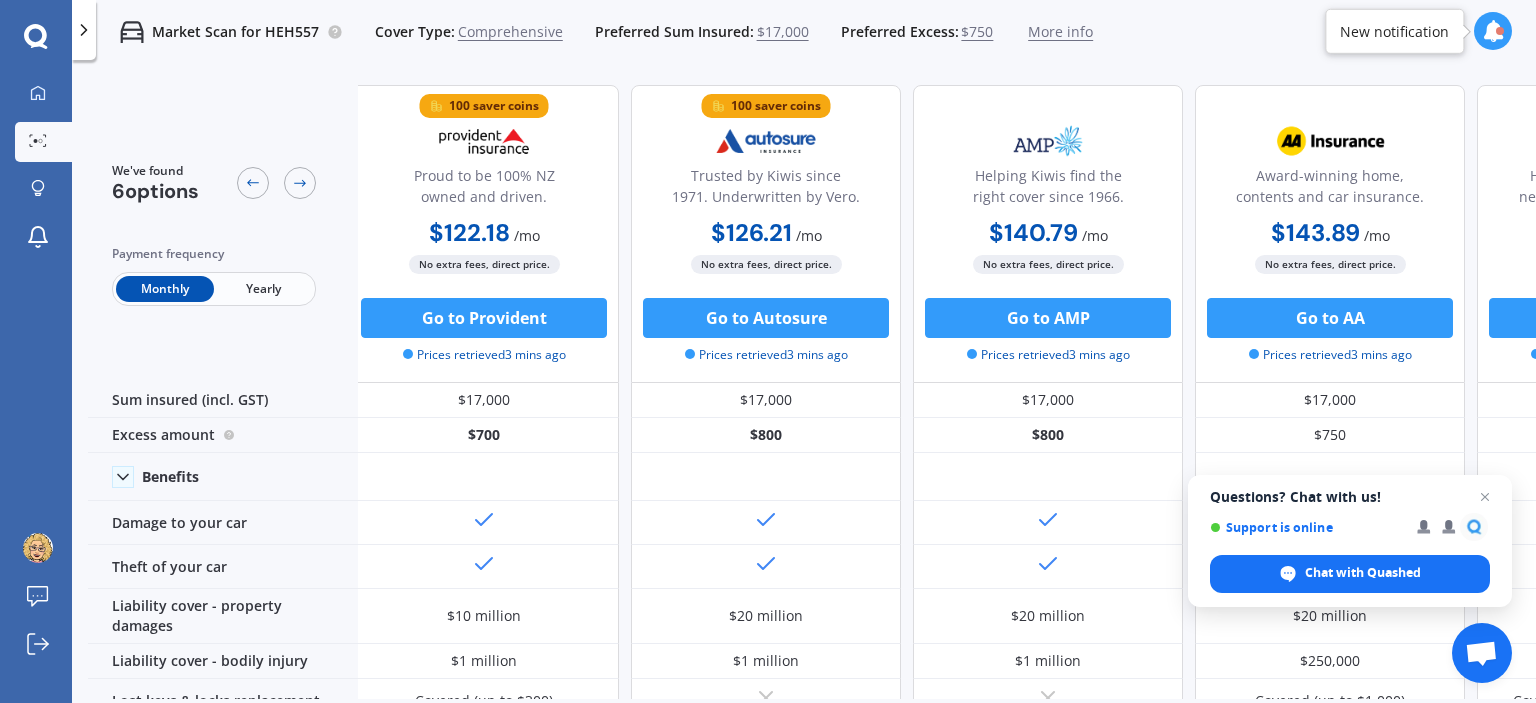 scroll, scrollTop: 0, scrollLeft: 0, axis: both 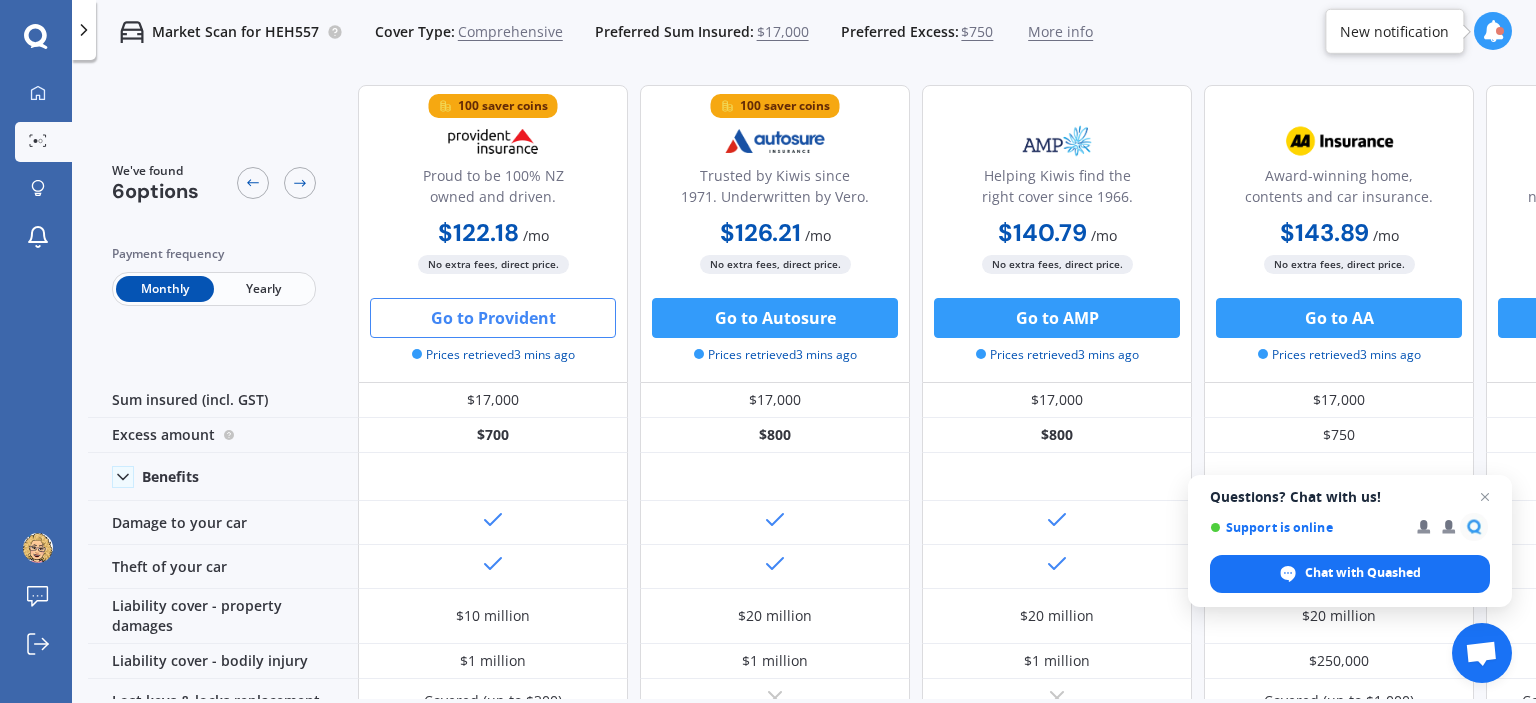 click on "Go to Provident" at bounding box center (493, 318) 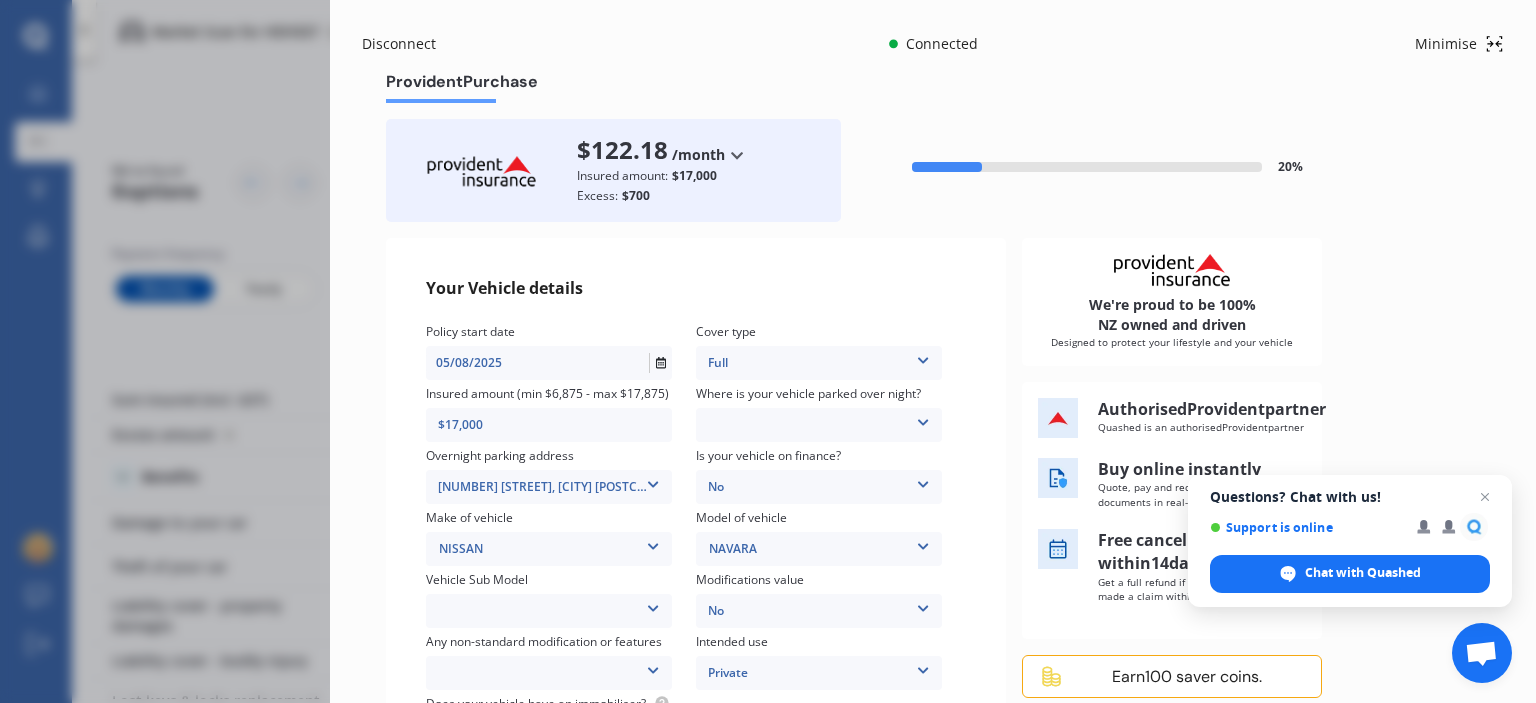 click on "Garage (fully enclosed) Off Street Parking Other" at bounding box center (819, 425) 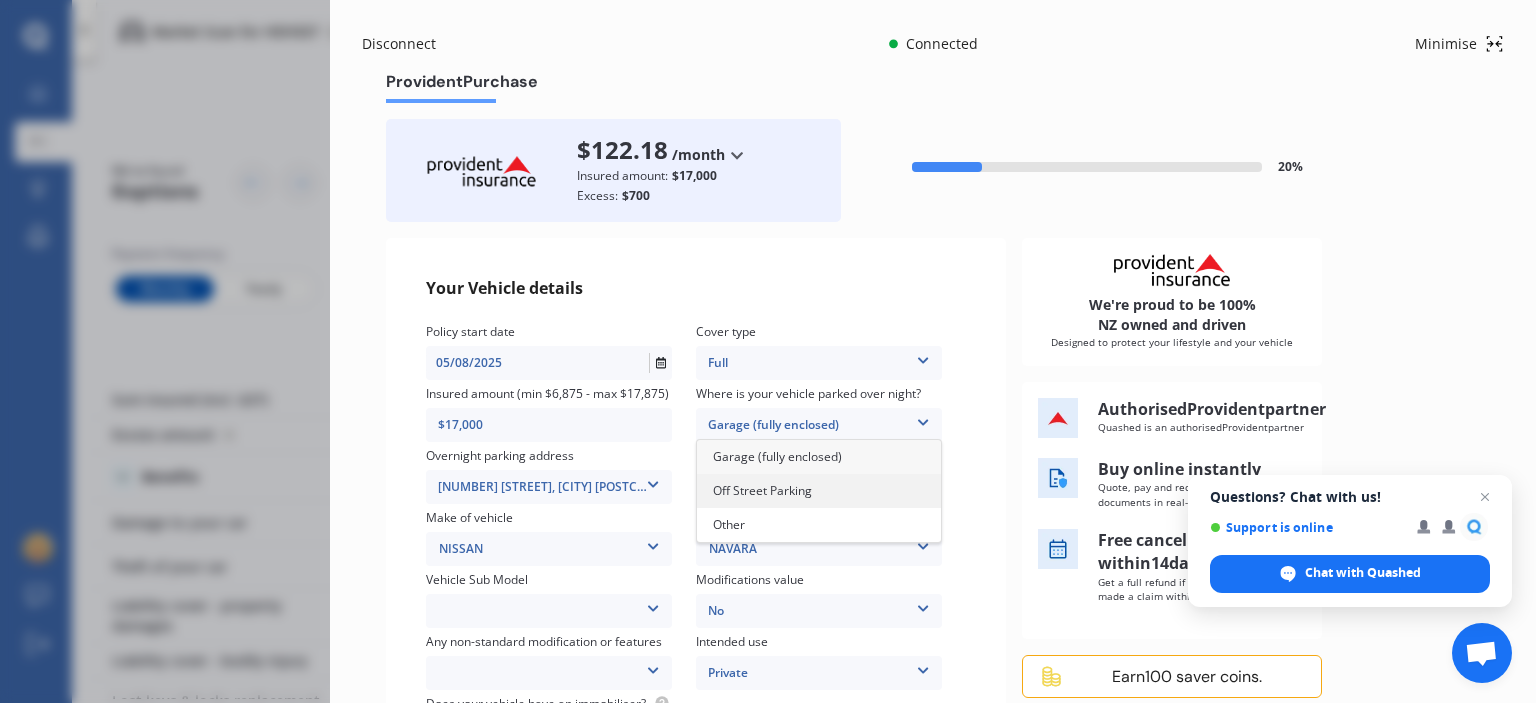 click on "Off Street Parking" at bounding box center [762, 490] 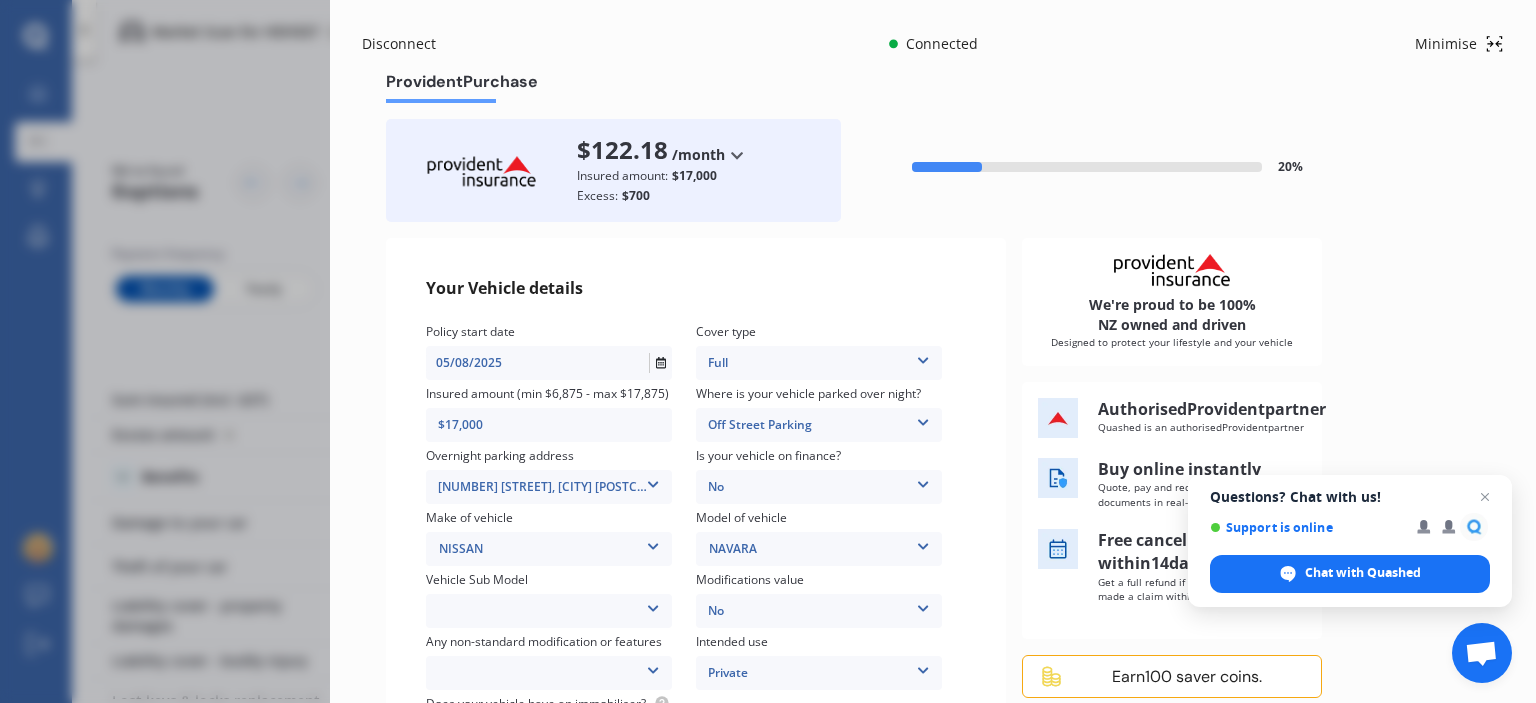 click on "No" at bounding box center [819, 487] 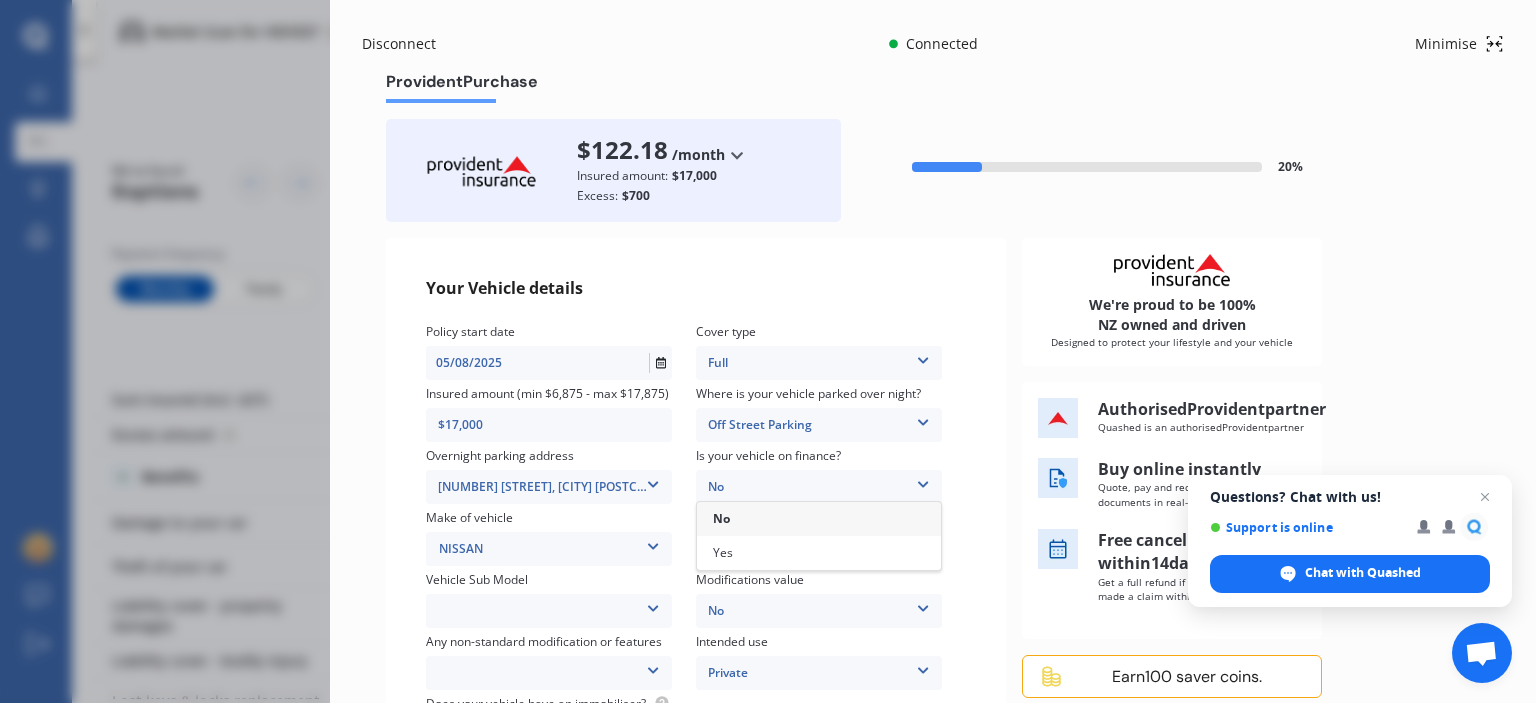 click on "No" at bounding box center [819, 519] 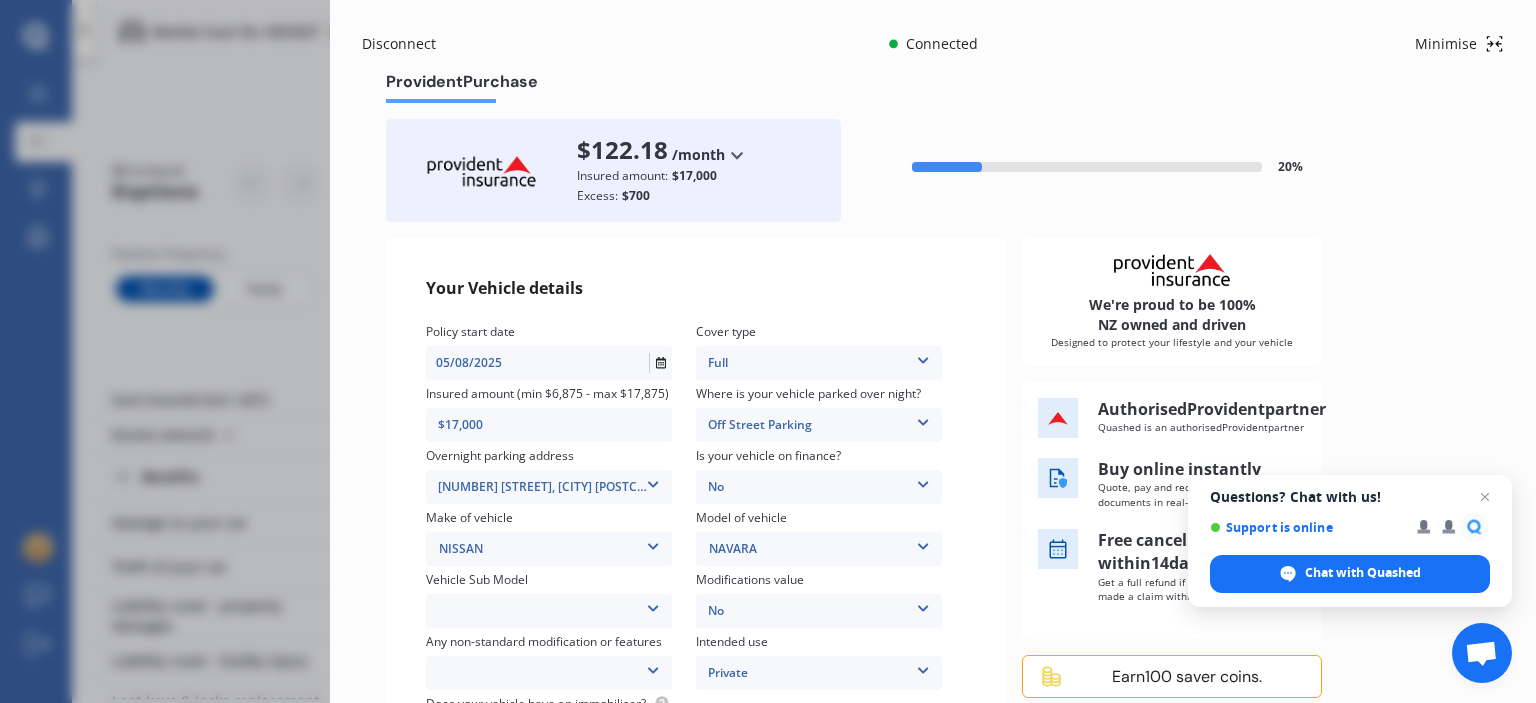 click on "Navara ST-X Wellside 4dr Auto 5sp 4x4 2.5DT Navara ST Wellside 4dr Auto 5sp 4x4 871kg 2.5DT" at bounding box center [549, 611] 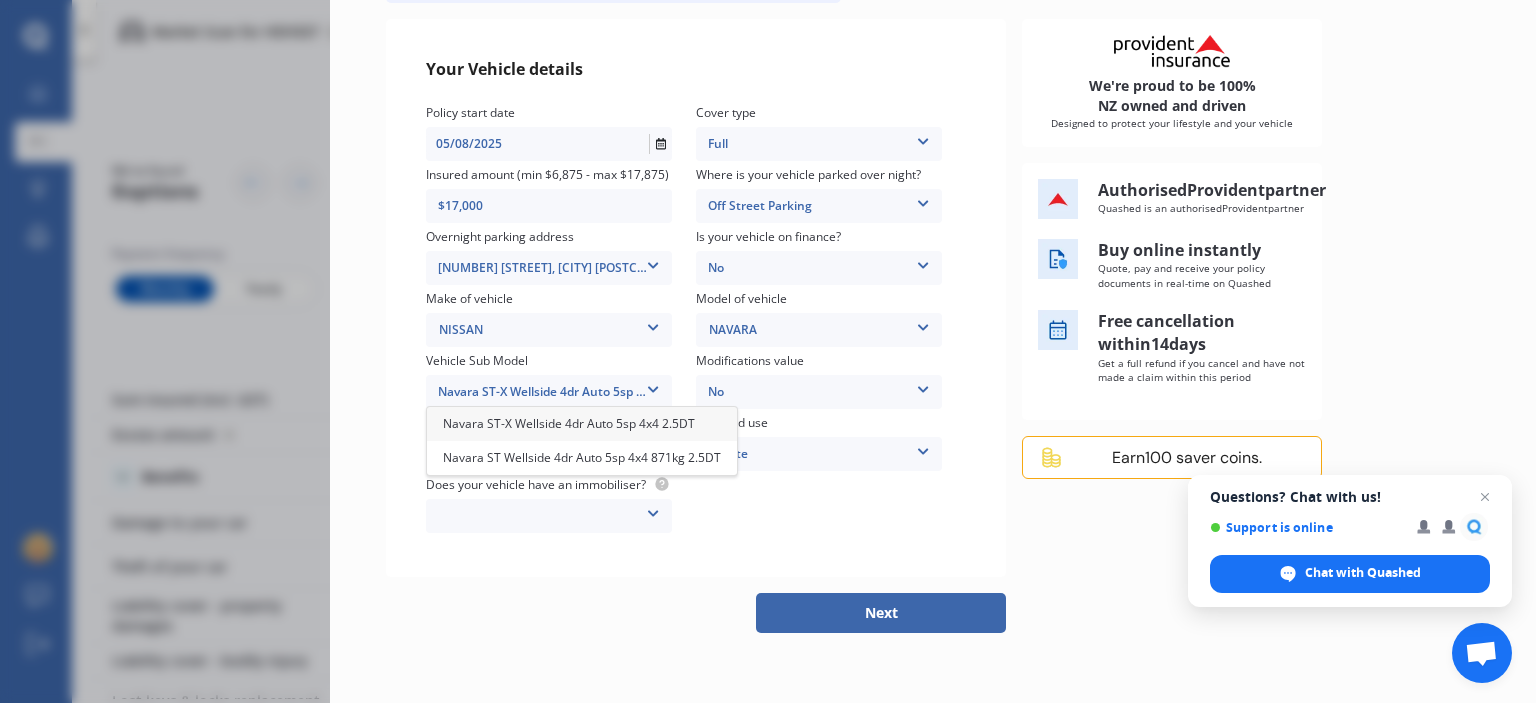 scroll, scrollTop: 228, scrollLeft: 0, axis: vertical 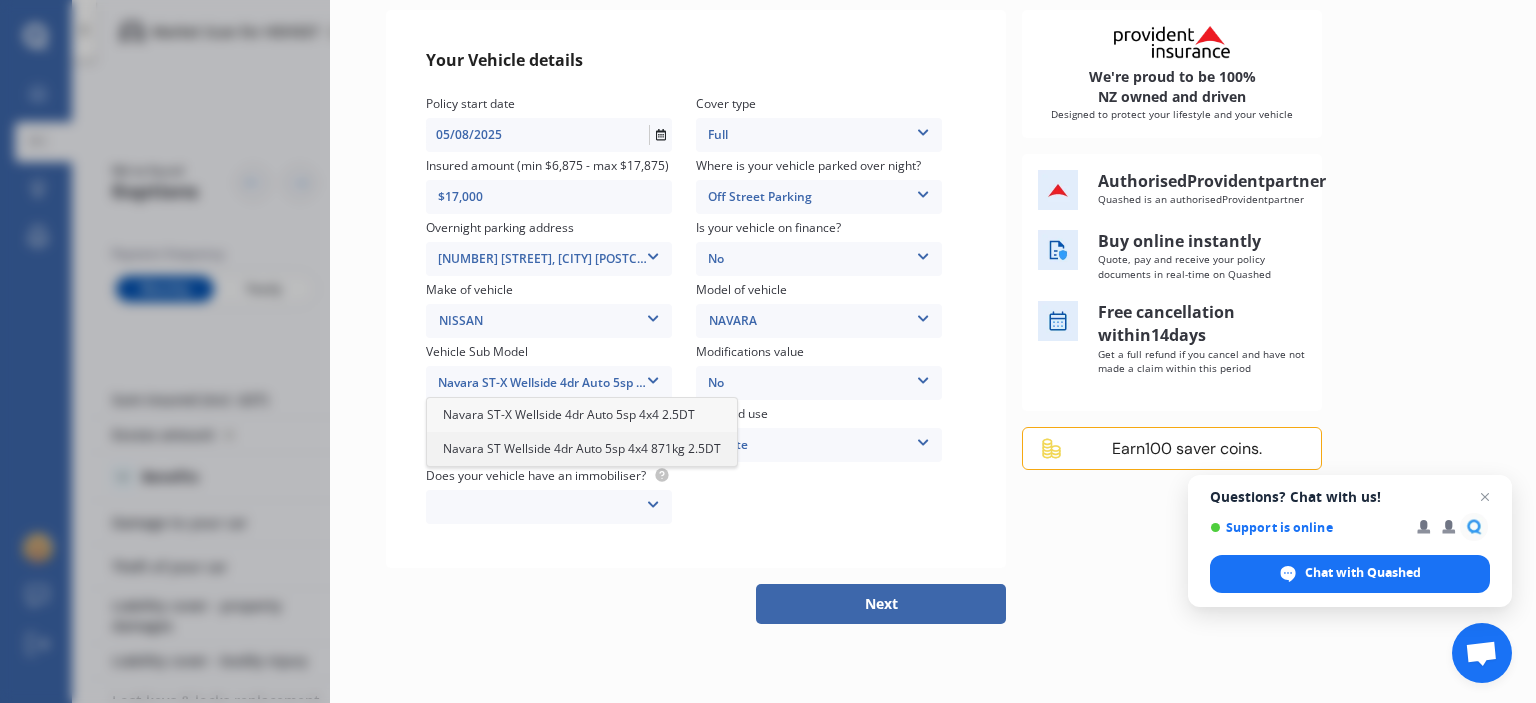 click on "Navara ST Wellside 4dr Auto 5sp 4x4 871kg 2.5DT" at bounding box center [582, 448] 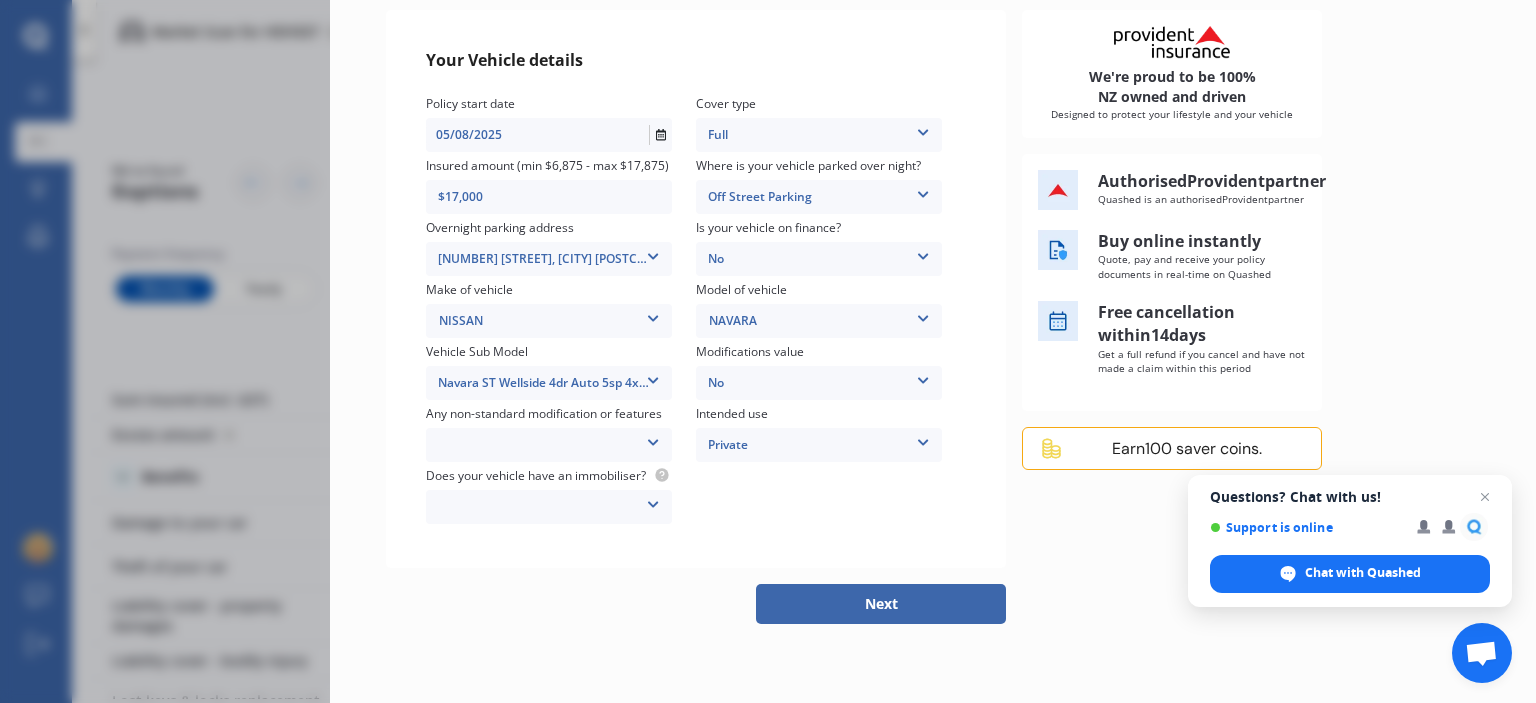 click on "Yes No" at bounding box center (549, 507) 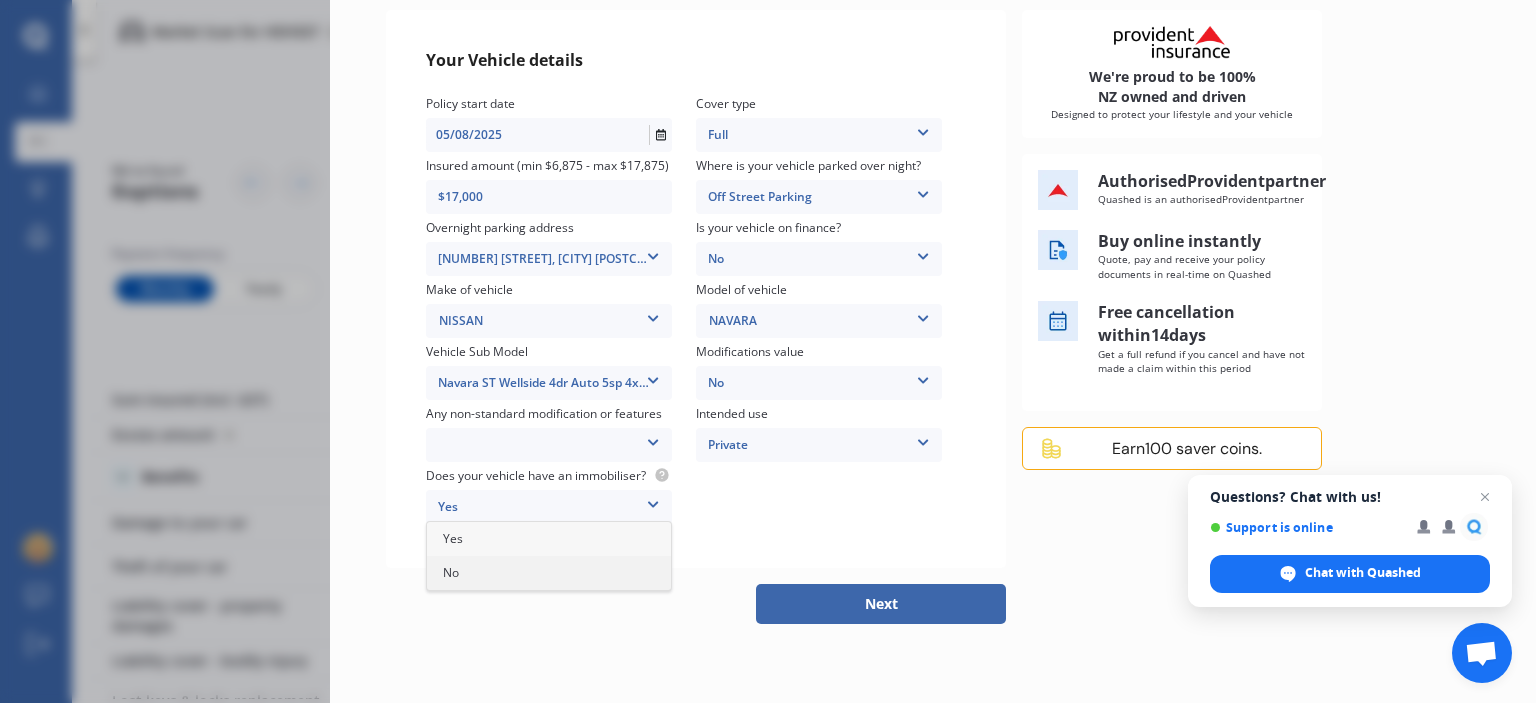click on "No" at bounding box center (549, 573) 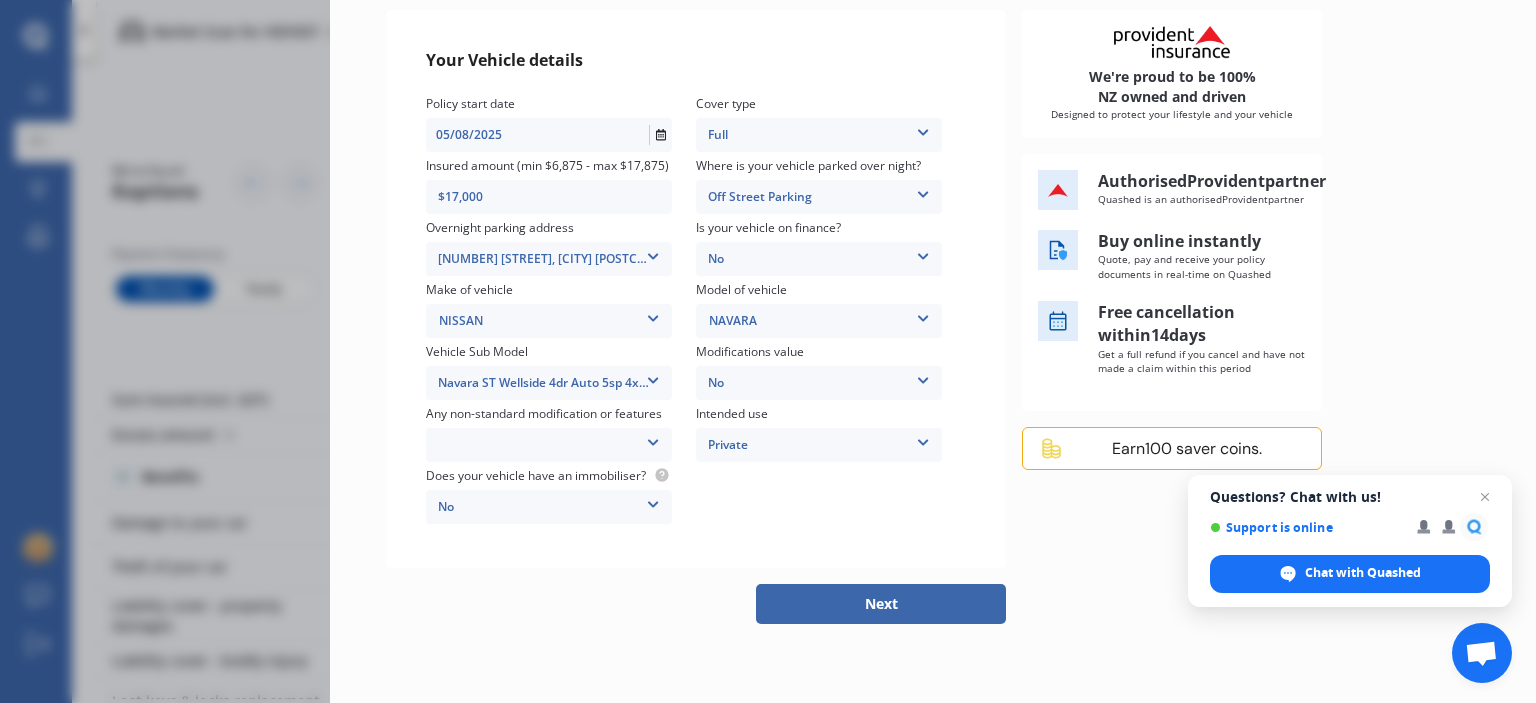 click on "Next" at bounding box center [881, 604] 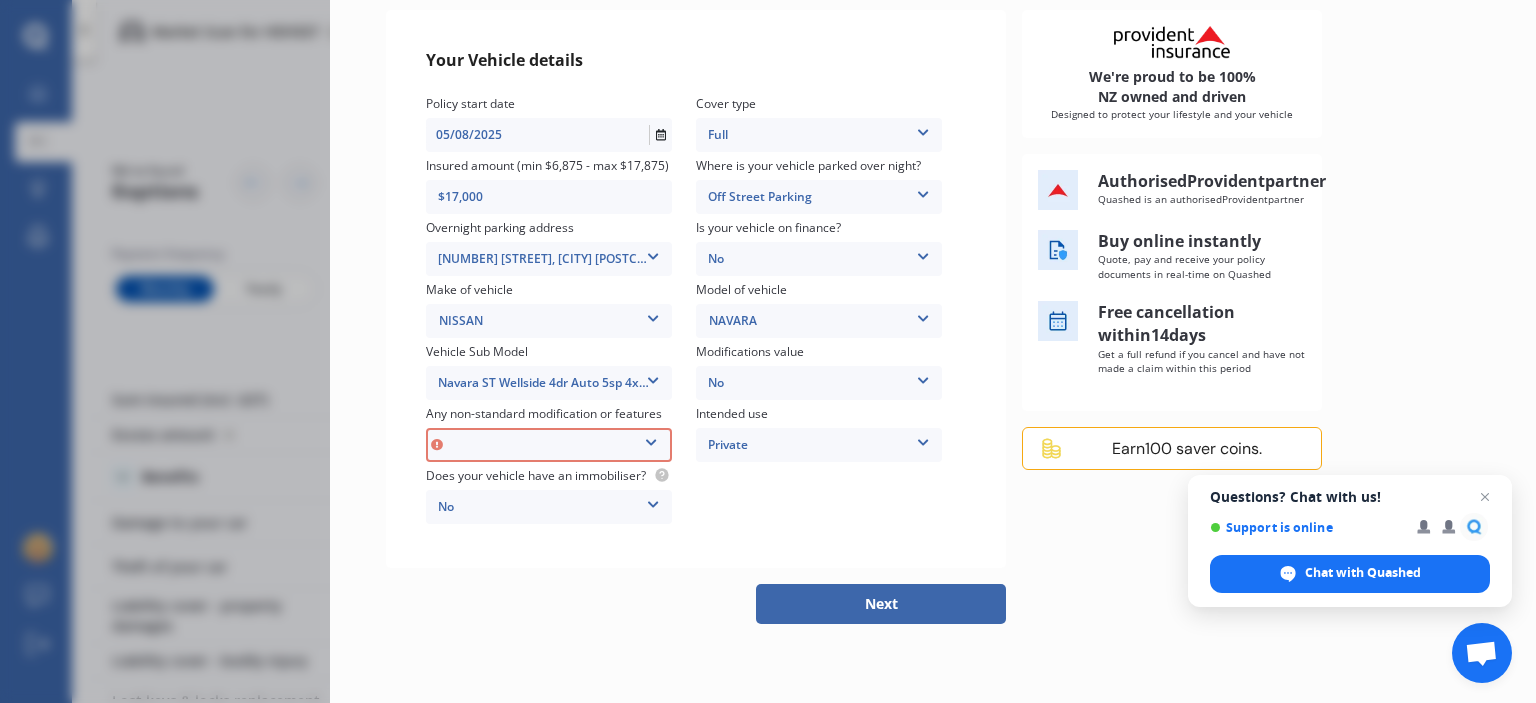 click on "None Nitrous Oxide System(NOS) Roll Cage Full Racing Harness" at bounding box center [549, 445] 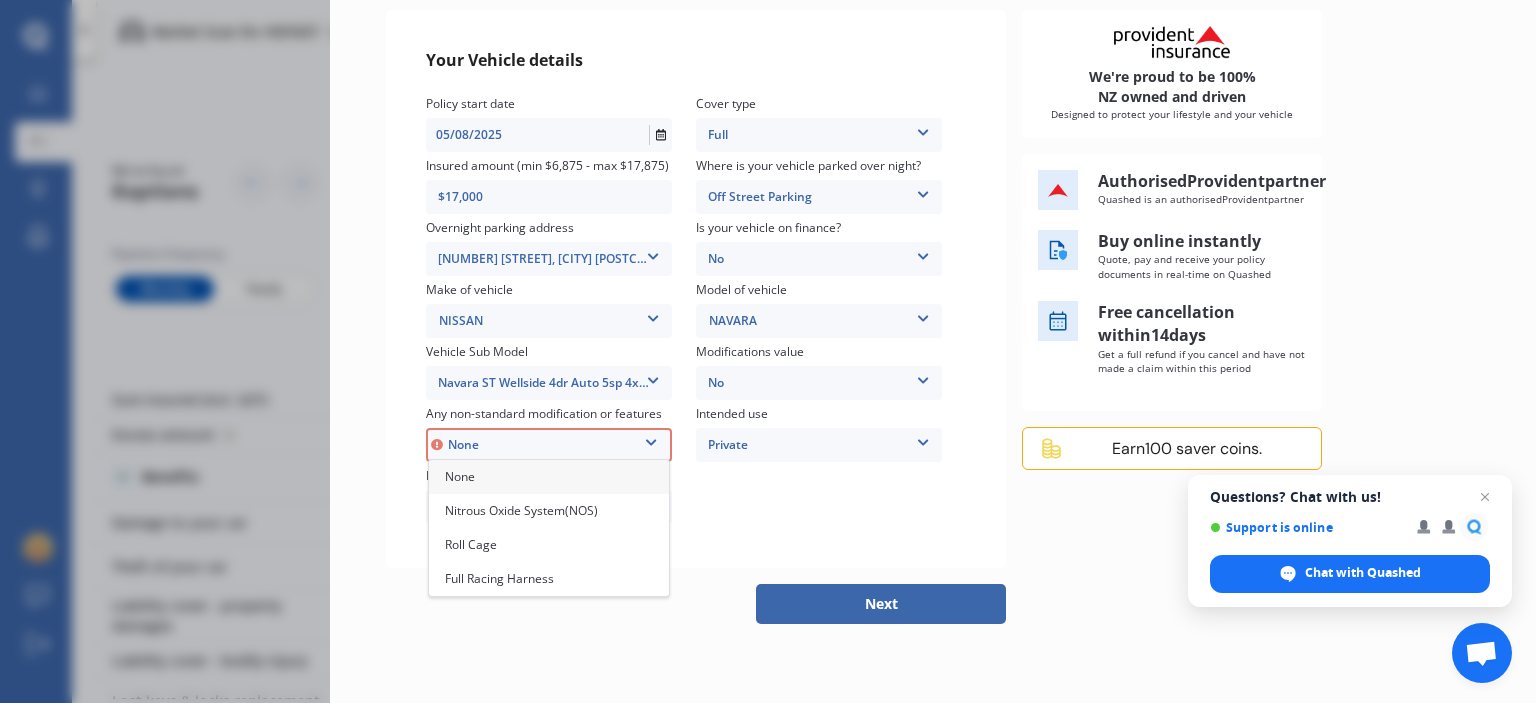 click on "None" at bounding box center (549, 477) 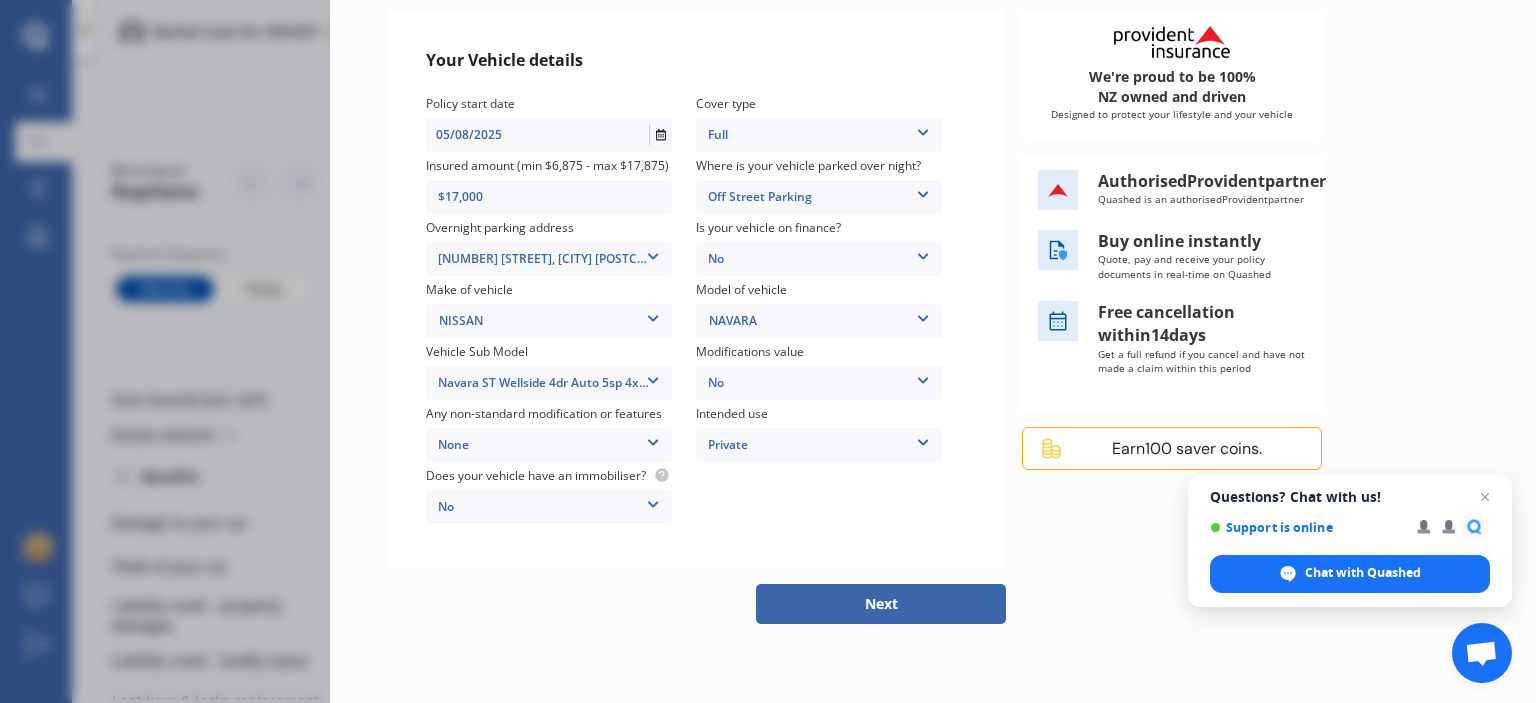 click on "Next" at bounding box center [881, 604] 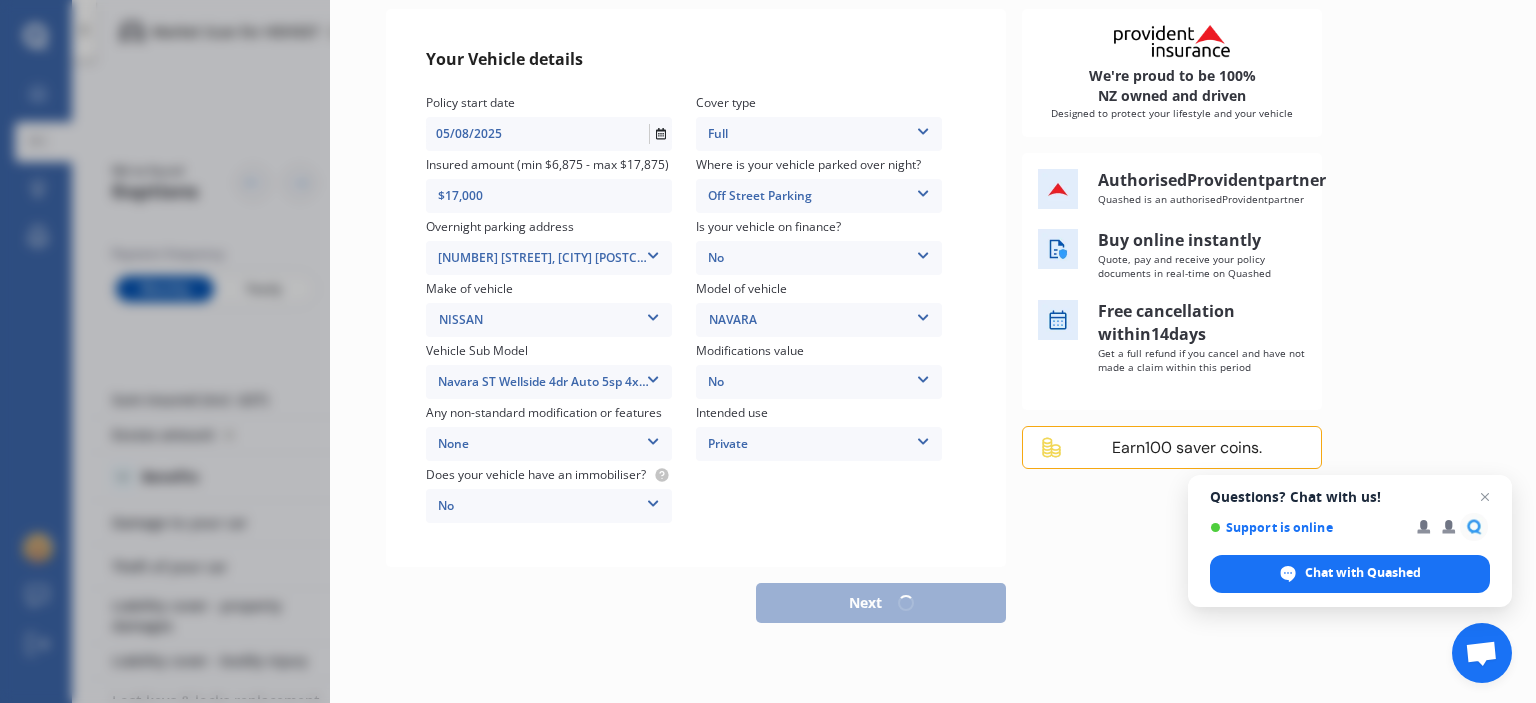 scroll, scrollTop: 217, scrollLeft: 0, axis: vertical 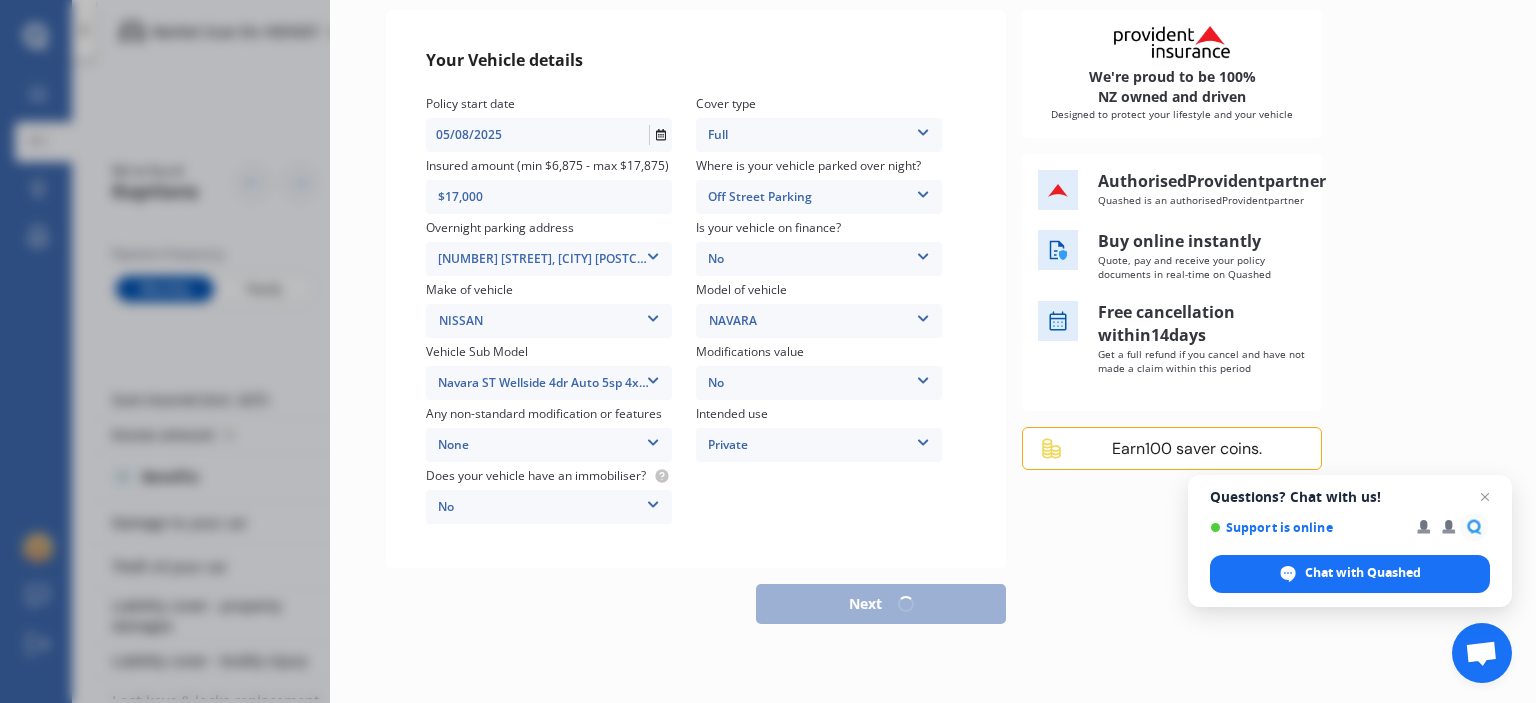 select on "01" 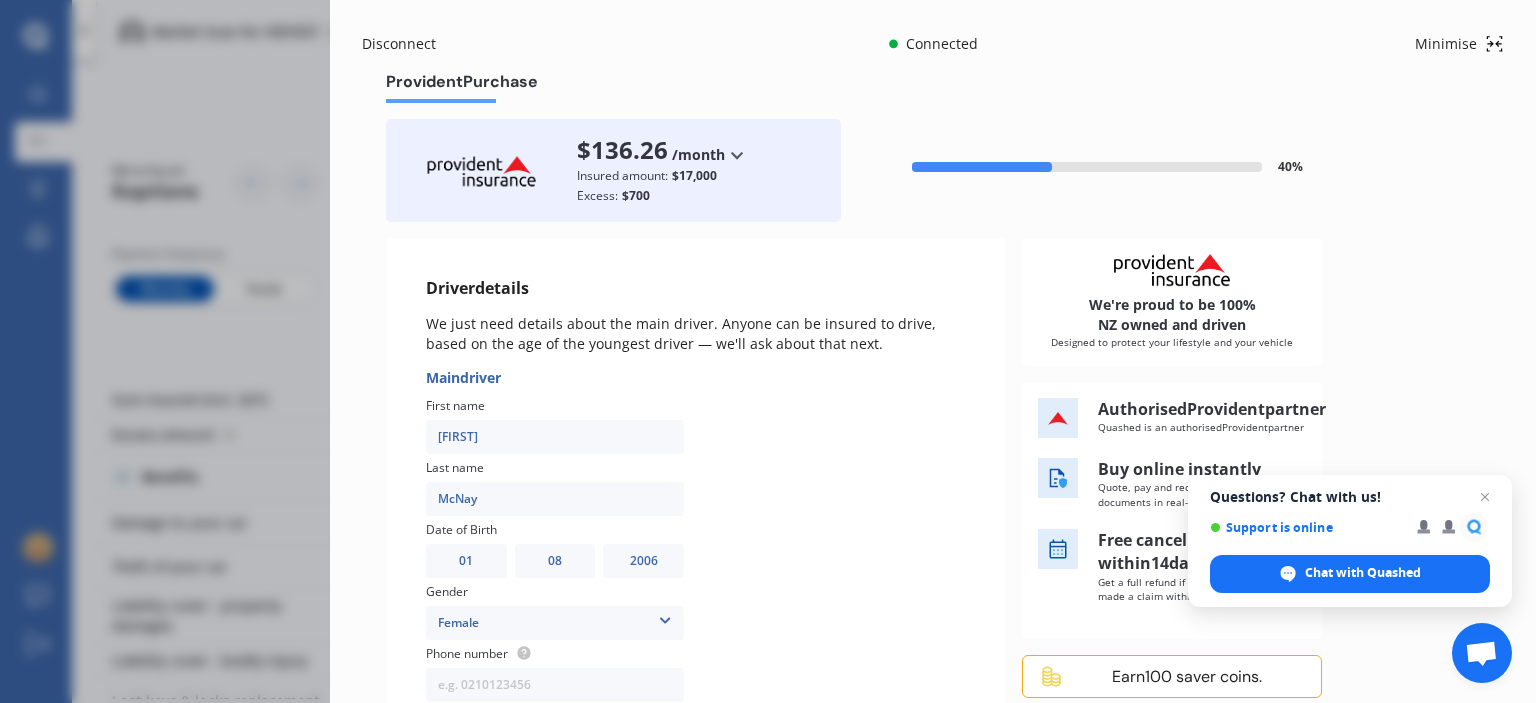 scroll, scrollTop: 0, scrollLeft: 0, axis: both 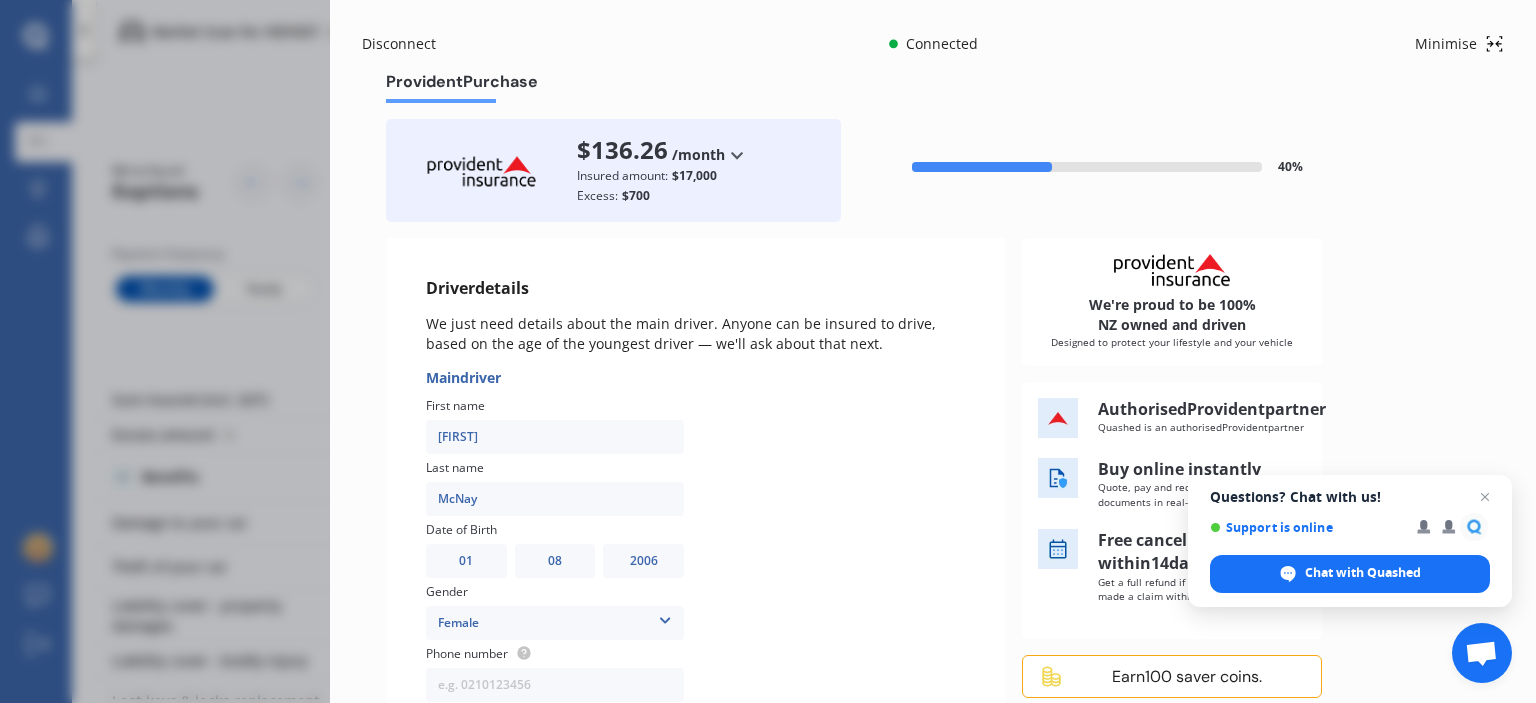 drag, startPoint x: 509, startPoint y: 433, endPoint x: 407, endPoint y: 432, distance: 102.0049 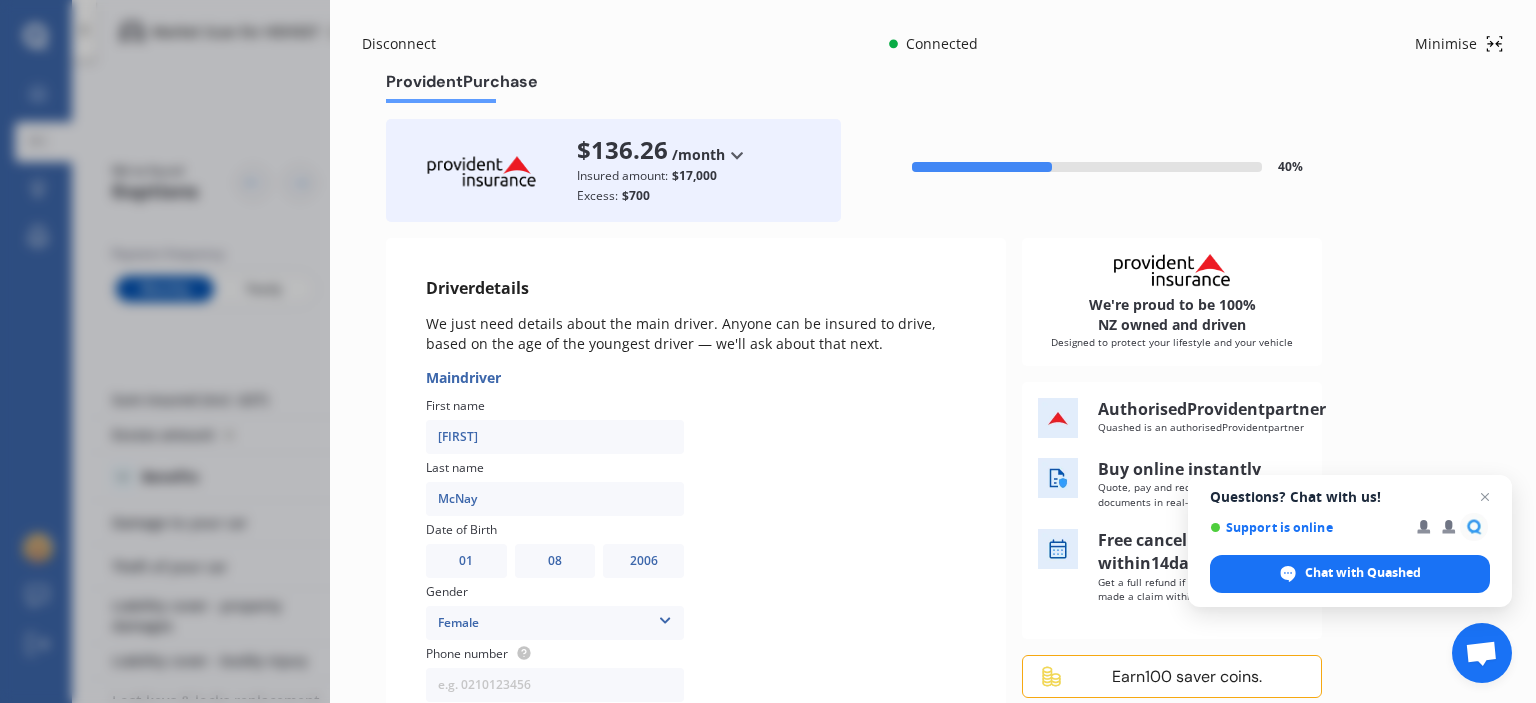 click on "Disconnect Connected Minimise Yearly Monthly $213.10 / mo Provident  Purchase $213.10 /month /year /month Insured amount: $17,000 Excess: $700 95 % Policy wording Please take a look at your  vehicle  policy wording document before proceeding. Provident_CarMinder2.0.pdf Download I have read and accept the   Terms & Conditions The information provided is   current, accurate and complete and not misleading Pay  monthly  selected Provident Insurance collects the first year's monthly premiums over 11 payments instead of 12 payments $ 213.10 /month ($ 2,132.85 /year) Pay yearly Pay monthly Authorised  Provident  partner Quashed is an authorised  Provident  partner Buy online instantly Quote, pay and receive your policy documents in real-time on Quashed Free cancellation within  14  days Get a full refund if you cancel and have not made a claim within this period Earn  100 saver coins. Provident Insurance collects the first year's monthly premiums over 11 payments instead of 12 payments Previous Continue to payment" at bounding box center [696, 554] 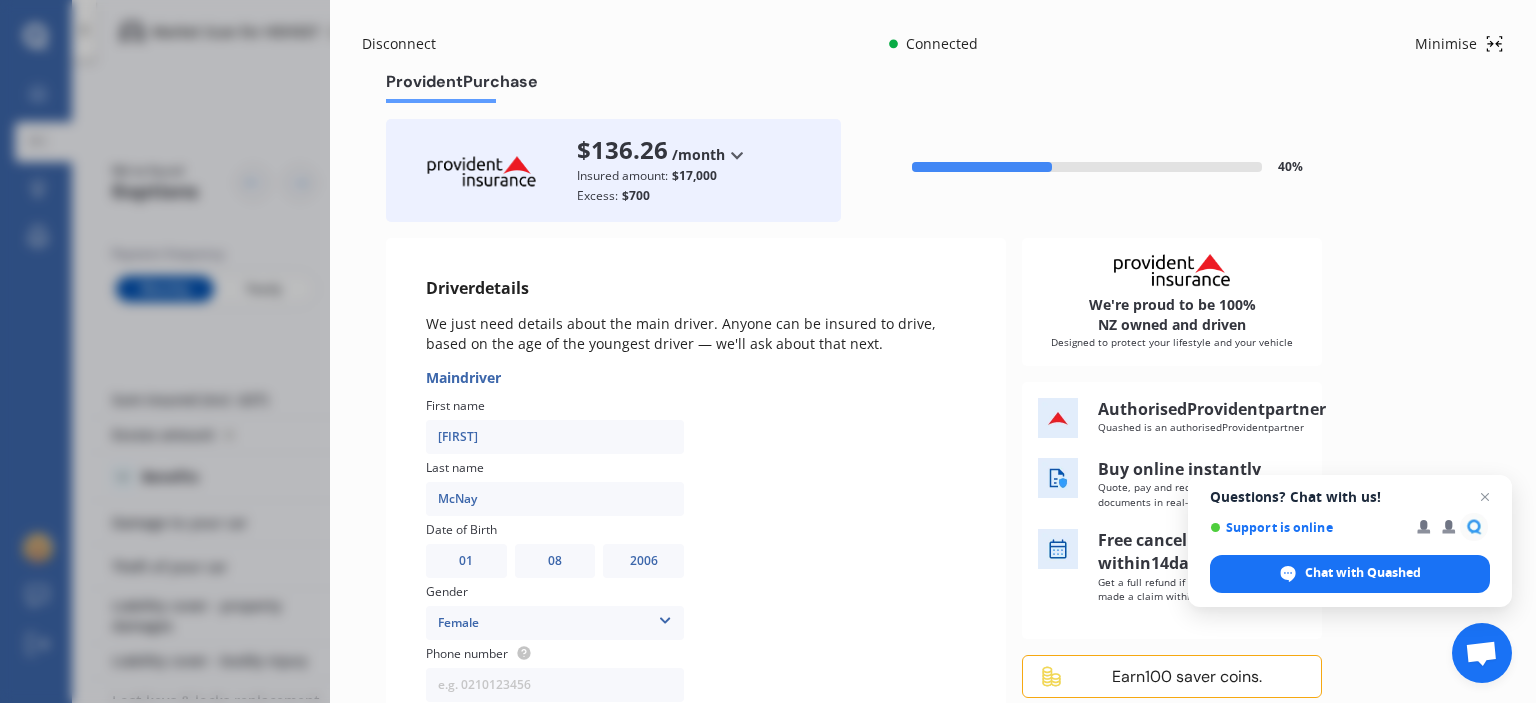 type on "[FIRST]" 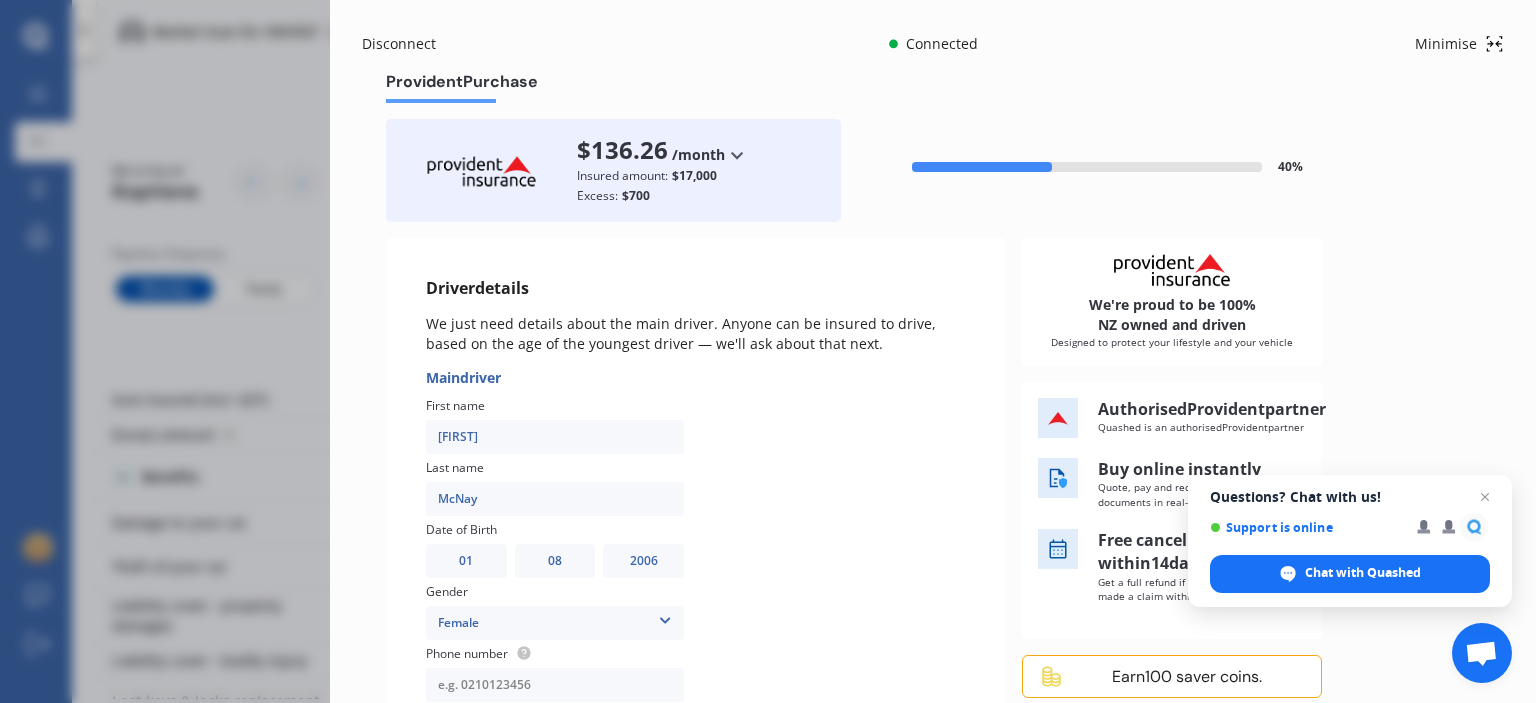 click at bounding box center (555, 685) 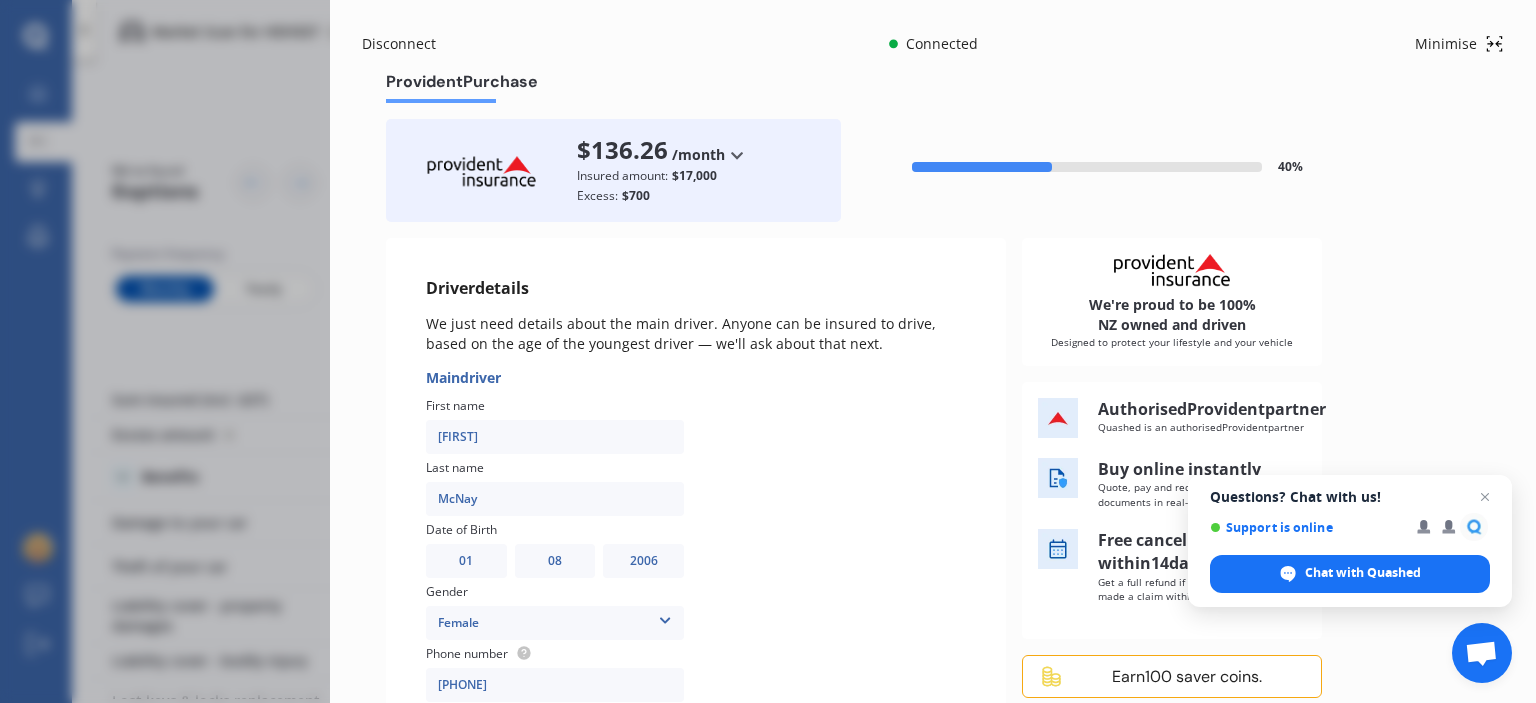 type on "[PHONE]" 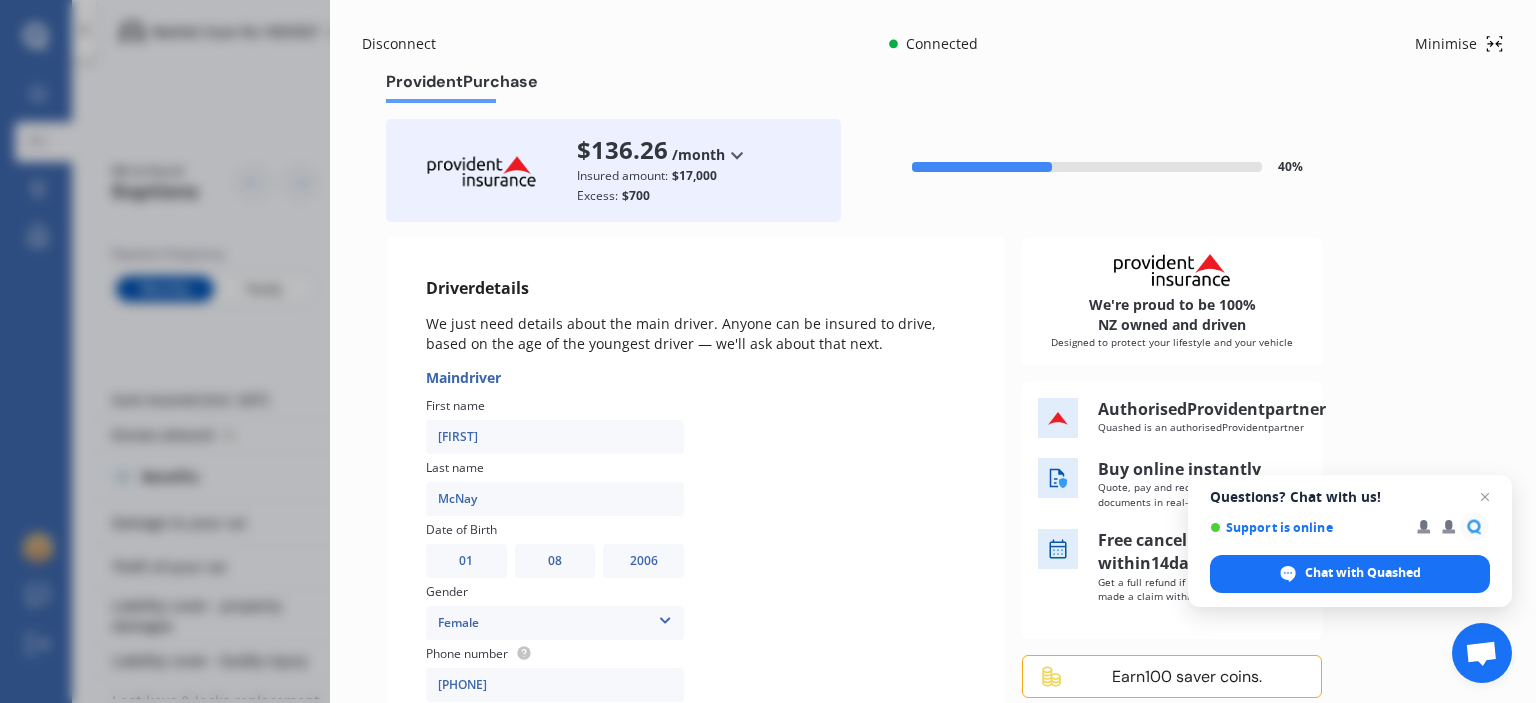 drag, startPoint x: 1535, startPoint y: 459, endPoint x: 1528, endPoint y: 515, distance: 56.435802 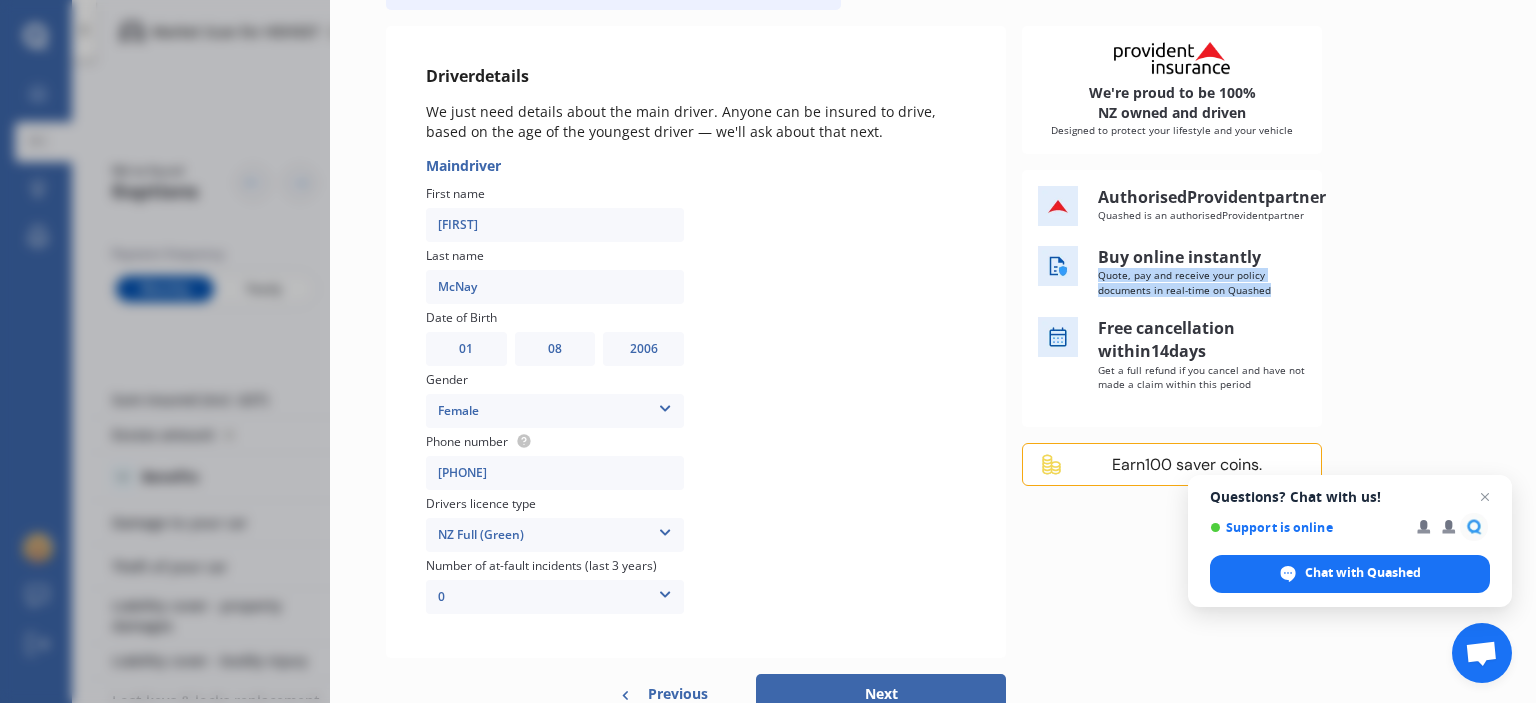 scroll, scrollTop: 213, scrollLeft: 0, axis: vertical 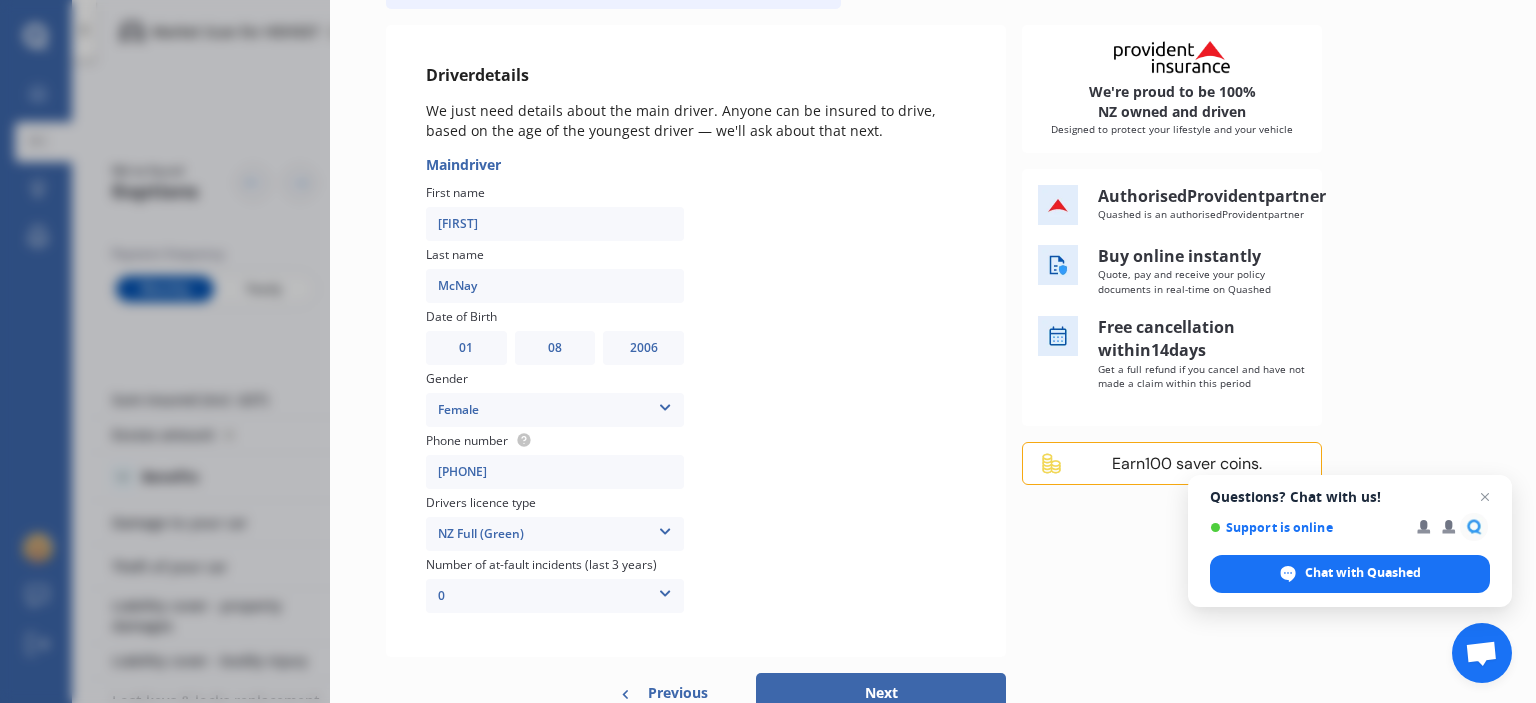 click on "NZ Full (Green)" at bounding box center (555, 534) 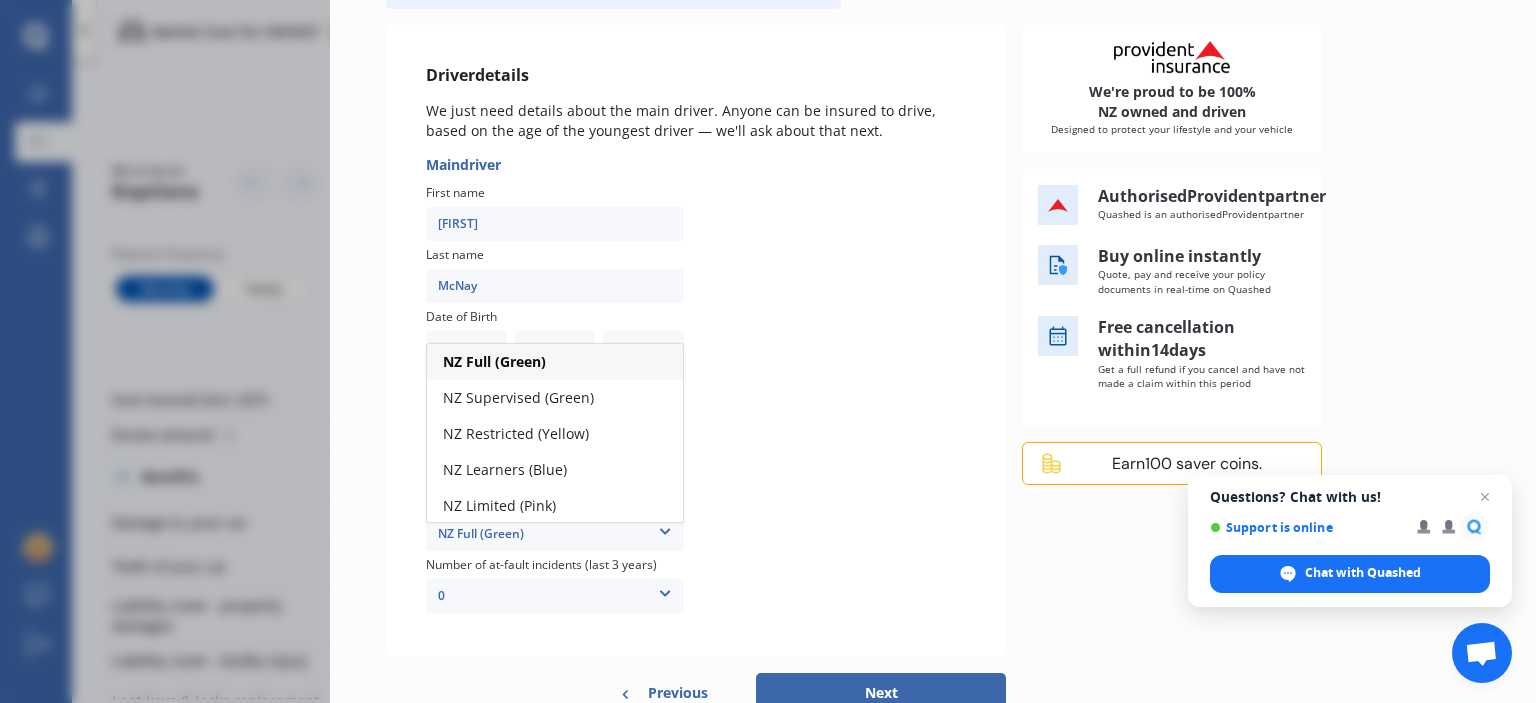 click on "NZ Full (Green)" at bounding box center (555, 362) 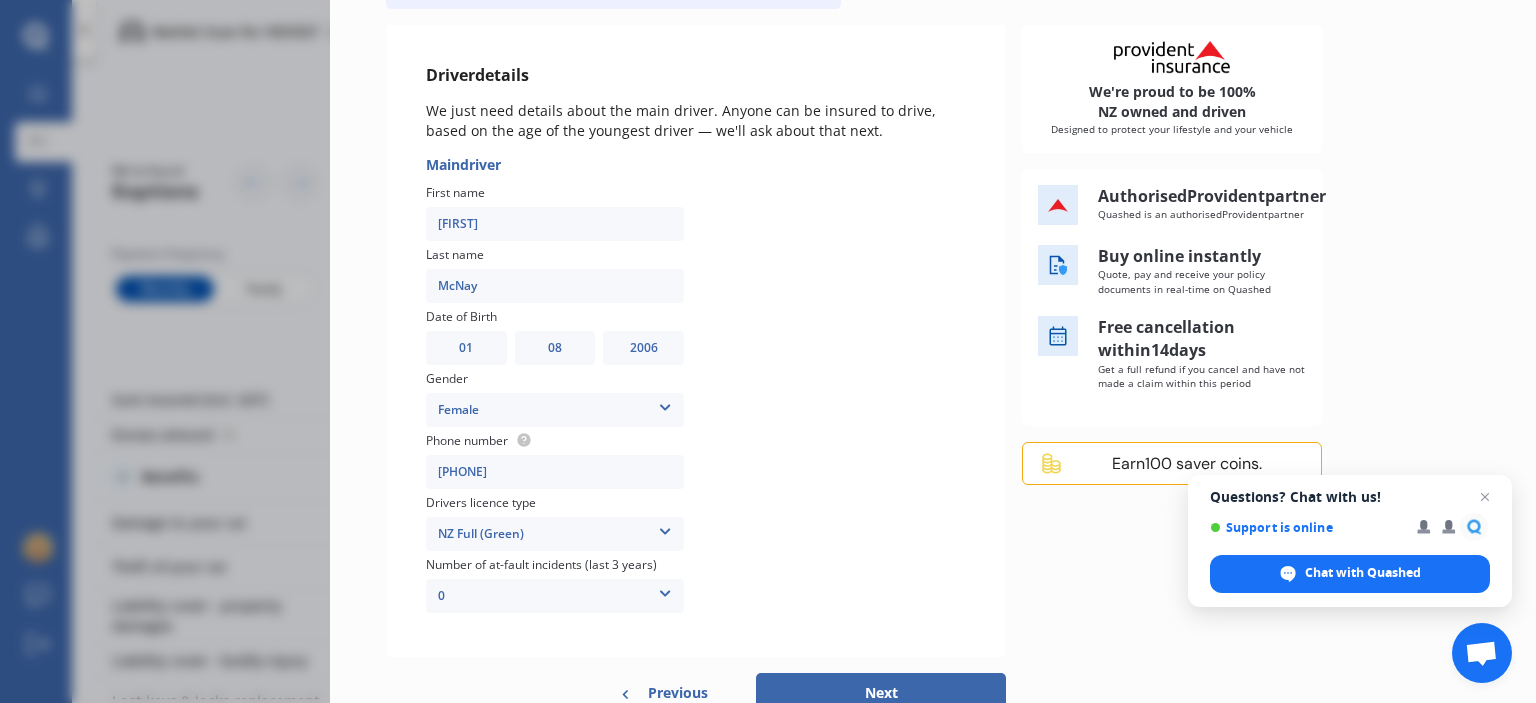 click on "0" at bounding box center (555, 596) 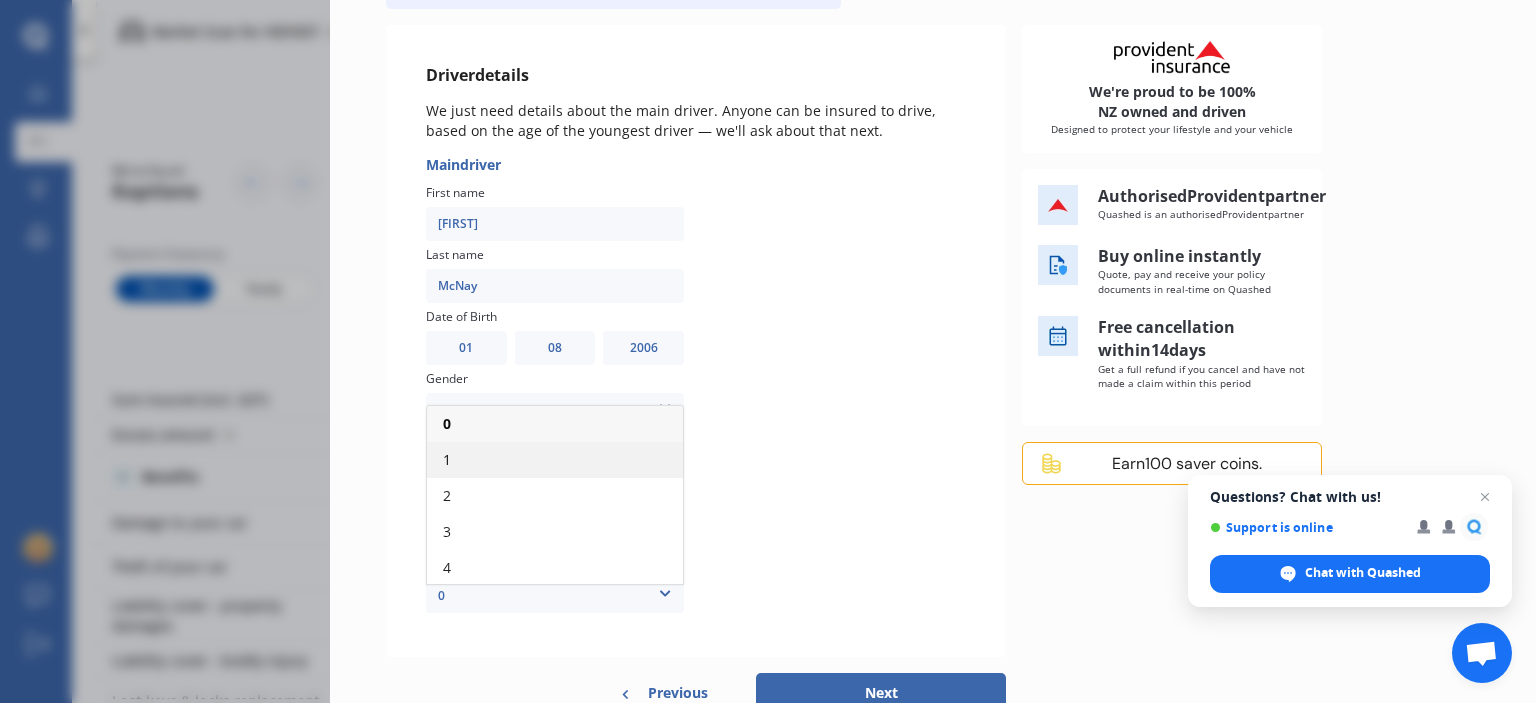 click on "1" at bounding box center (555, 460) 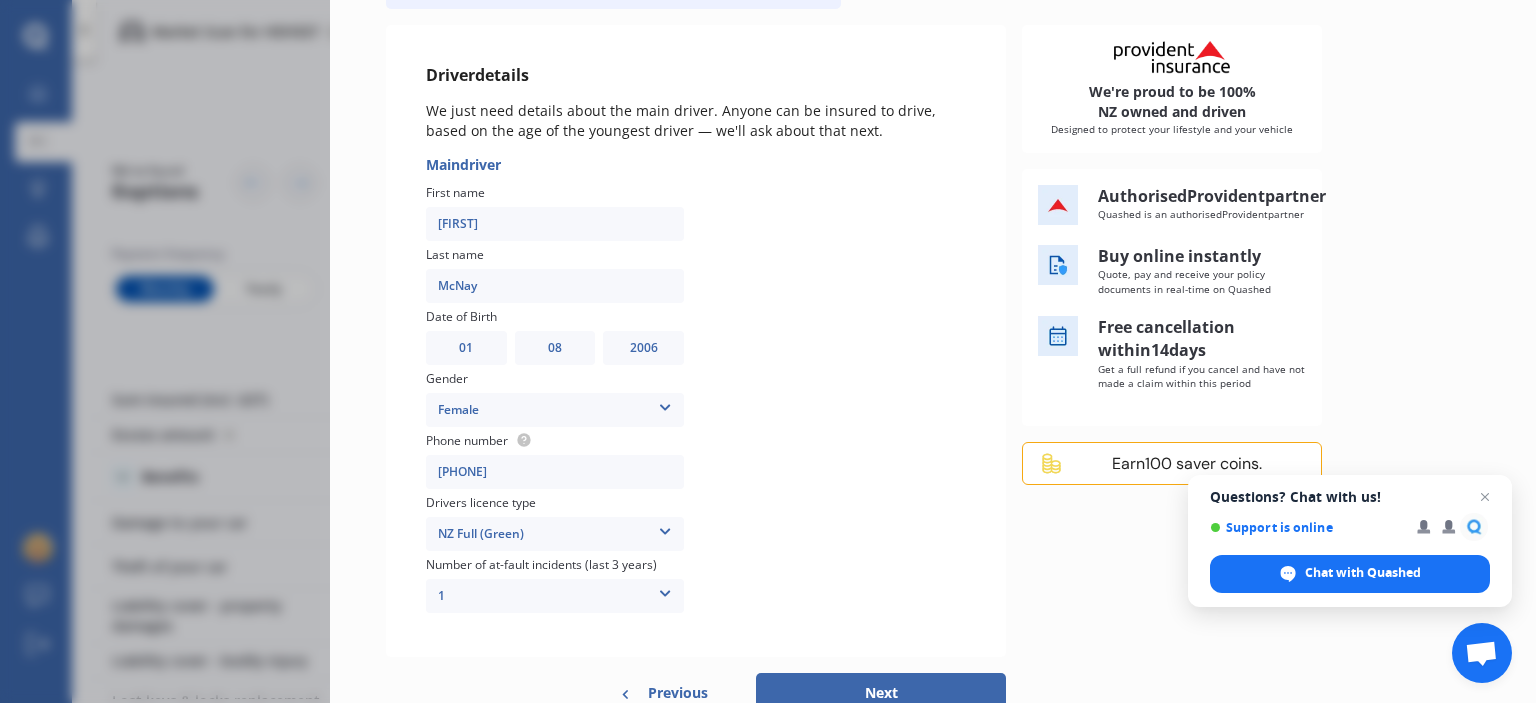 click at bounding box center [665, 590] 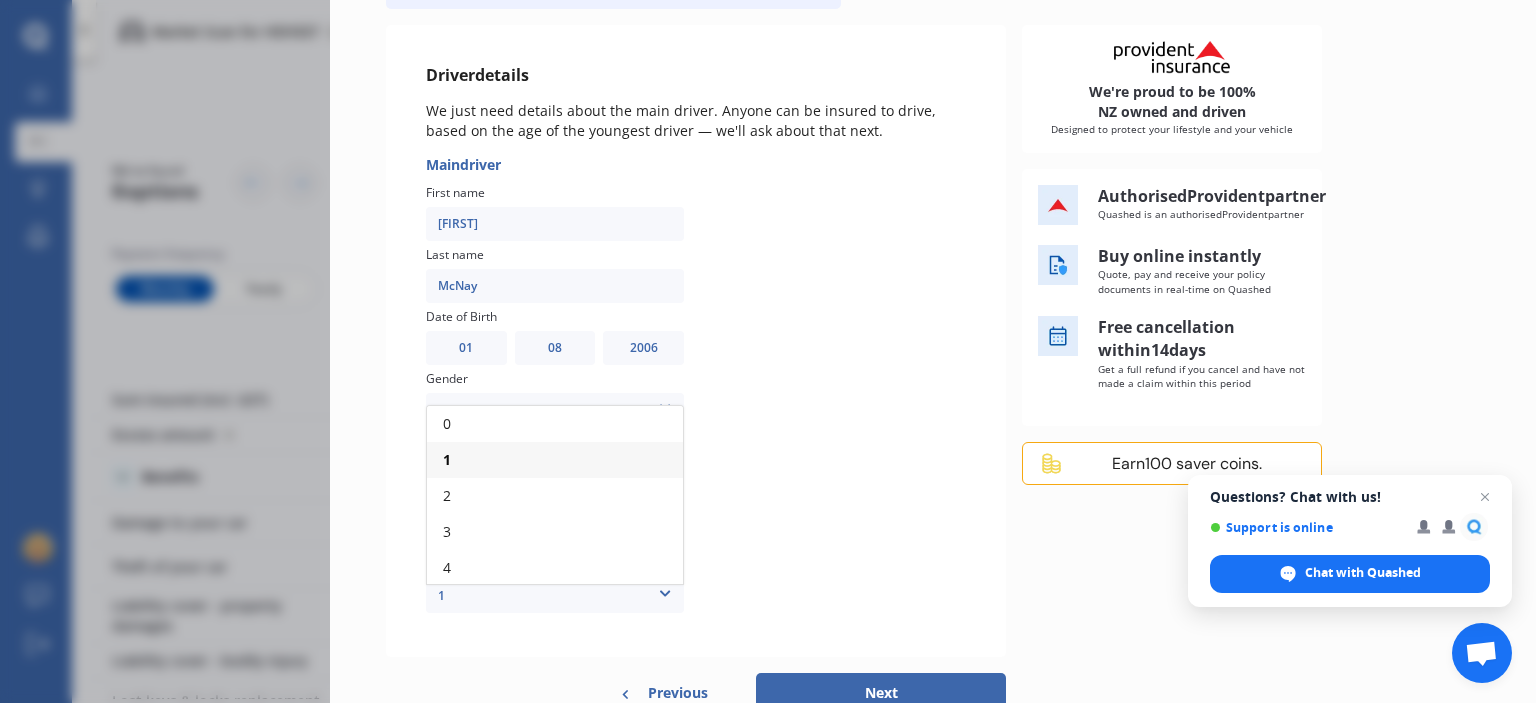 click on "0" at bounding box center (555, 424) 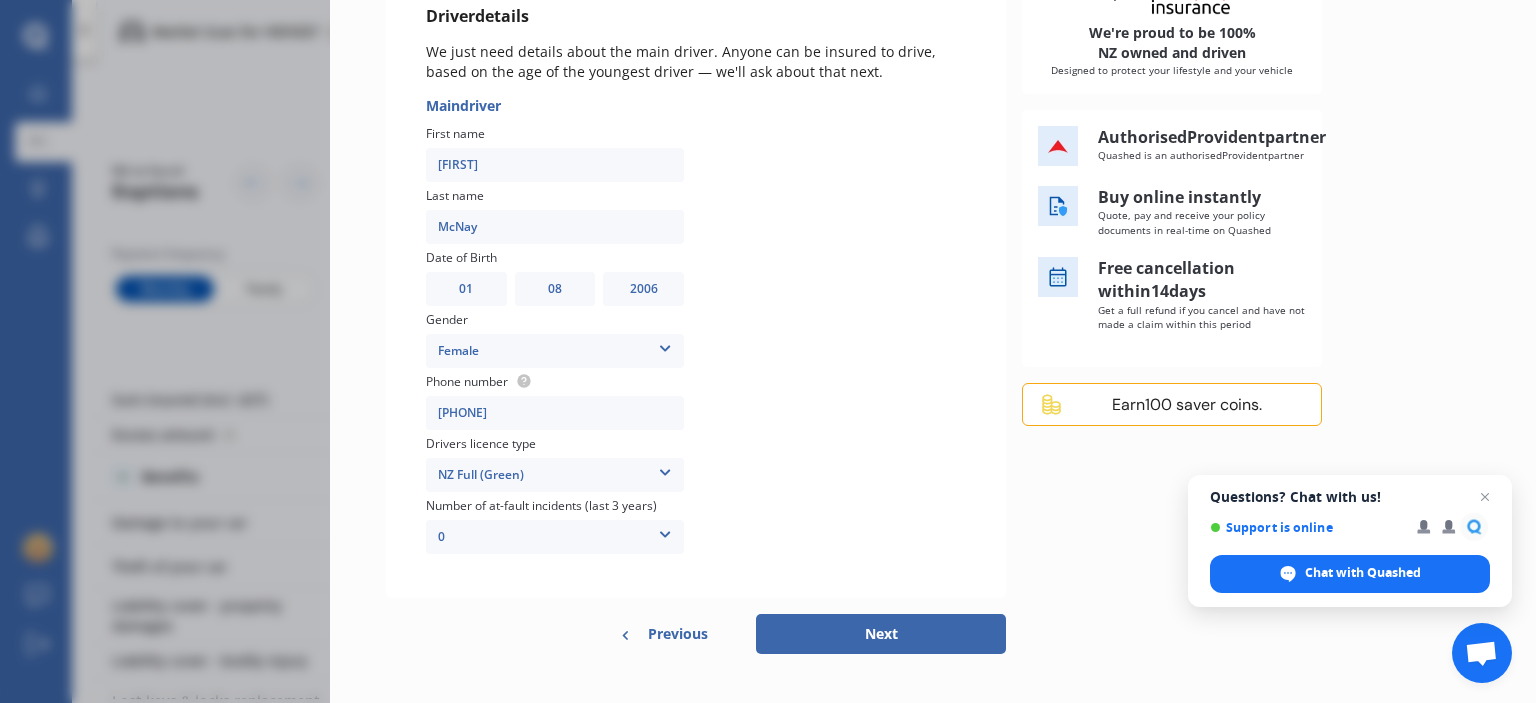scroll, scrollTop: 276, scrollLeft: 0, axis: vertical 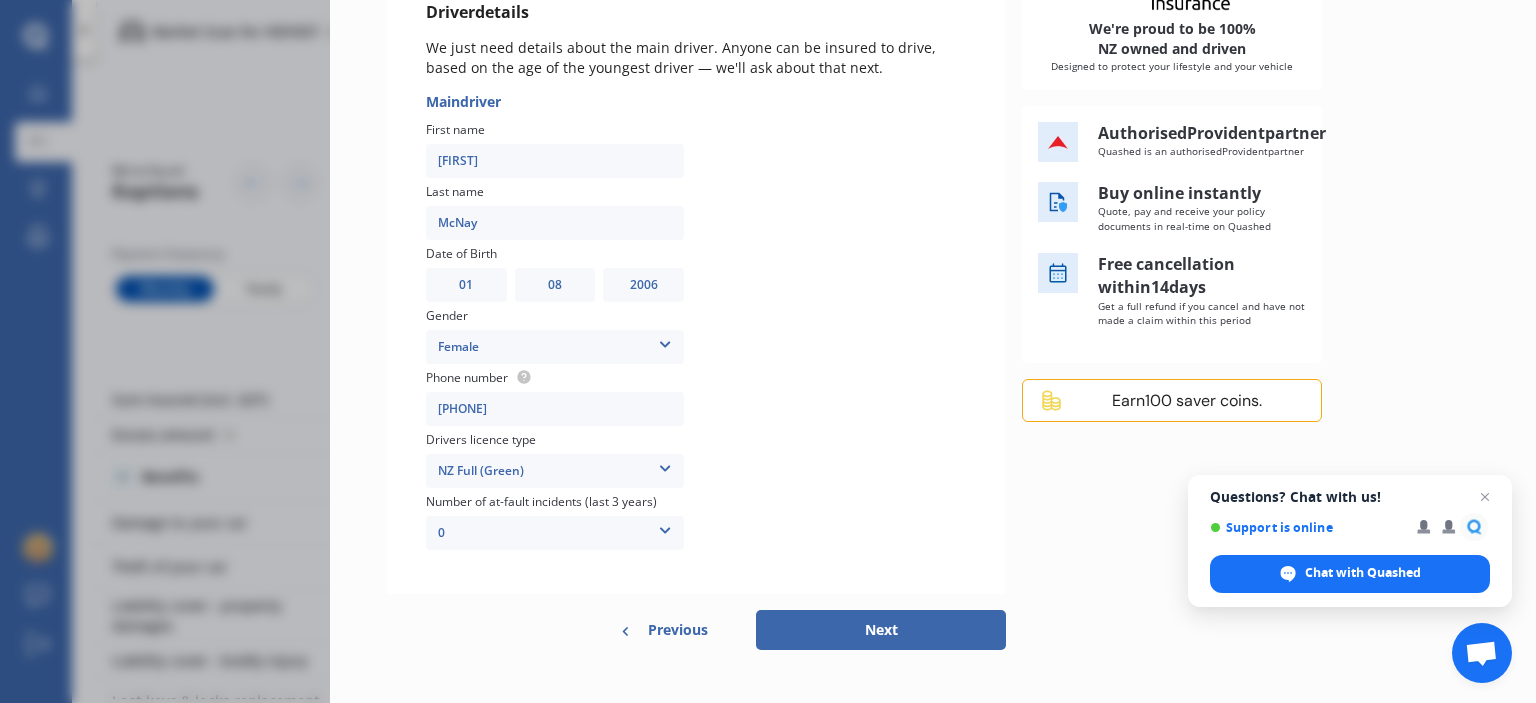 click on "Next" at bounding box center [881, 630] 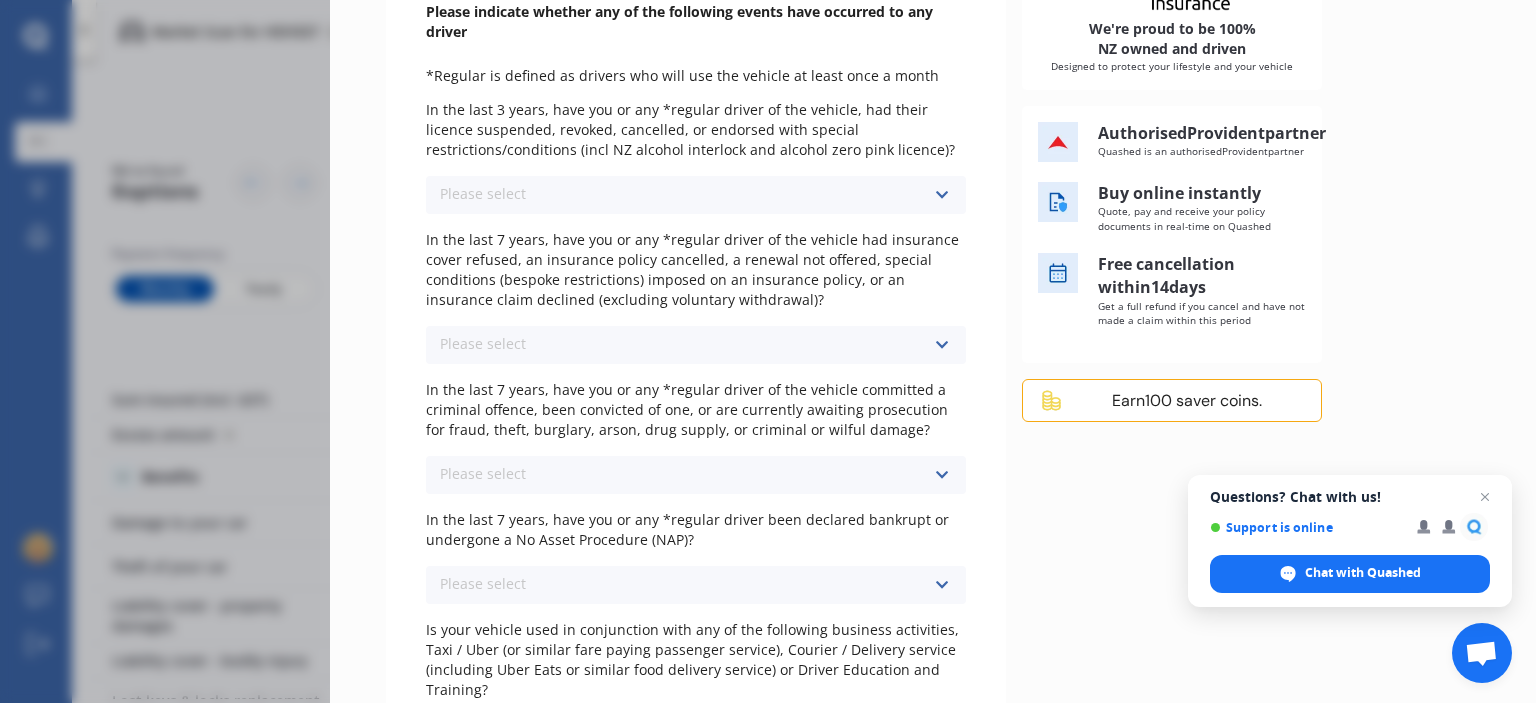 scroll, scrollTop: 0, scrollLeft: 0, axis: both 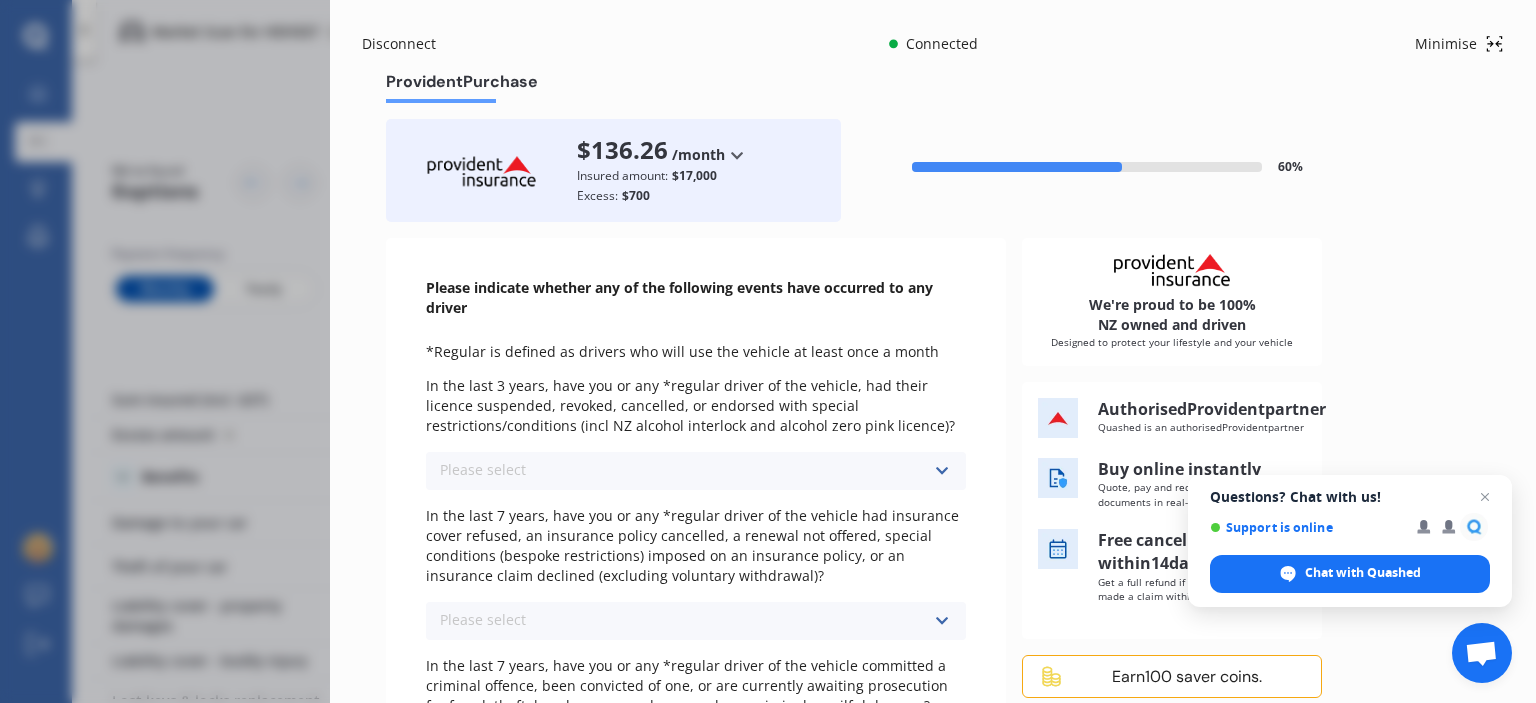 click at bounding box center [941, 471] 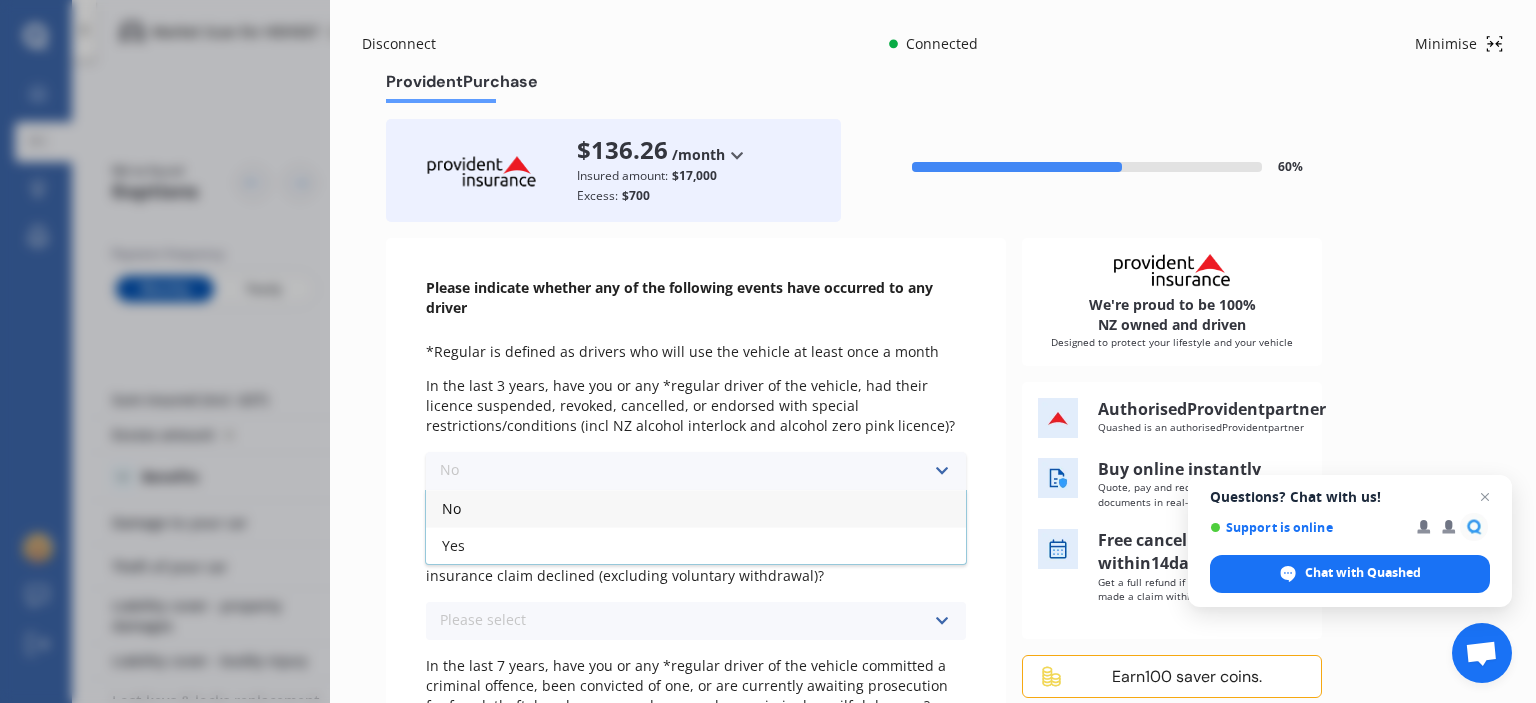 click on "No" at bounding box center (696, 508) 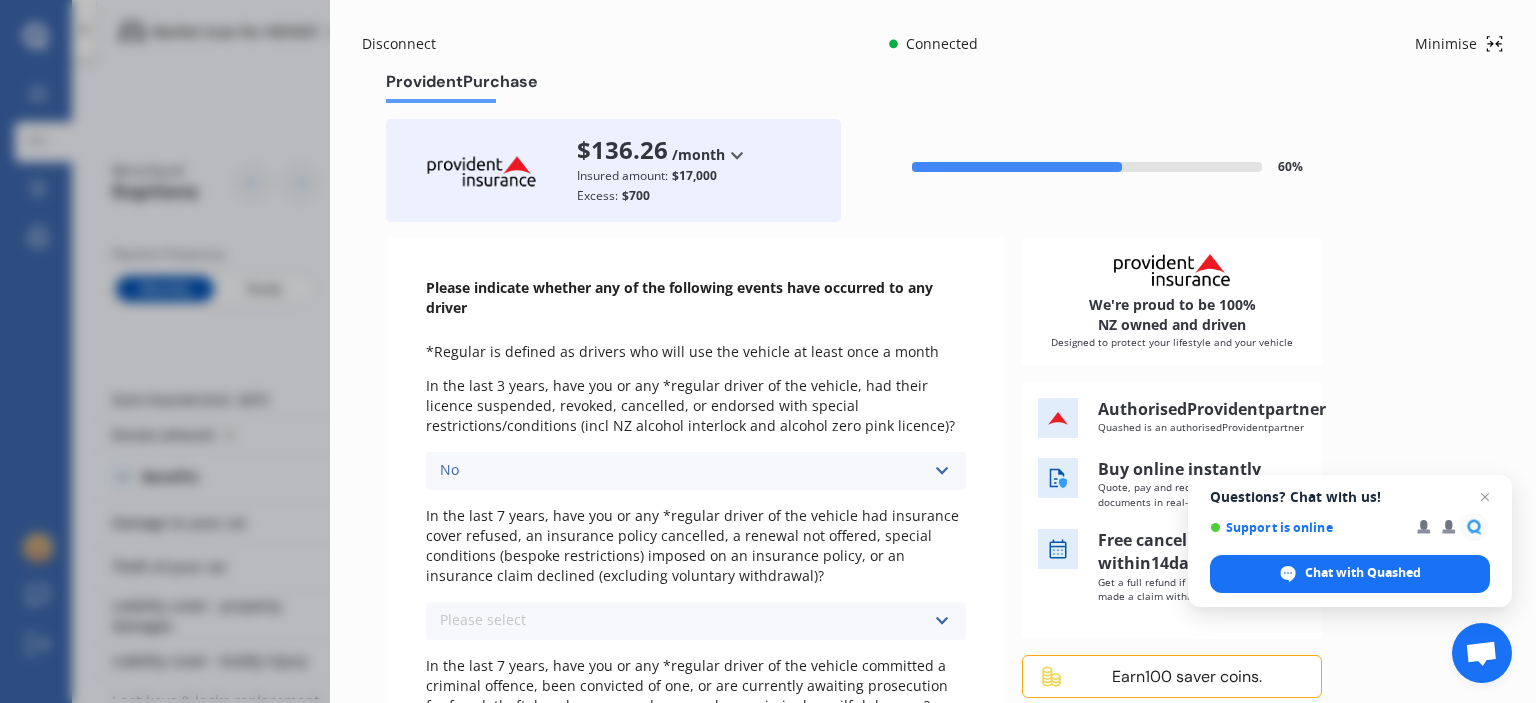 click on "Please select No Yes" at bounding box center [696, 621] 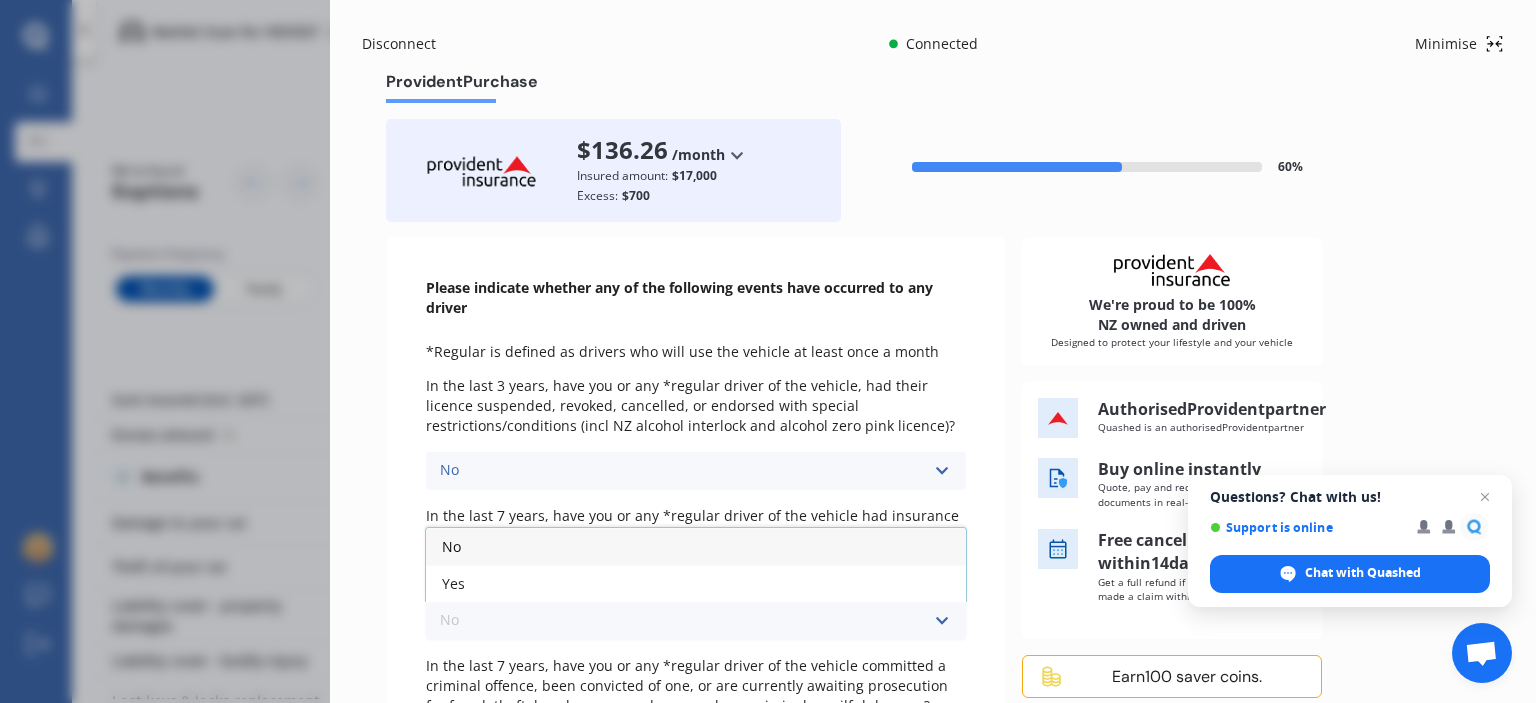 click on "No" at bounding box center [696, 546] 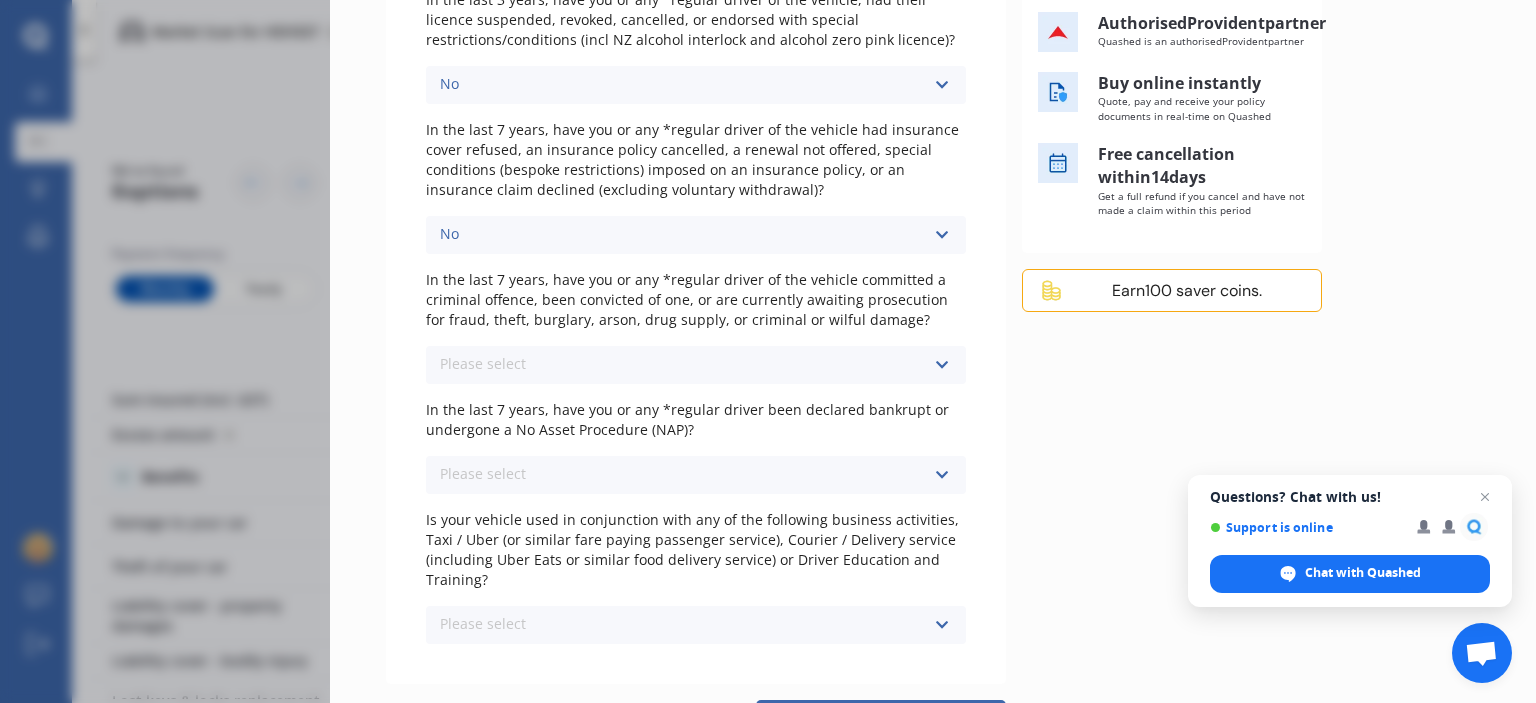 scroll, scrollTop: 397, scrollLeft: 0, axis: vertical 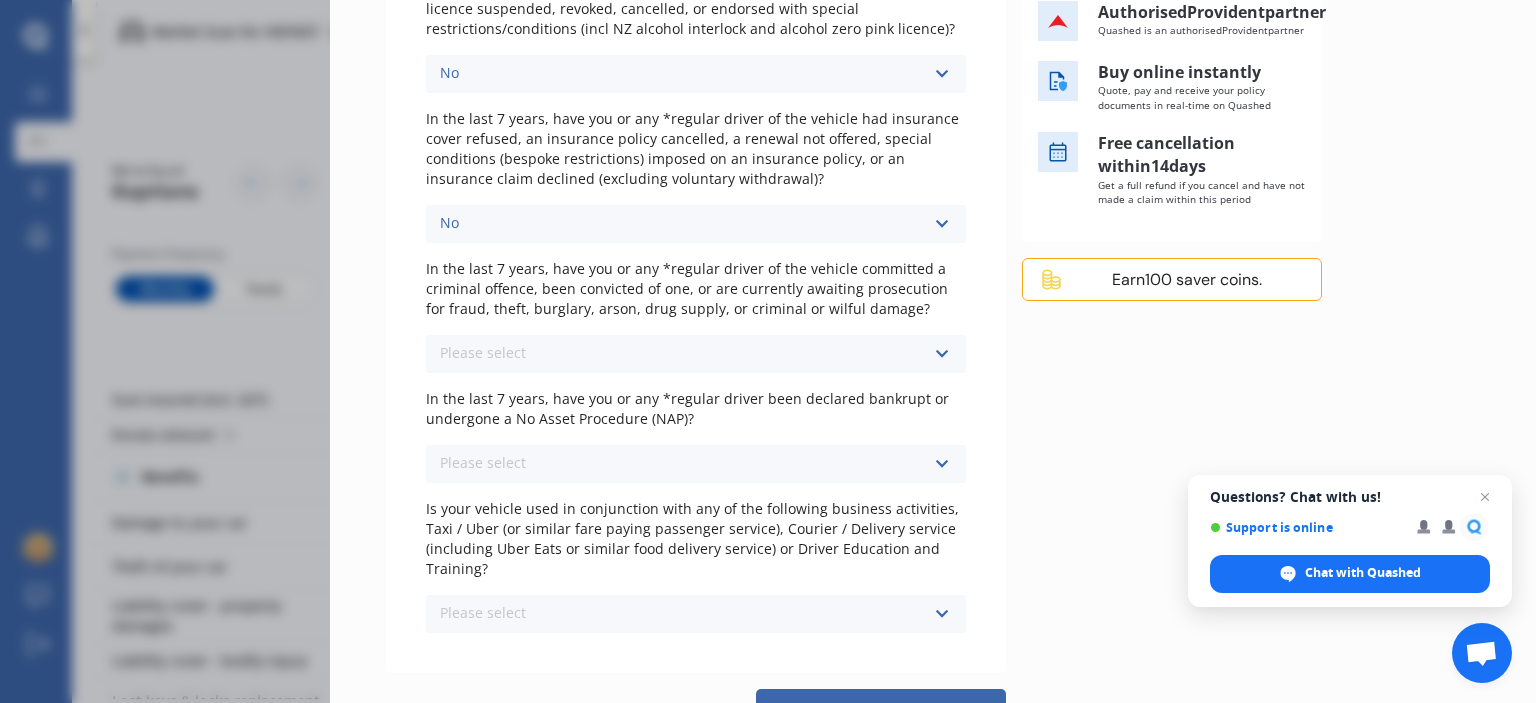 click on "Please select No Yes" at bounding box center [696, 354] 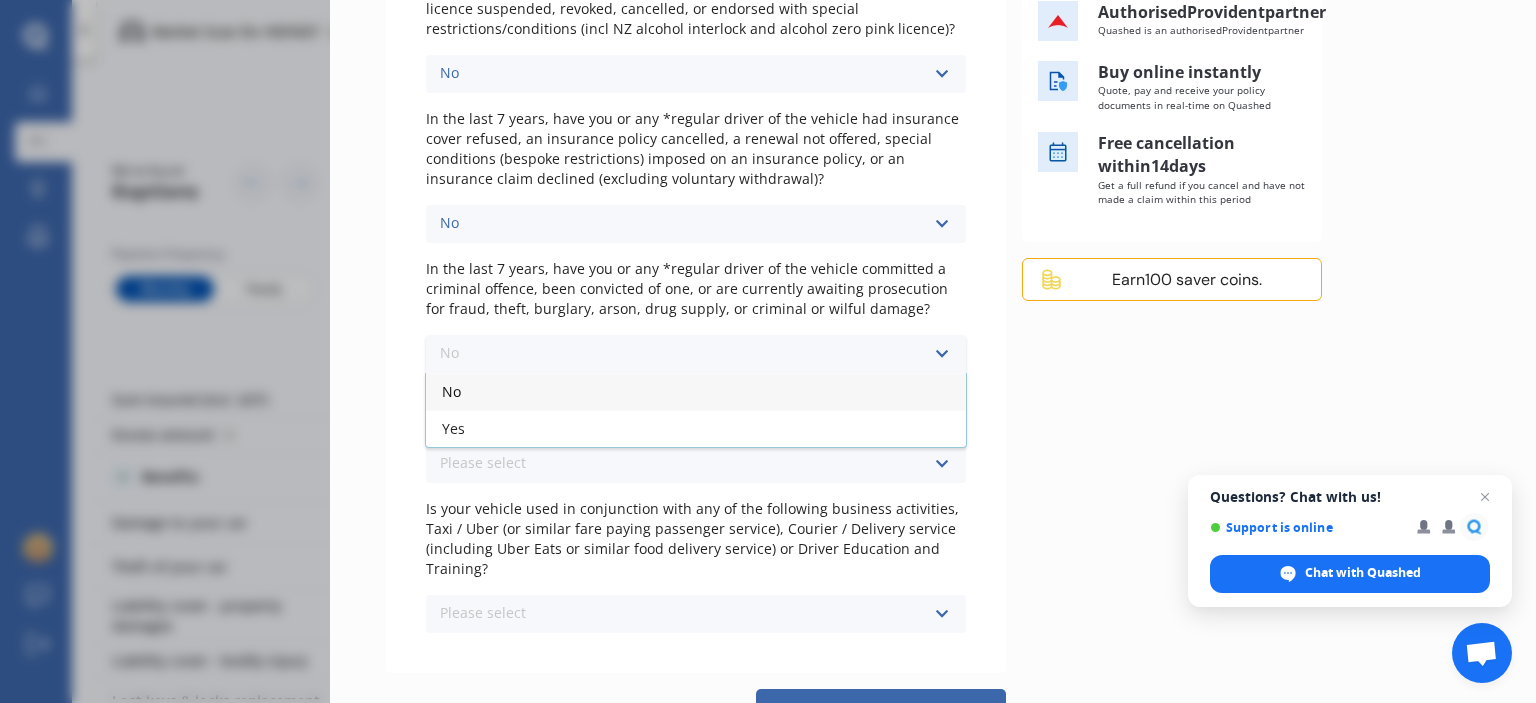 click on "No" at bounding box center [696, 391] 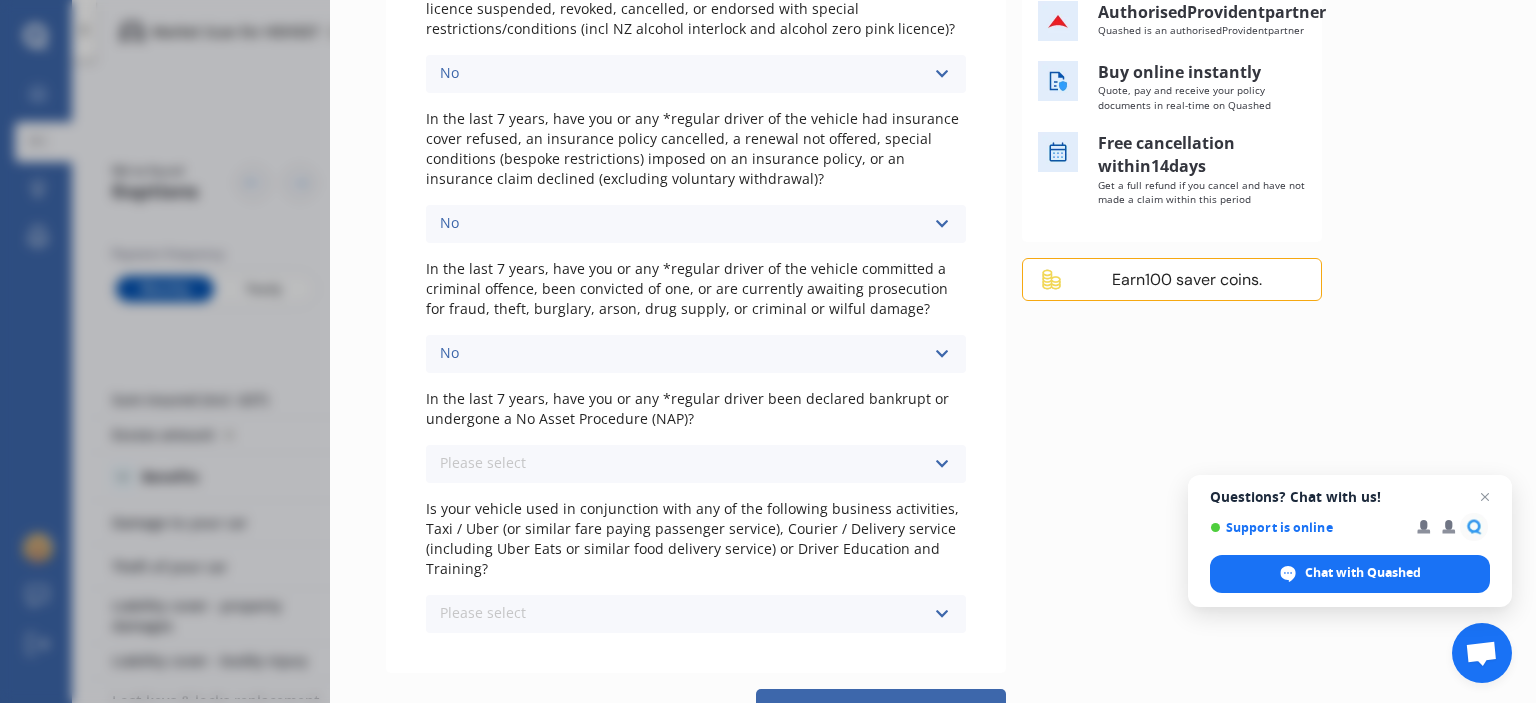click on "Please select No Yes" at bounding box center (696, 464) 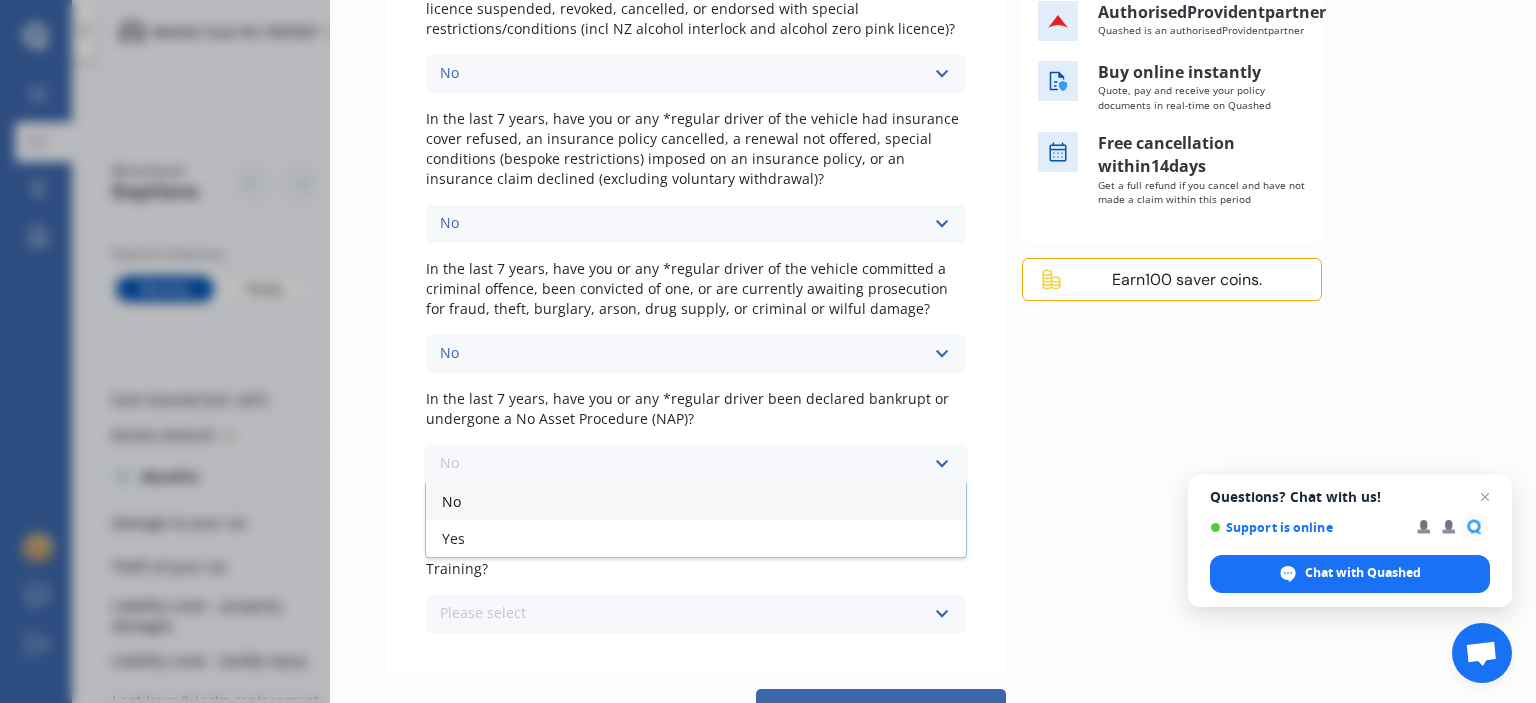 click on "No" at bounding box center (696, 501) 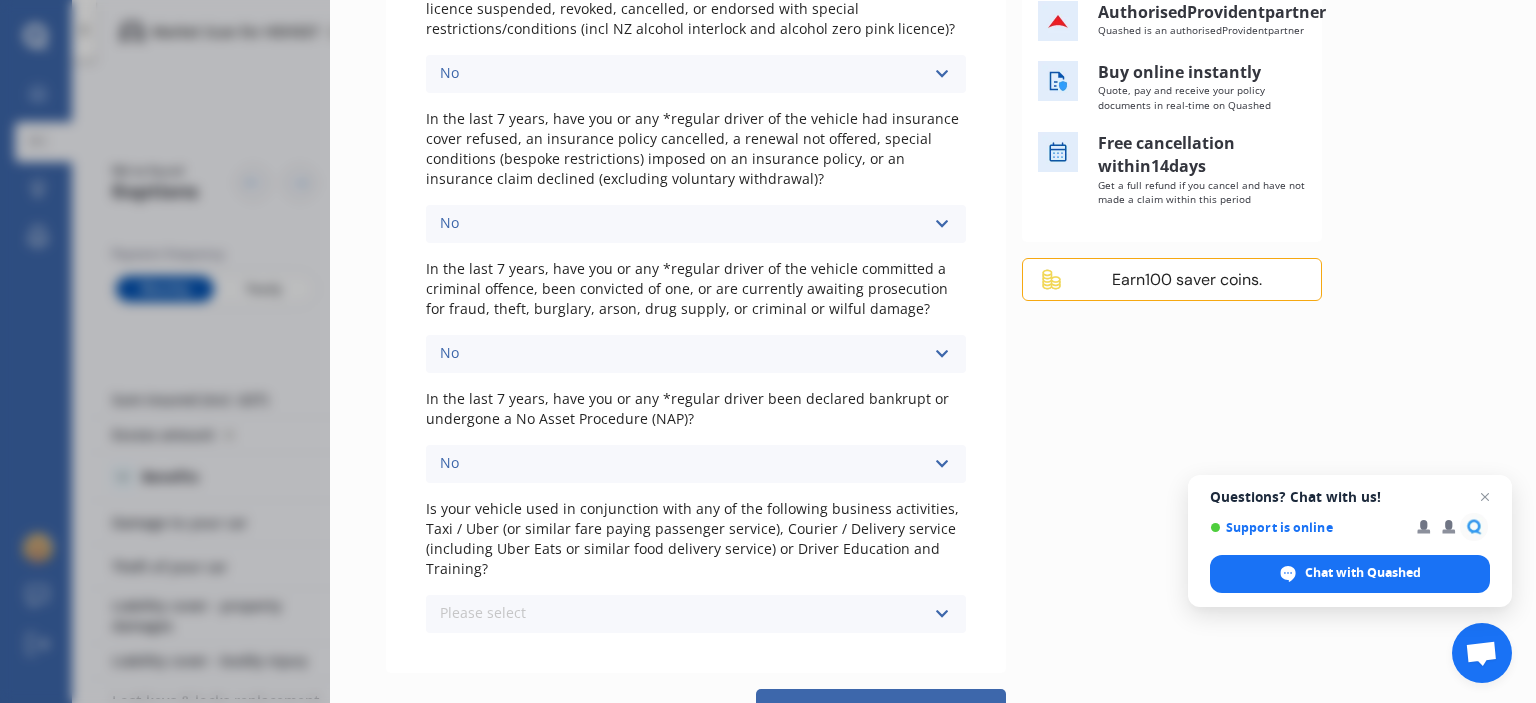 click on "Please select No Yes" at bounding box center (696, 614) 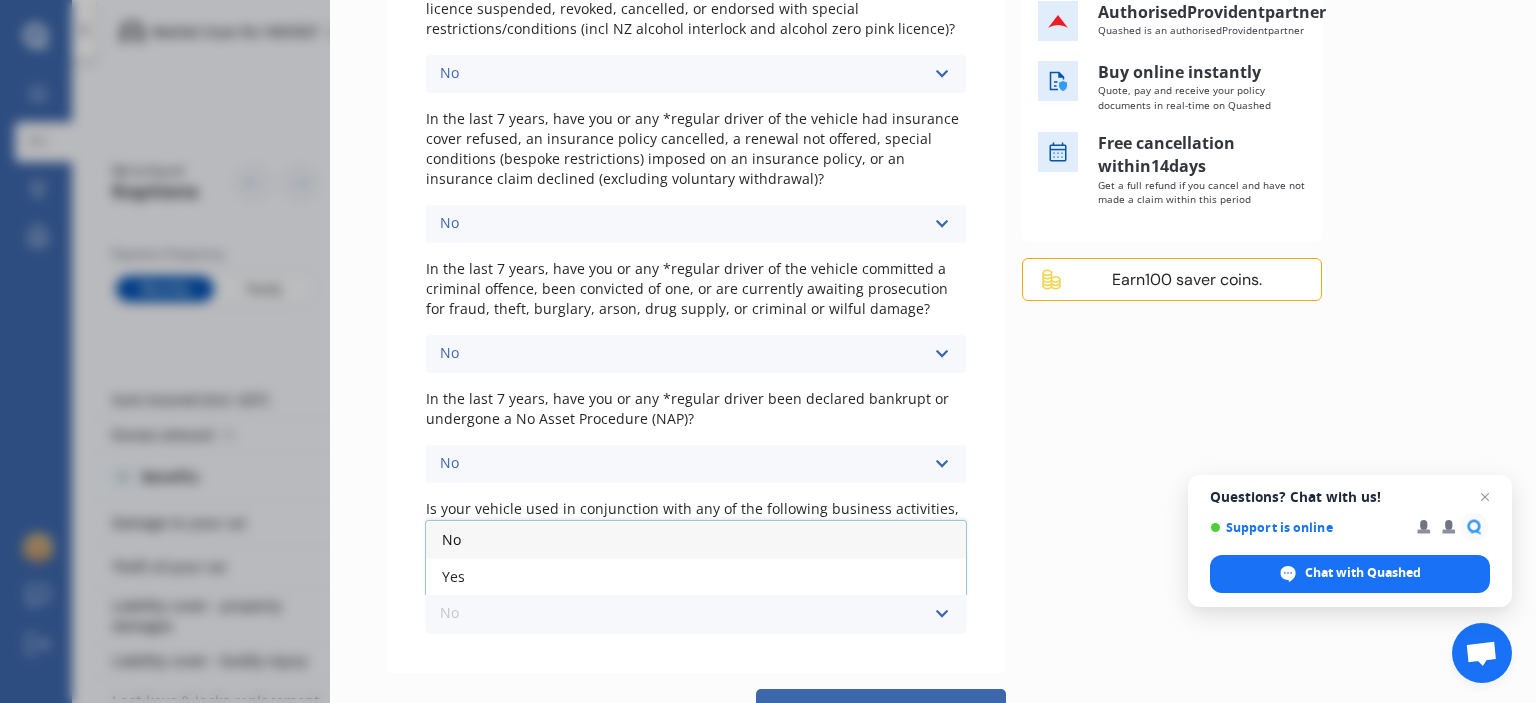 click on "No" at bounding box center [696, 539] 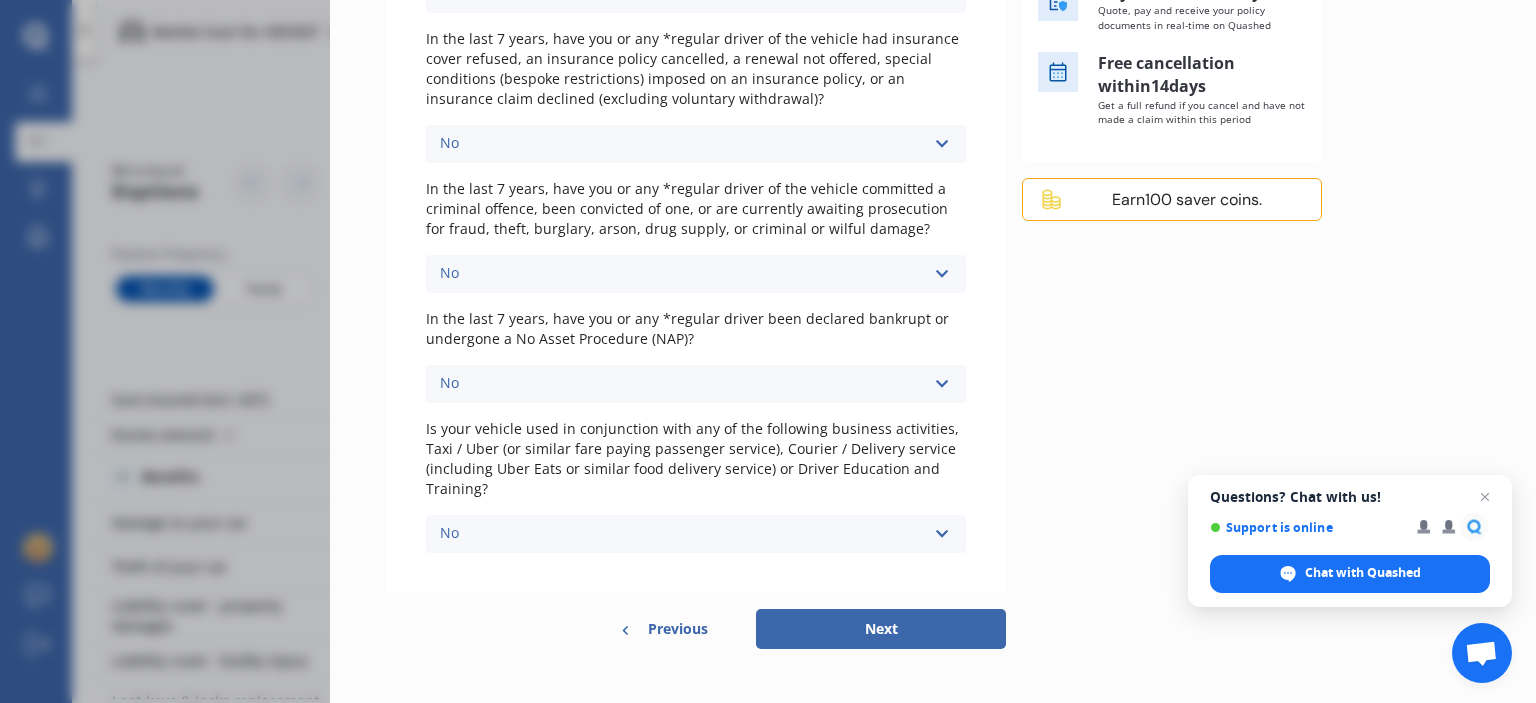 scroll, scrollTop: 498, scrollLeft: 0, axis: vertical 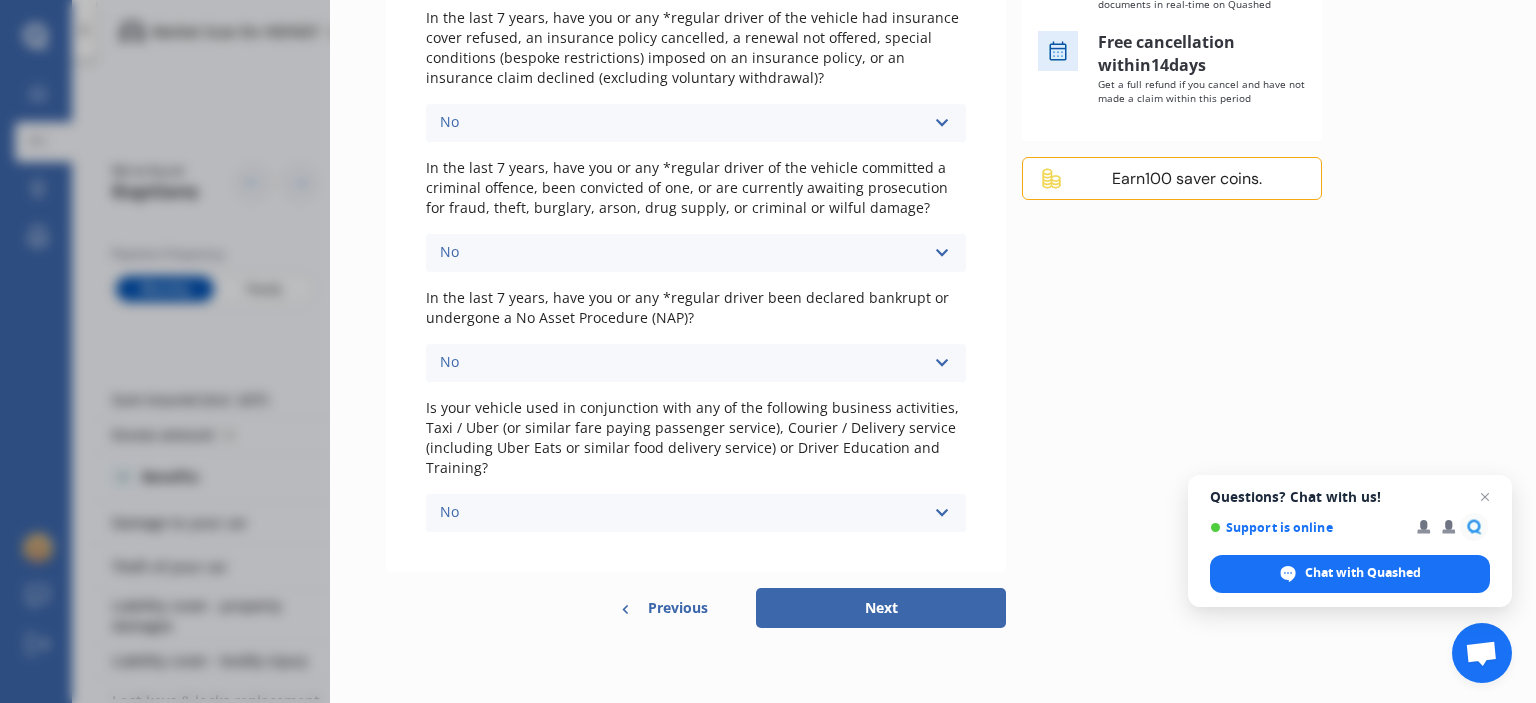 click on "Next" at bounding box center [881, 608] 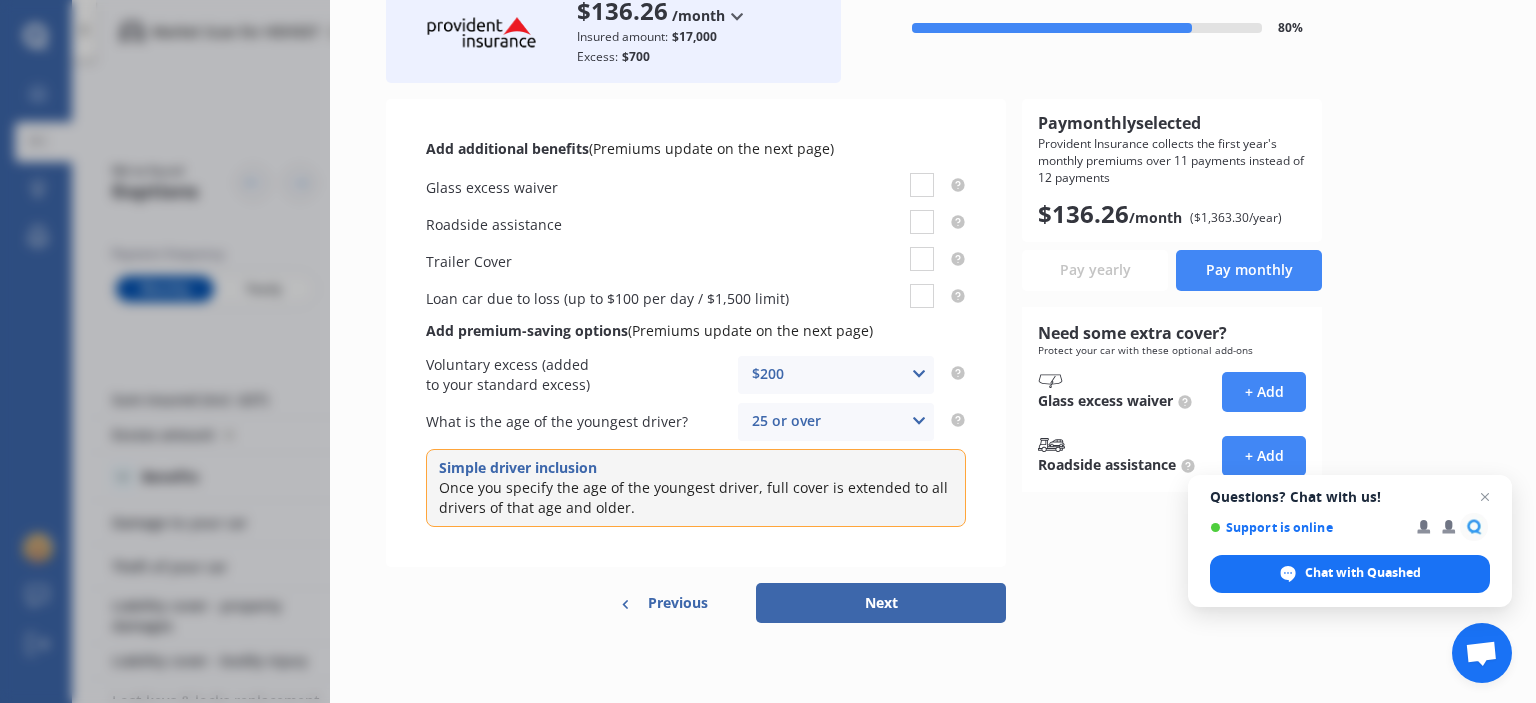scroll, scrollTop: 0, scrollLeft: 0, axis: both 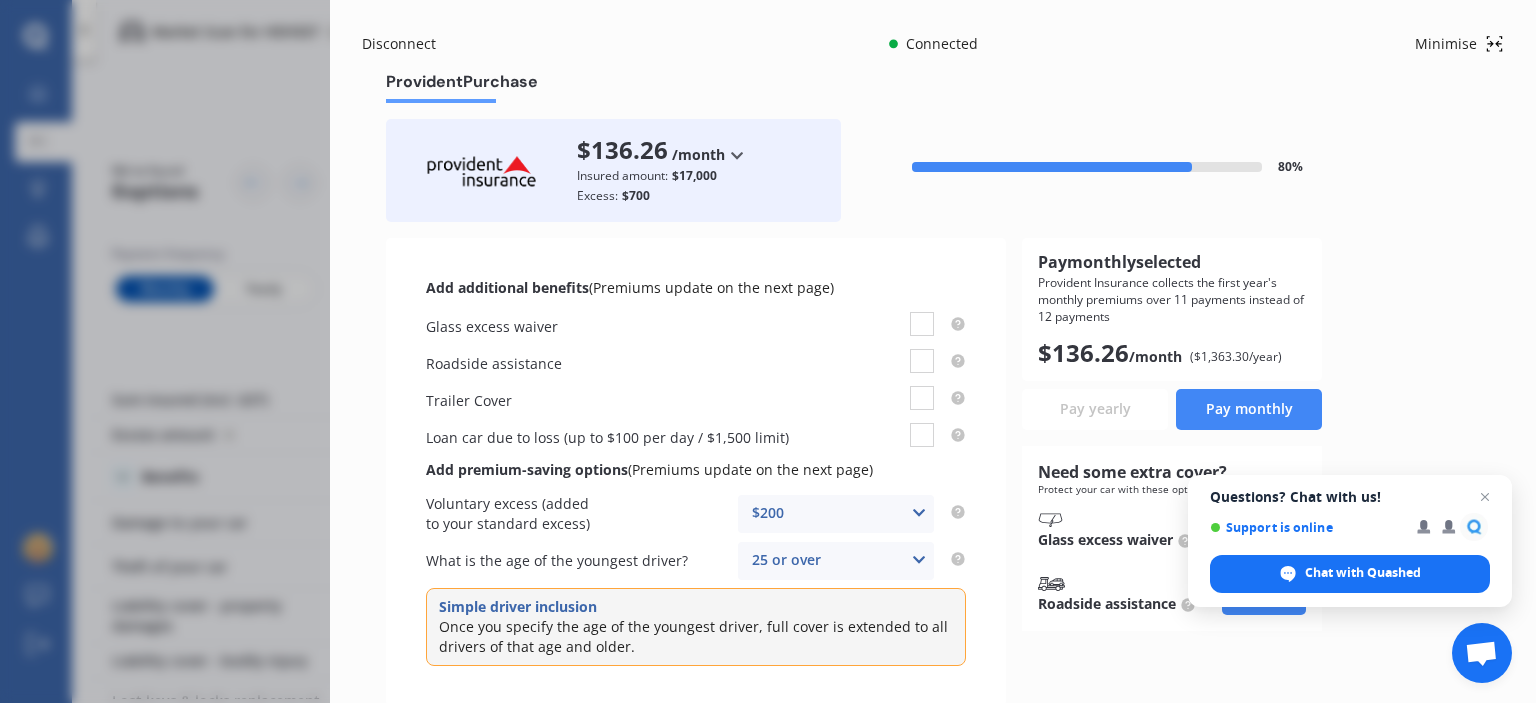 click at bounding box center [919, 560] 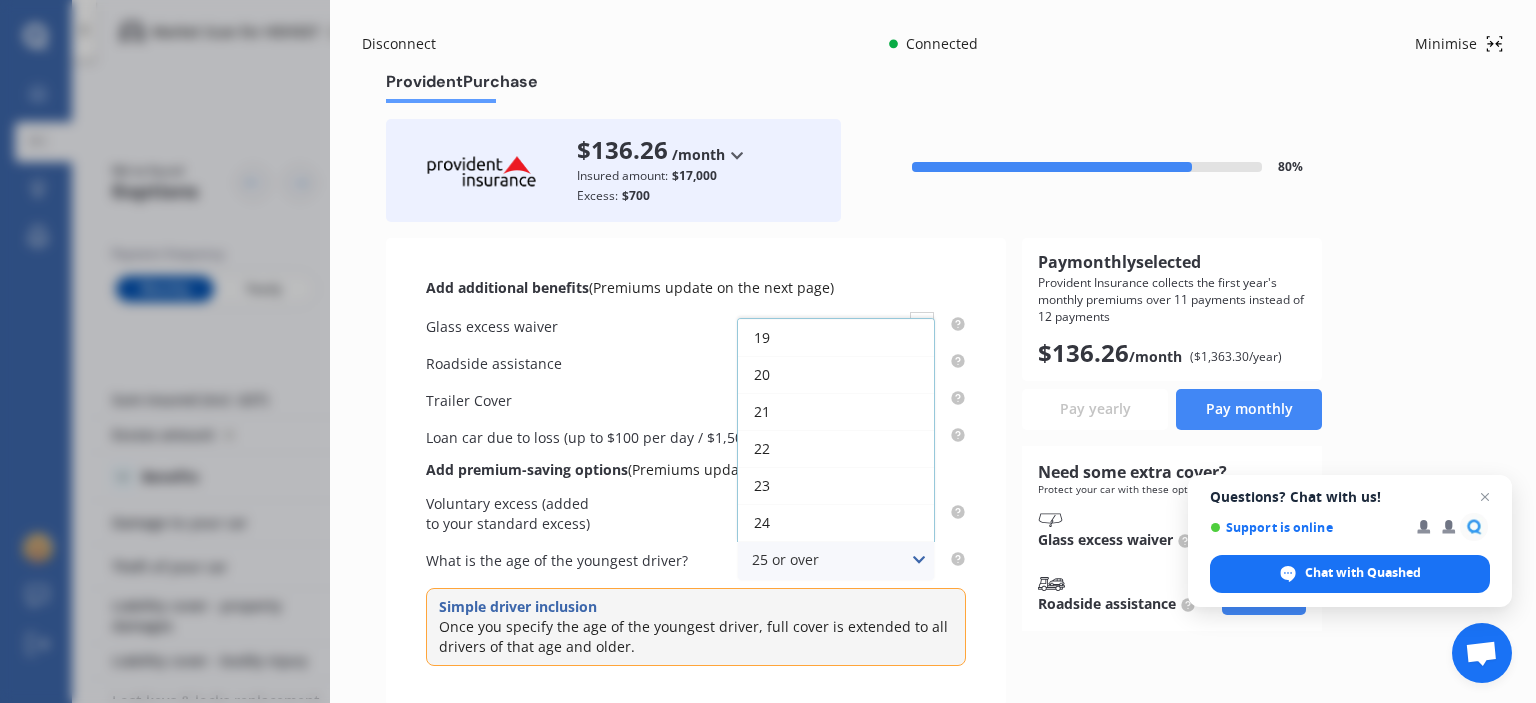 scroll, scrollTop: 104, scrollLeft: 0, axis: vertical 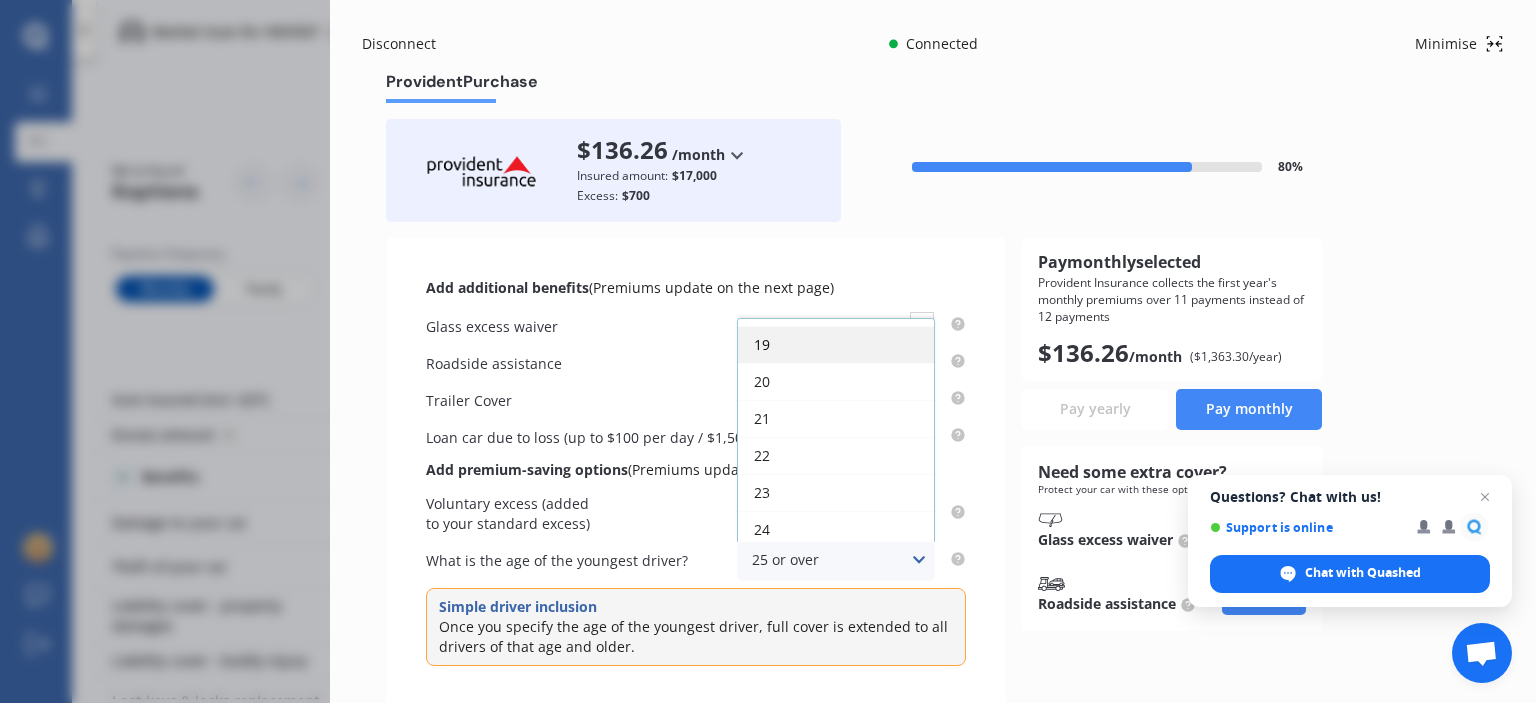 click on "19" at bounding box center [836, 344] 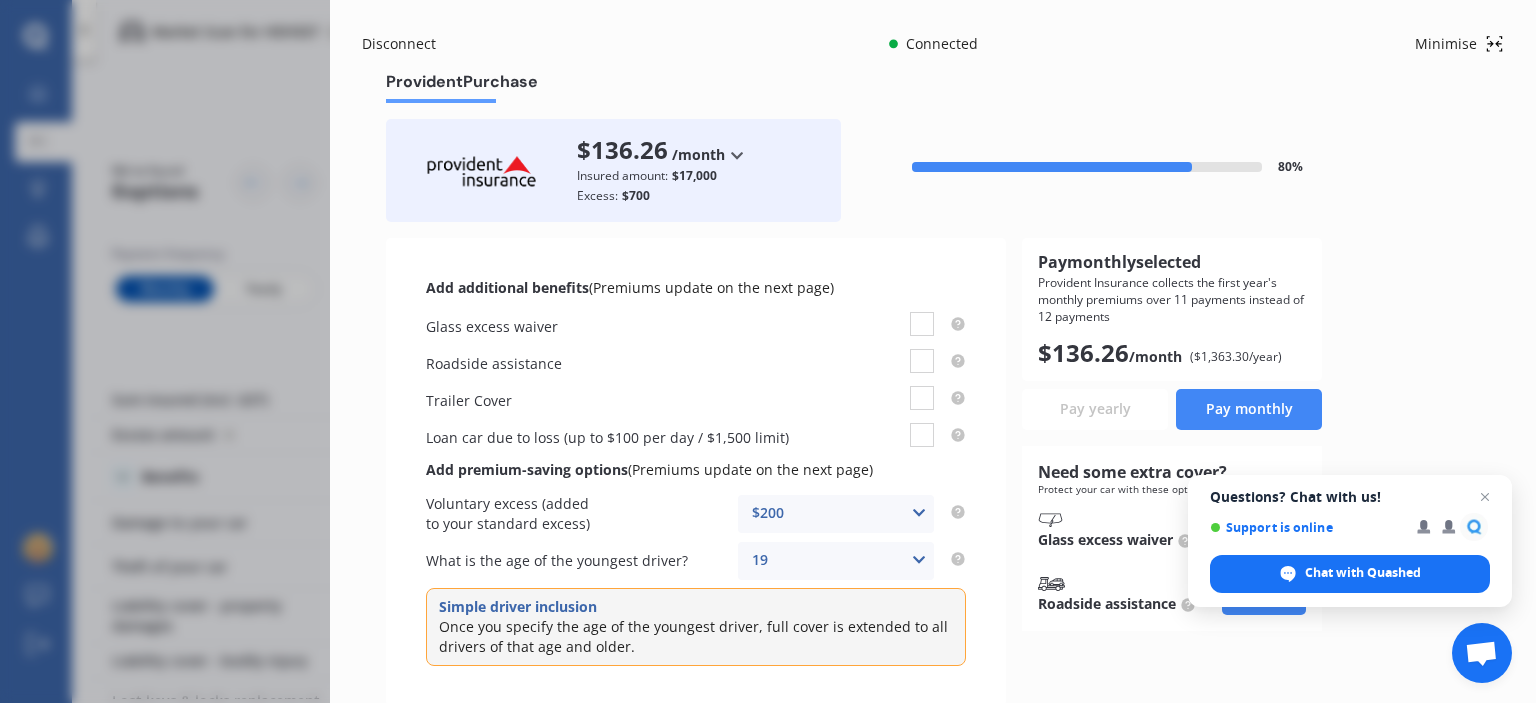 click on "$200 None $200 $450 $700 $950 $1,200 $1,700" at bounding box center (836, 514) 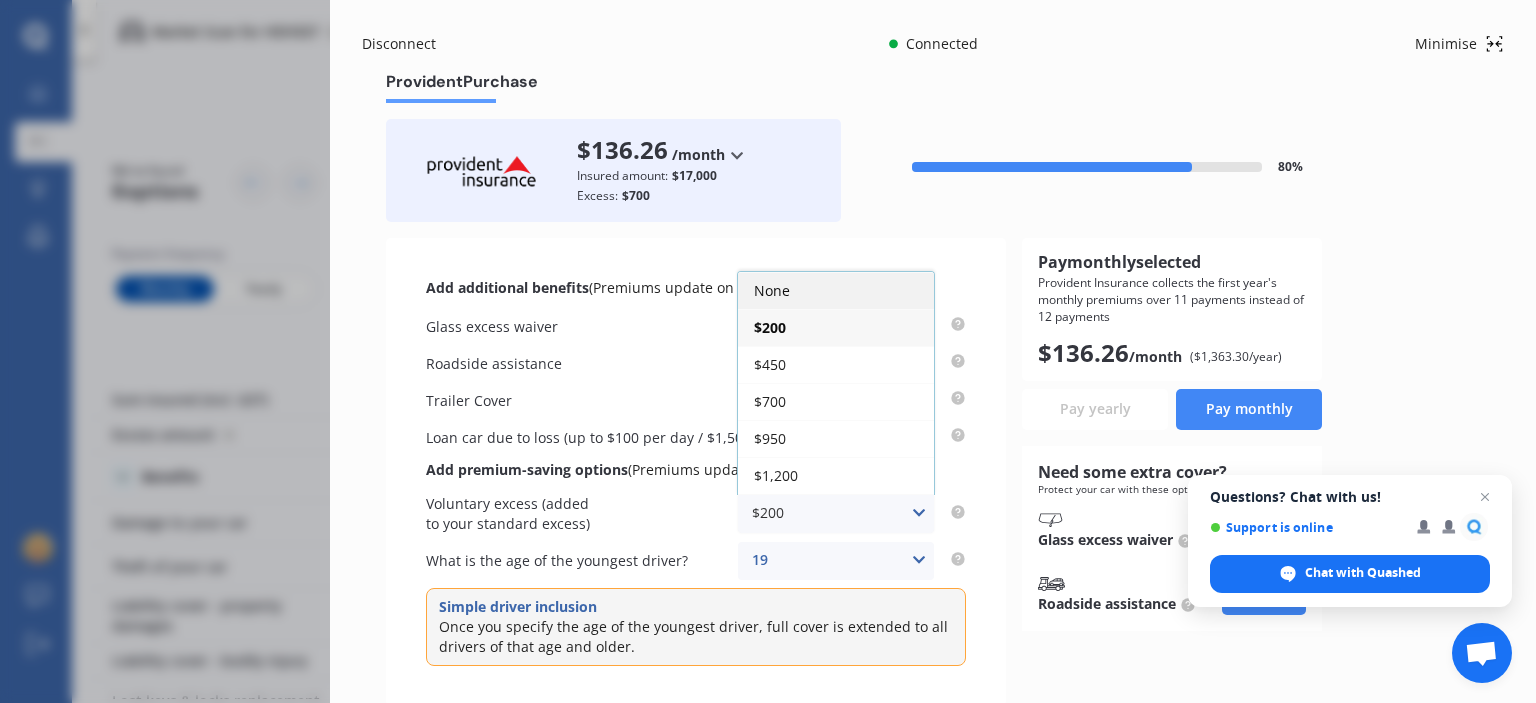 click on "None" at bounding box center (836, 290) 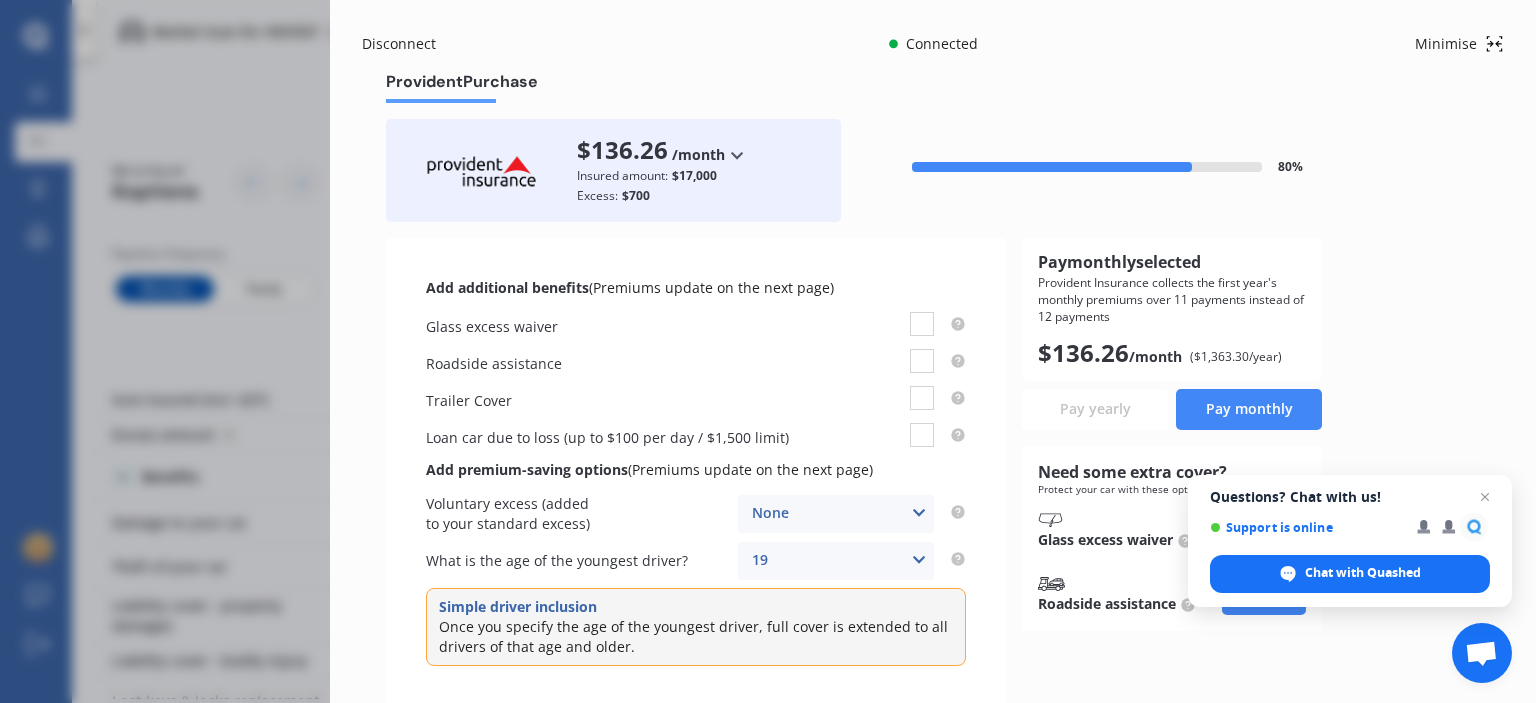 click at bounding box center [1485, 497] 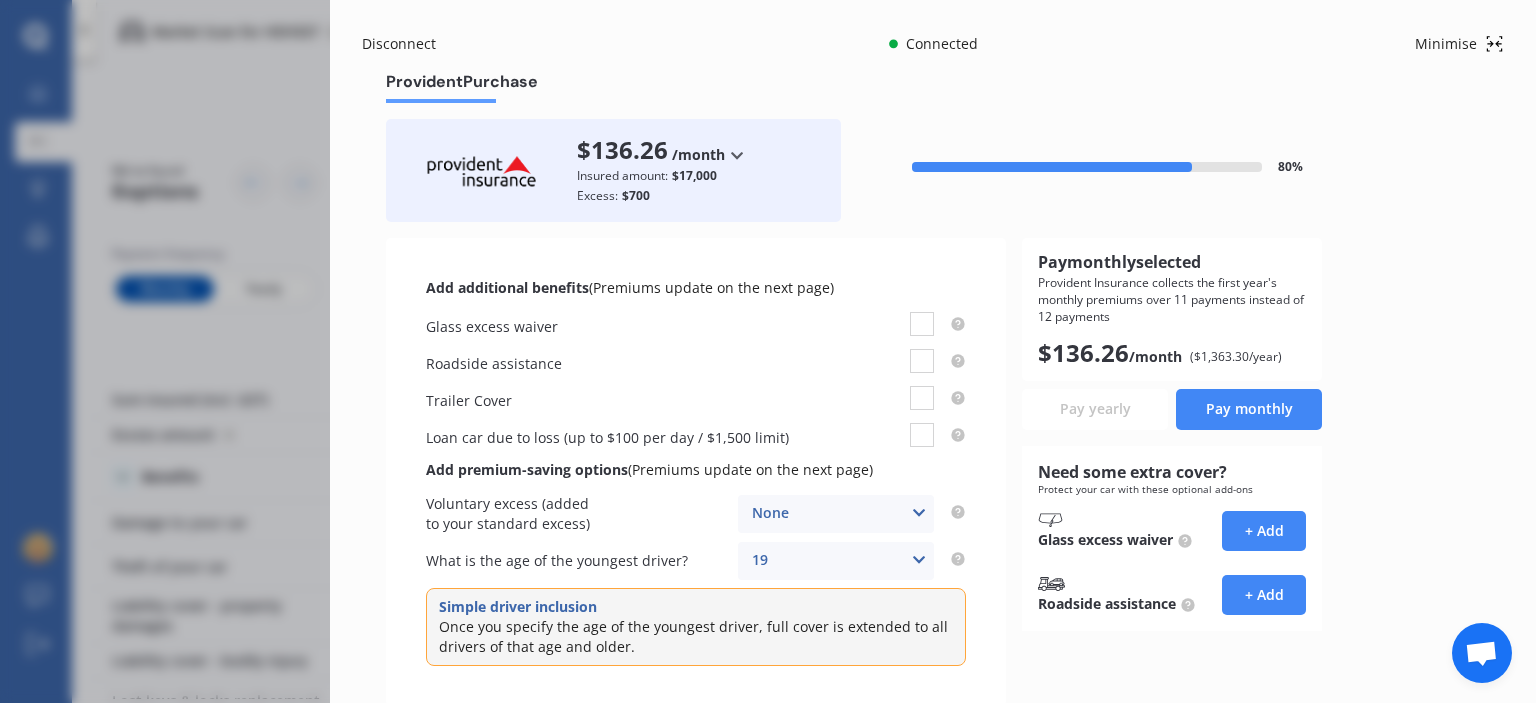 scroll, scrollTop: 64, scrollLeft: 0, axis: vertical 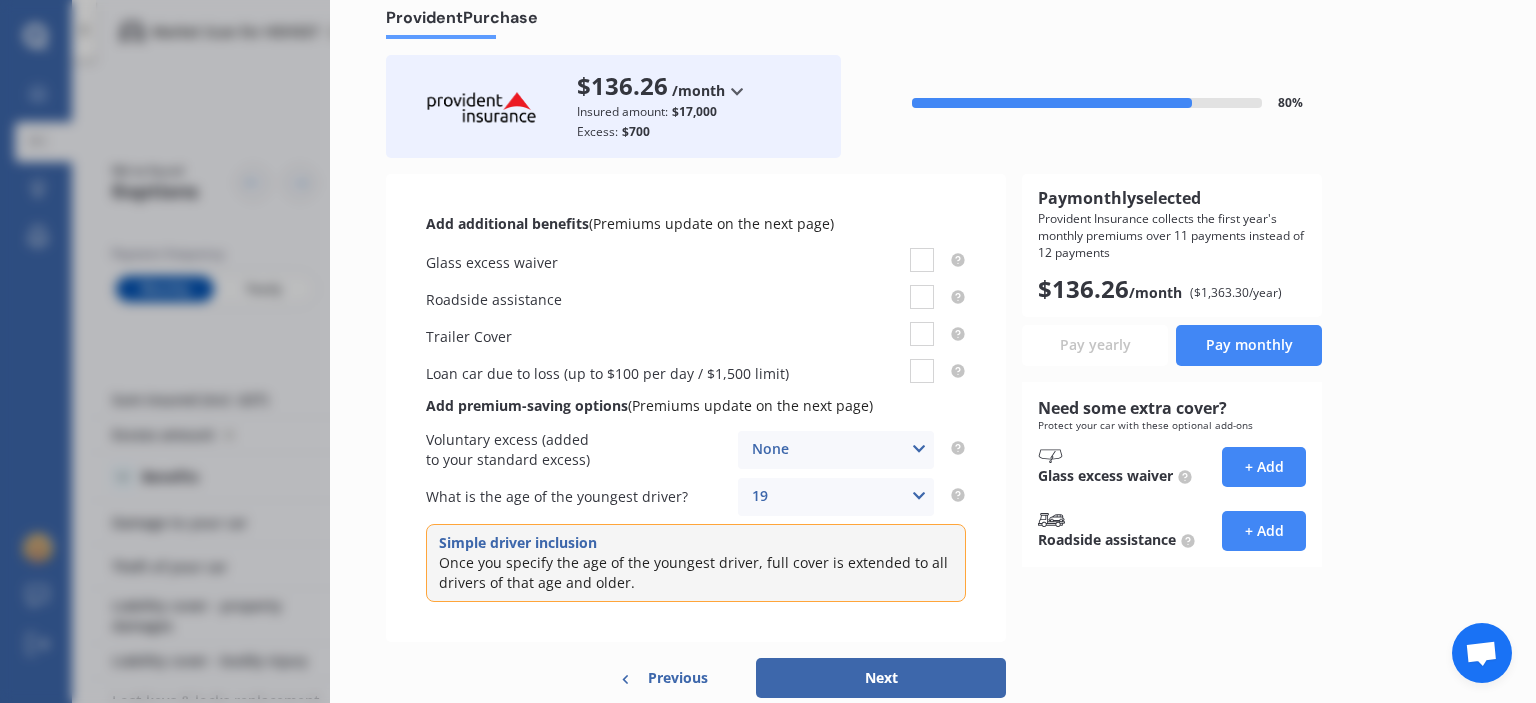 click on "+ Add" at bounding box center [1264, 467] 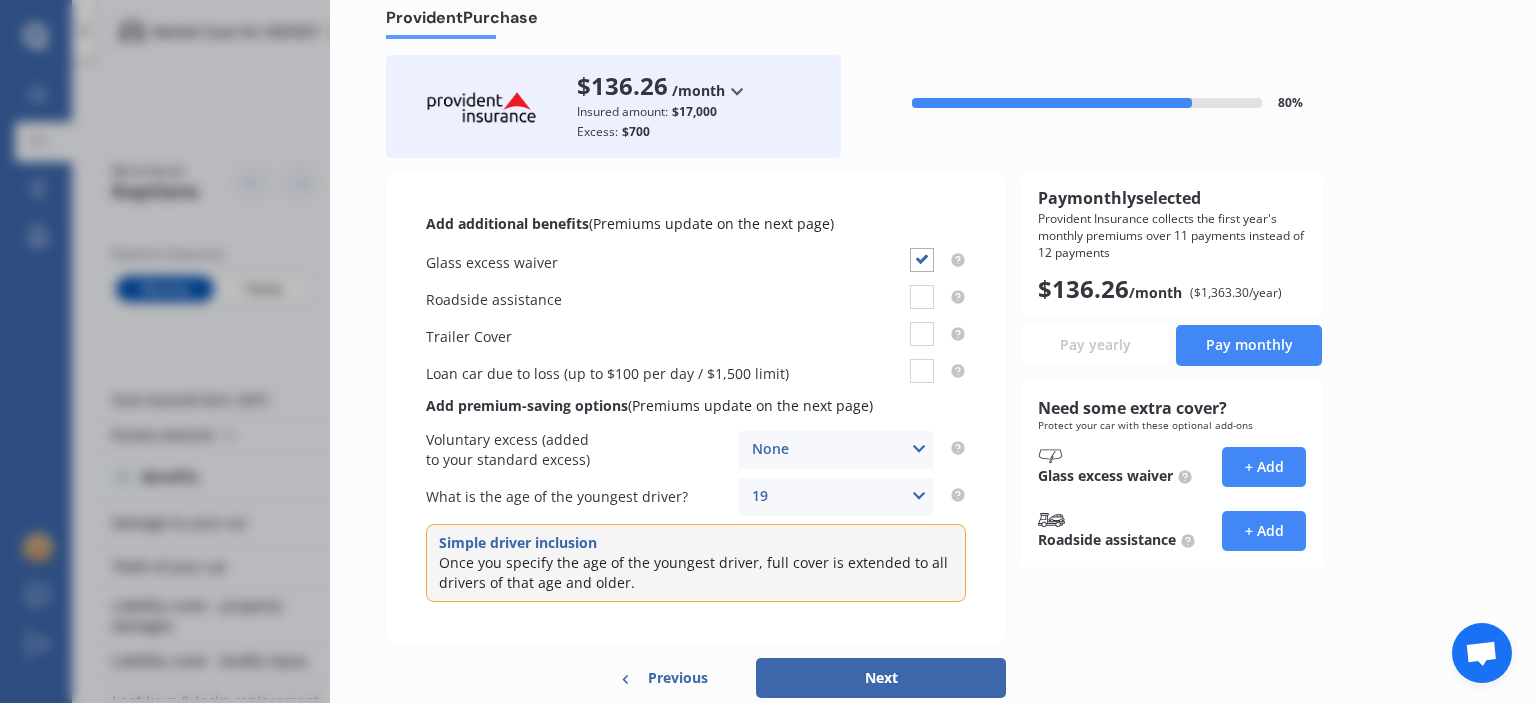 checkbox on "true" 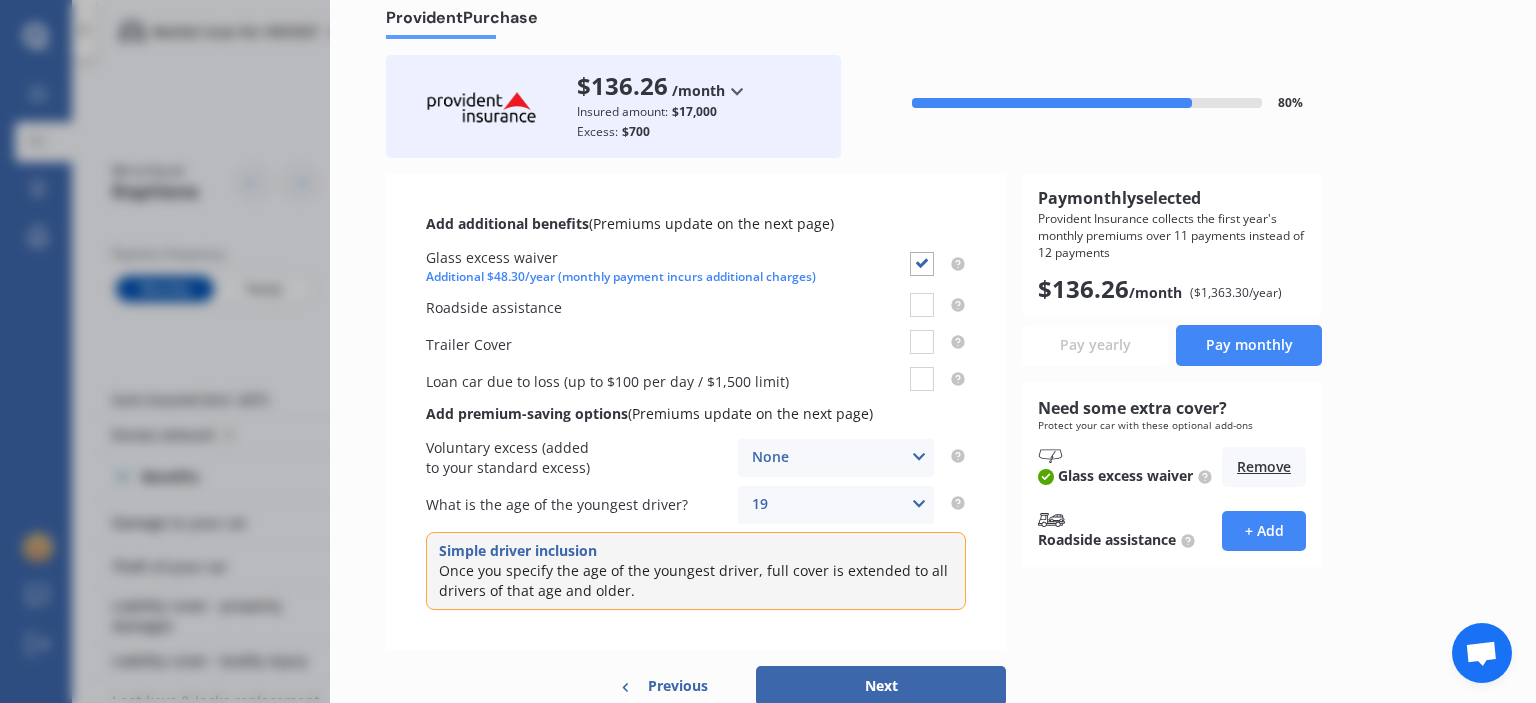 click on "Next" at bounding box center (881, 686) 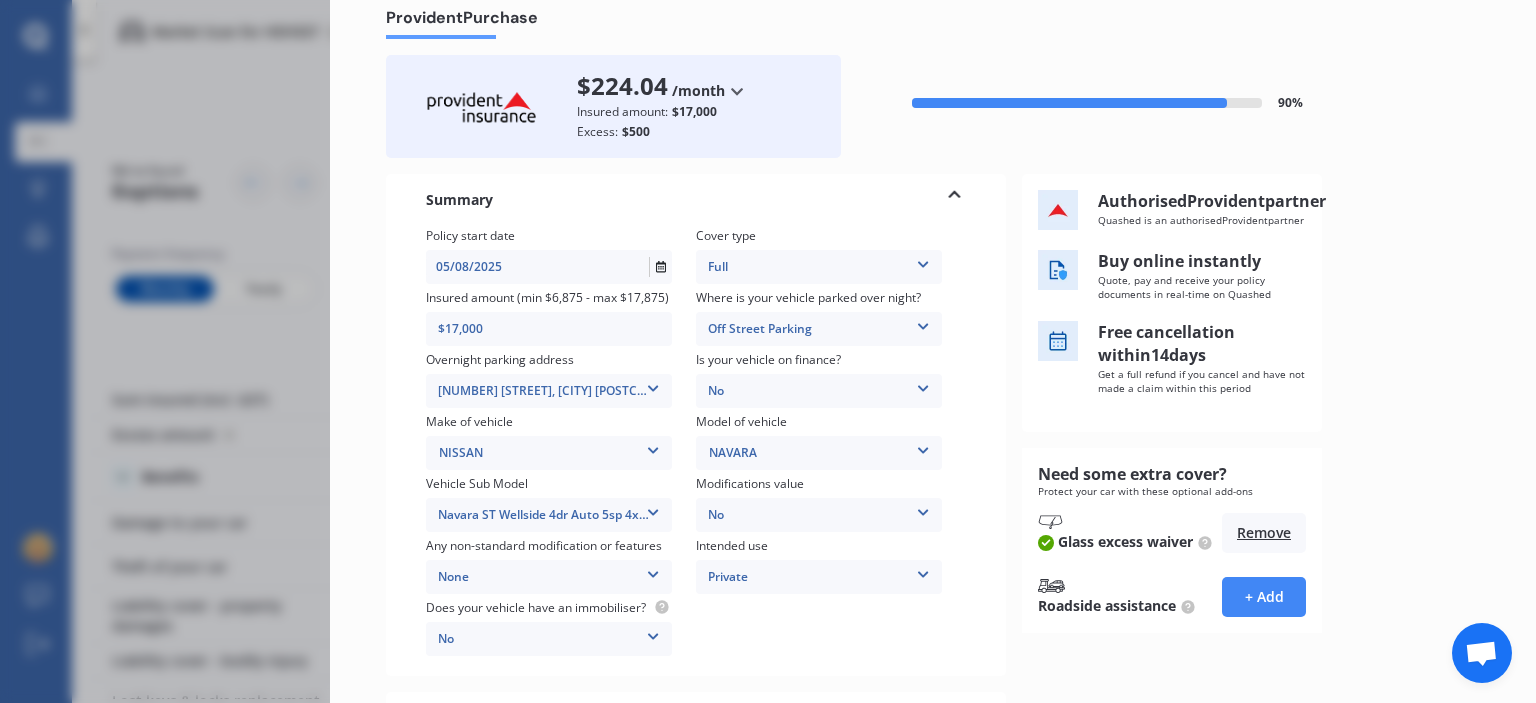 scroll, scrollTop: 0, scrollLeft: 0, axis: both 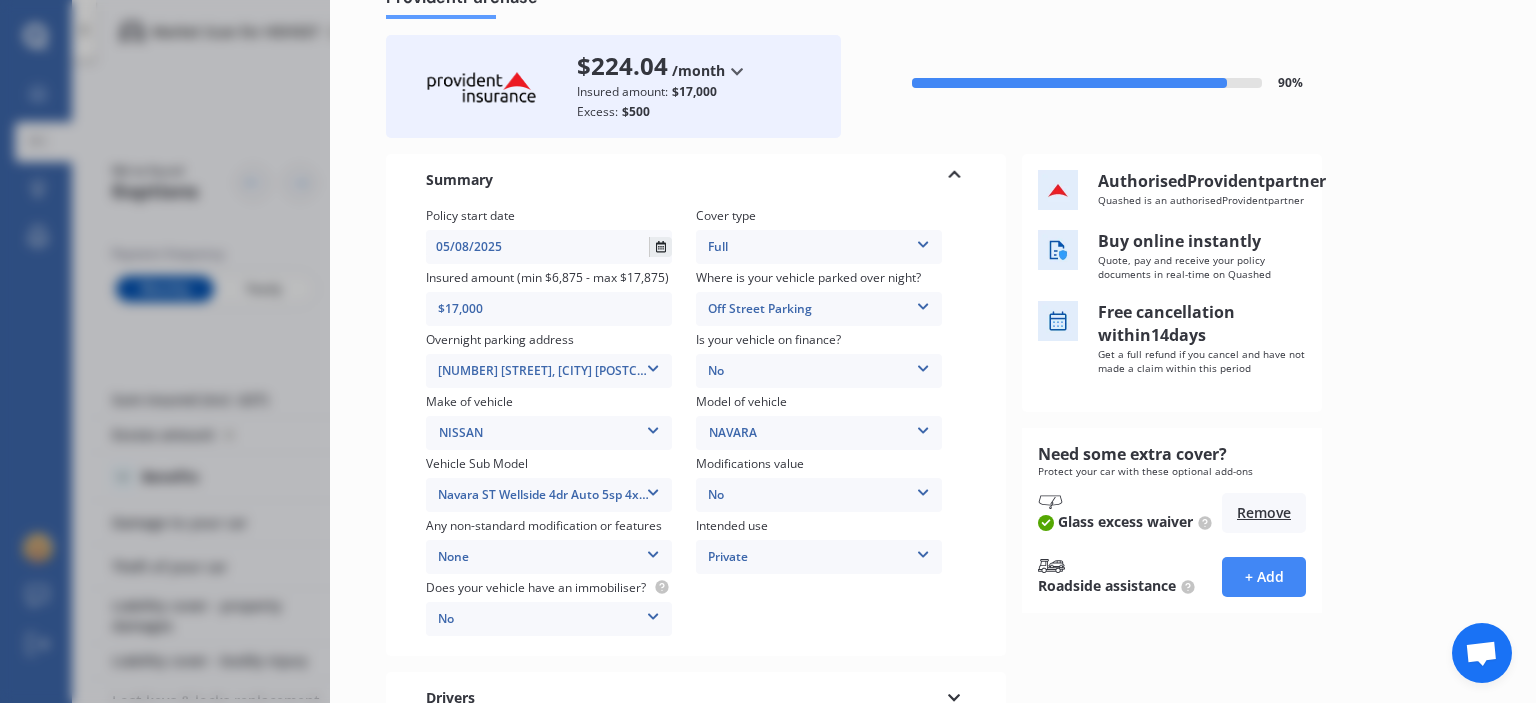 click 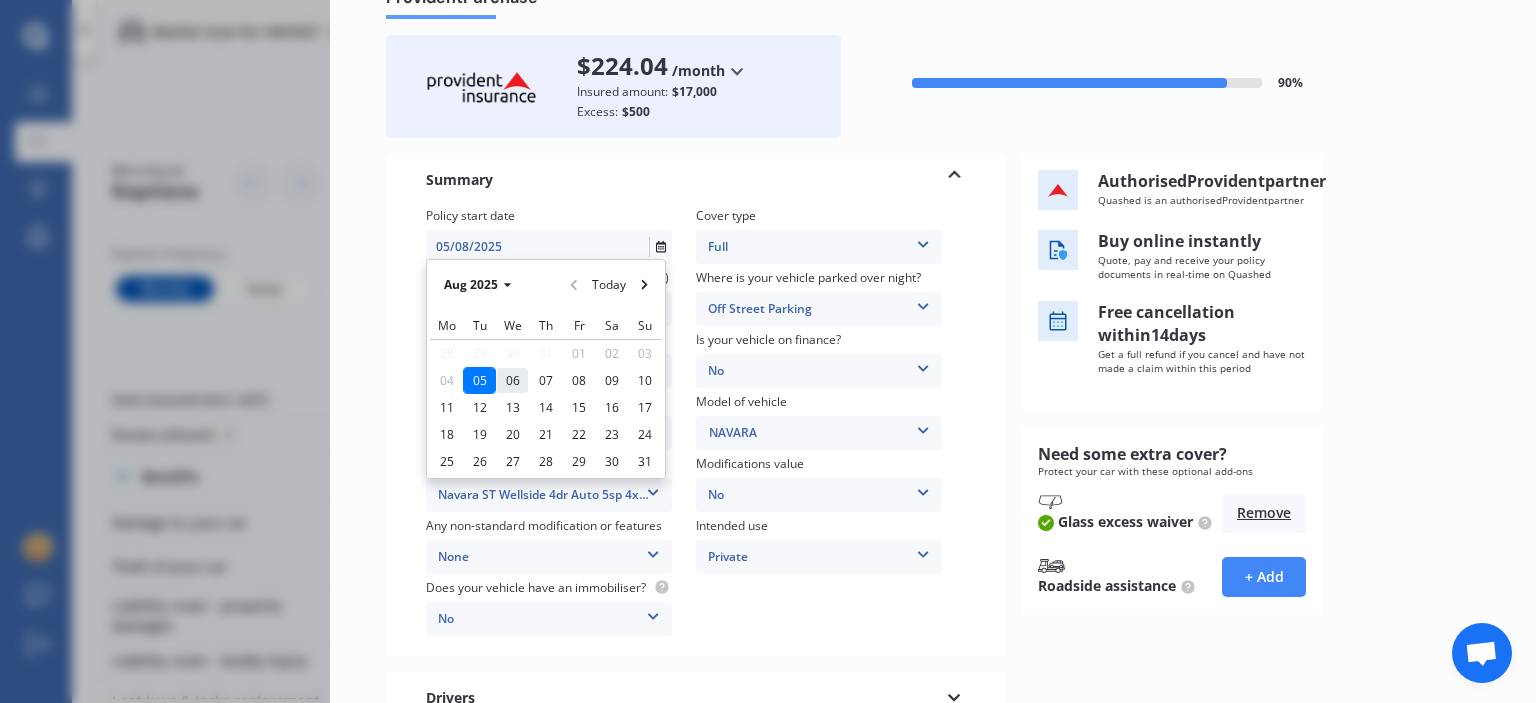 click on "06" at bounding box center (513, 380) 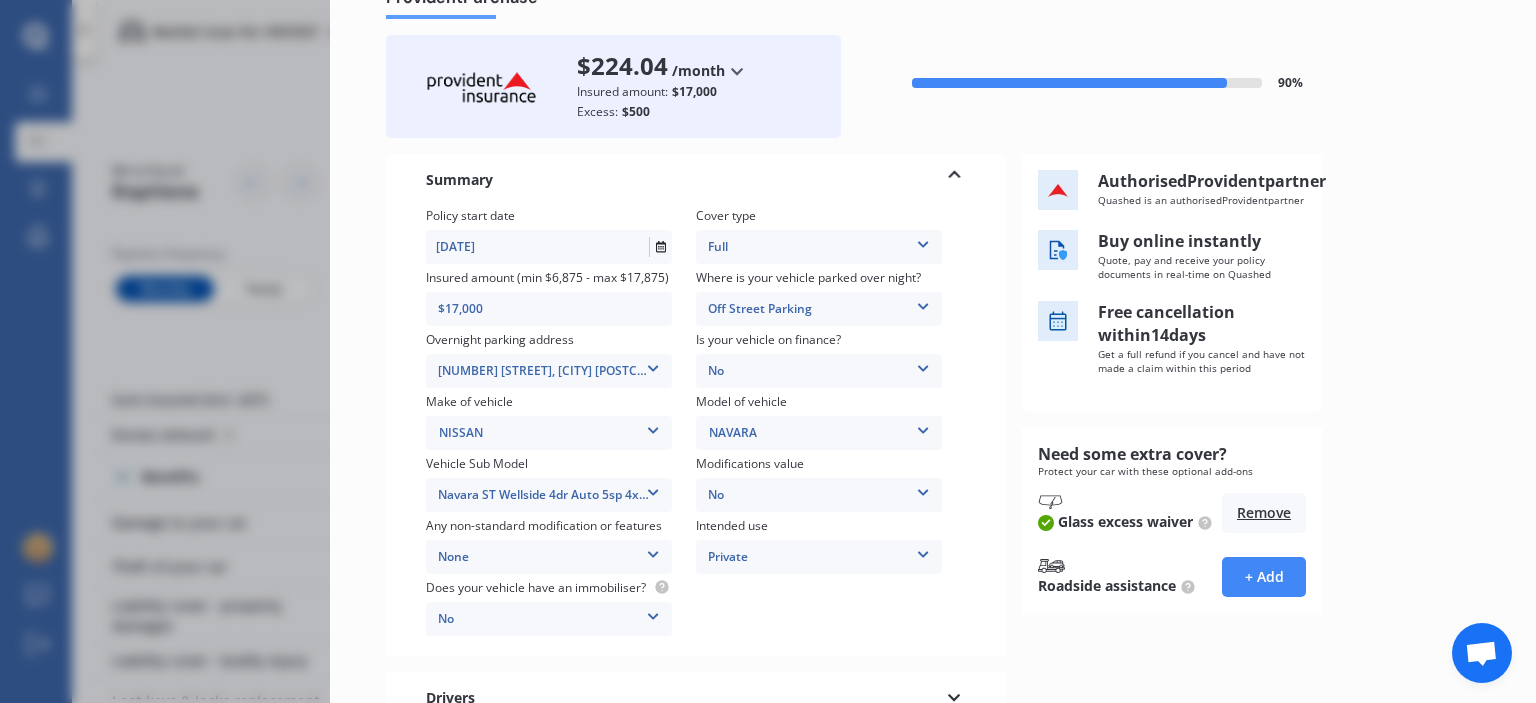 click on "$17,000" at bounding box center (549, 309) 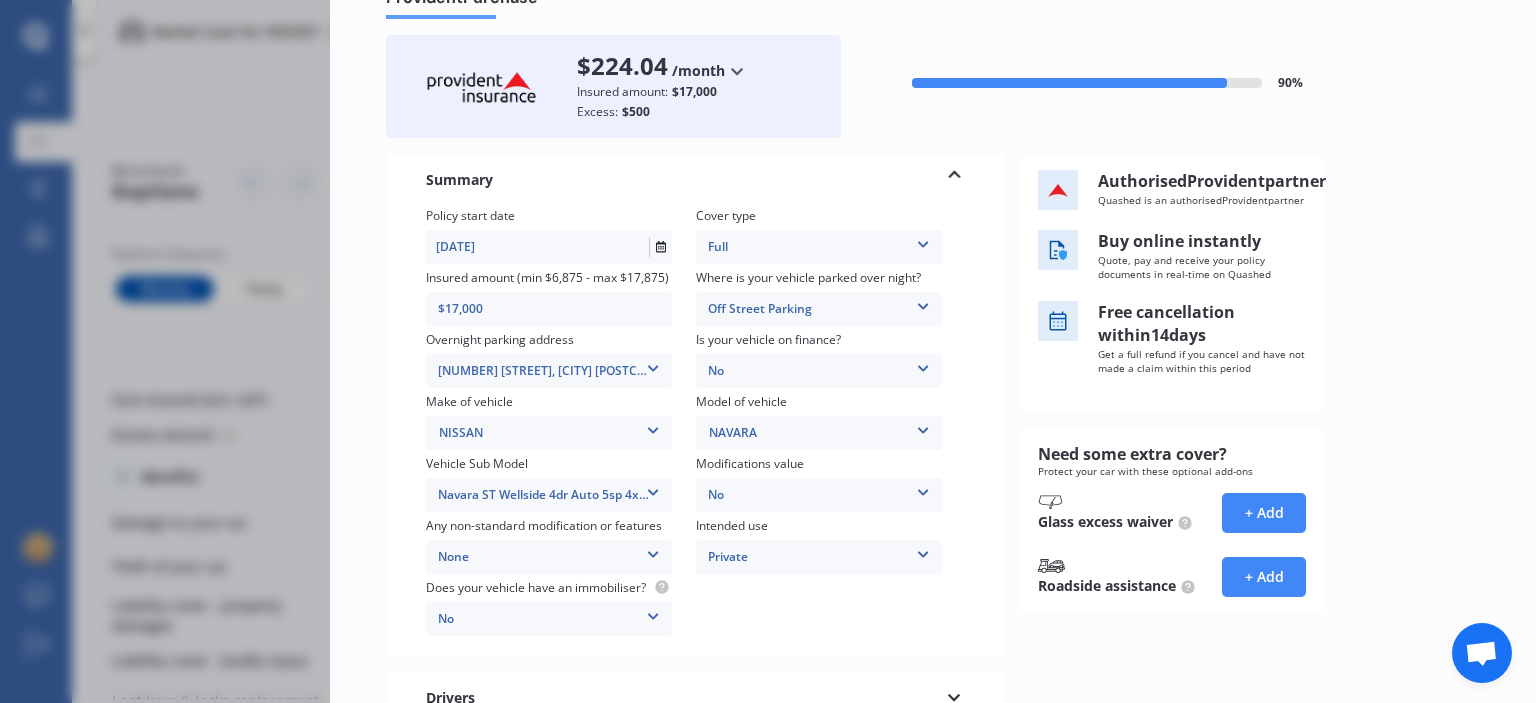 click on "Mo Tu We Th Fr Sa Su 26 27 28 29 01 02 03 04 05 06 07 08 09 10 11 12 13 14 15 16 17 18 19 20 21 22 23 24 25 26 27 28 29 30 31 Cover type Full Full Insured amount (min $6,875 - max $17,875) $17,000 Where is your vehicle parked over night? Off Street Parking Garage (fully enclosed) Off Street Parking Other Overnight parking address [NUMBER] [STREET], [CITY] [POSTCODE] [NUMBER] [STREET], [CITY] [POSTCODE] Is your vehicle on finance? No No Yes Make of vehicle NISSAN NISSAN Model of vehicle NAVARA NAVARA Vehicle Sub Model Navara ST Wellside 4dr Auto 5sp 4x4 871kg 2.5DT Navara ST-X Wellside 4dr Auto 5sp 4x4 2.5DT Navara ST Wellside 4dr Auto 5sp 4x4 871kg 2.5DT Modifications value No No Up to $4000 Up to $6000 Greater than $6000 Any non-standard modification or features None None Nitrous Oxide System(NOS) Roll Cage Full Racing Harness Intended use Private Private Private & Business Does your vehicle have an immobiliser? No Yes No" at bounding box center (696, 423) 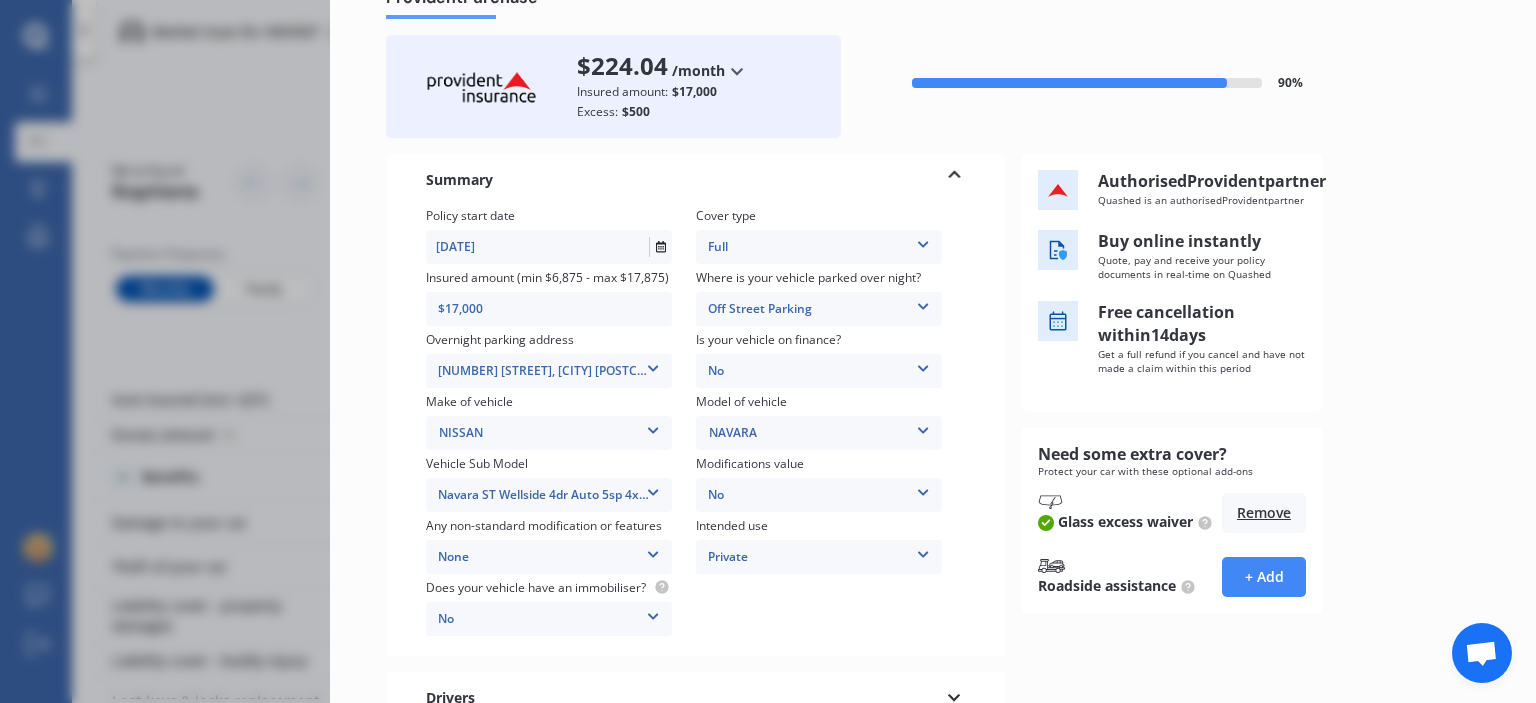 drag, startPoint x: 1535, startPoint y: 343, endPoint x: 1513, endPoint y: 533, distance: 191.26944 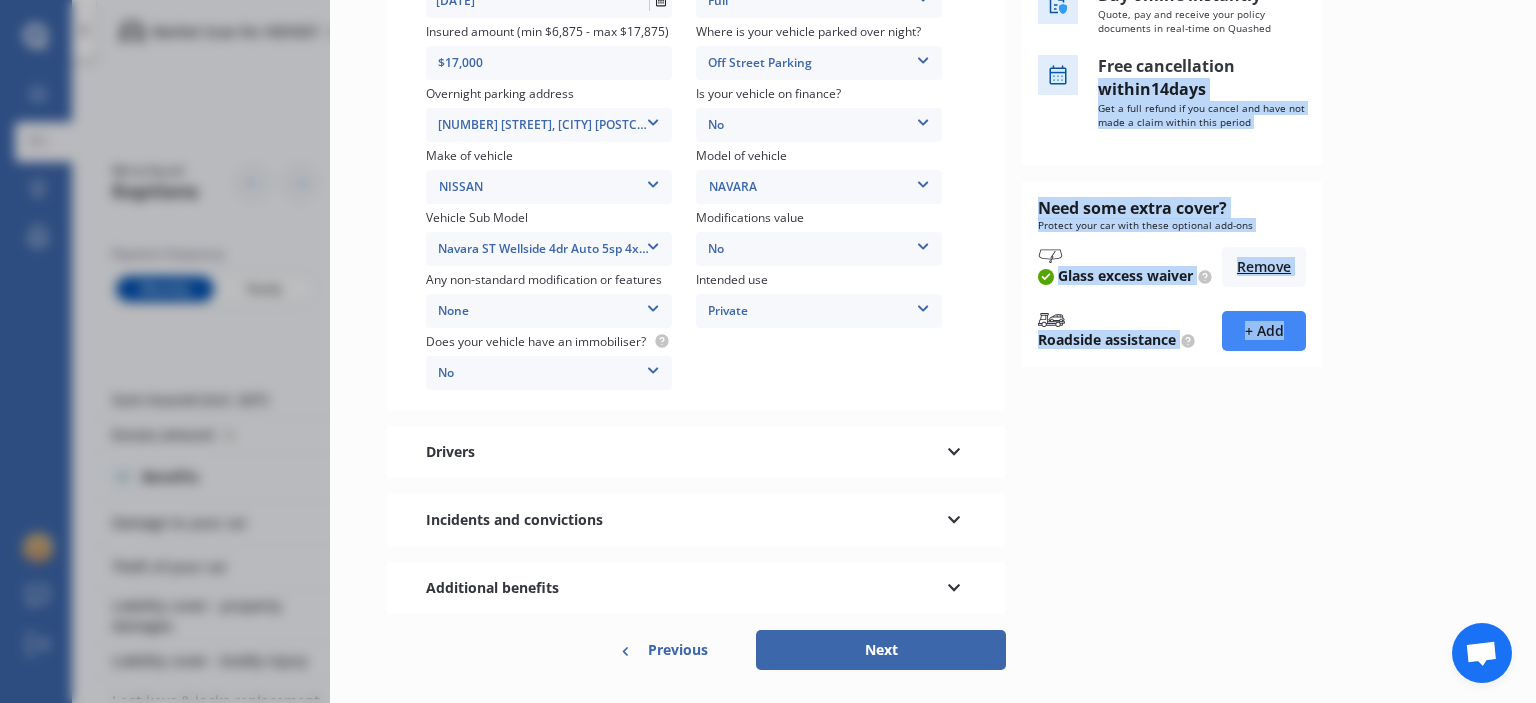 scroll, scrollTop: 376, scrollLeft: 0, axis: vertical 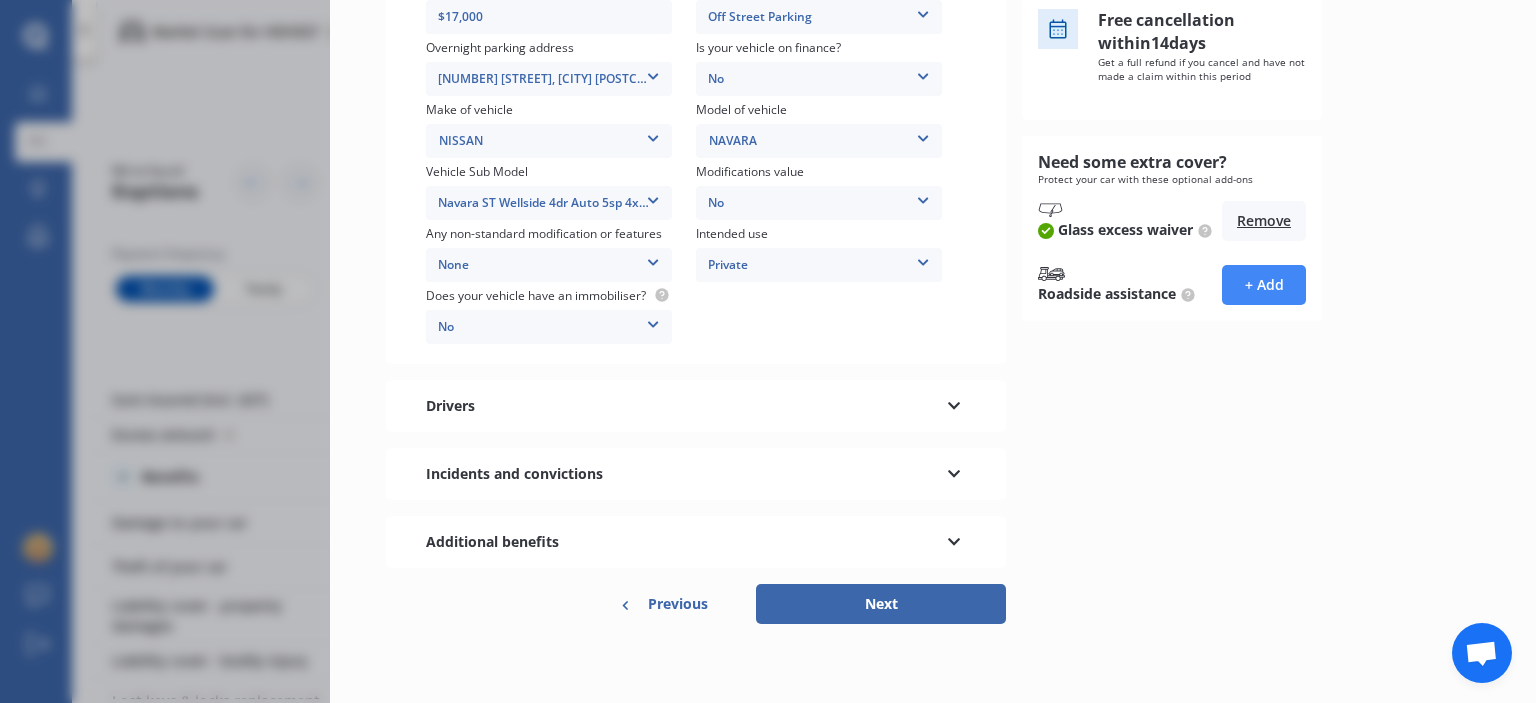 click on "Drivers" at bounding box center [696, 406] 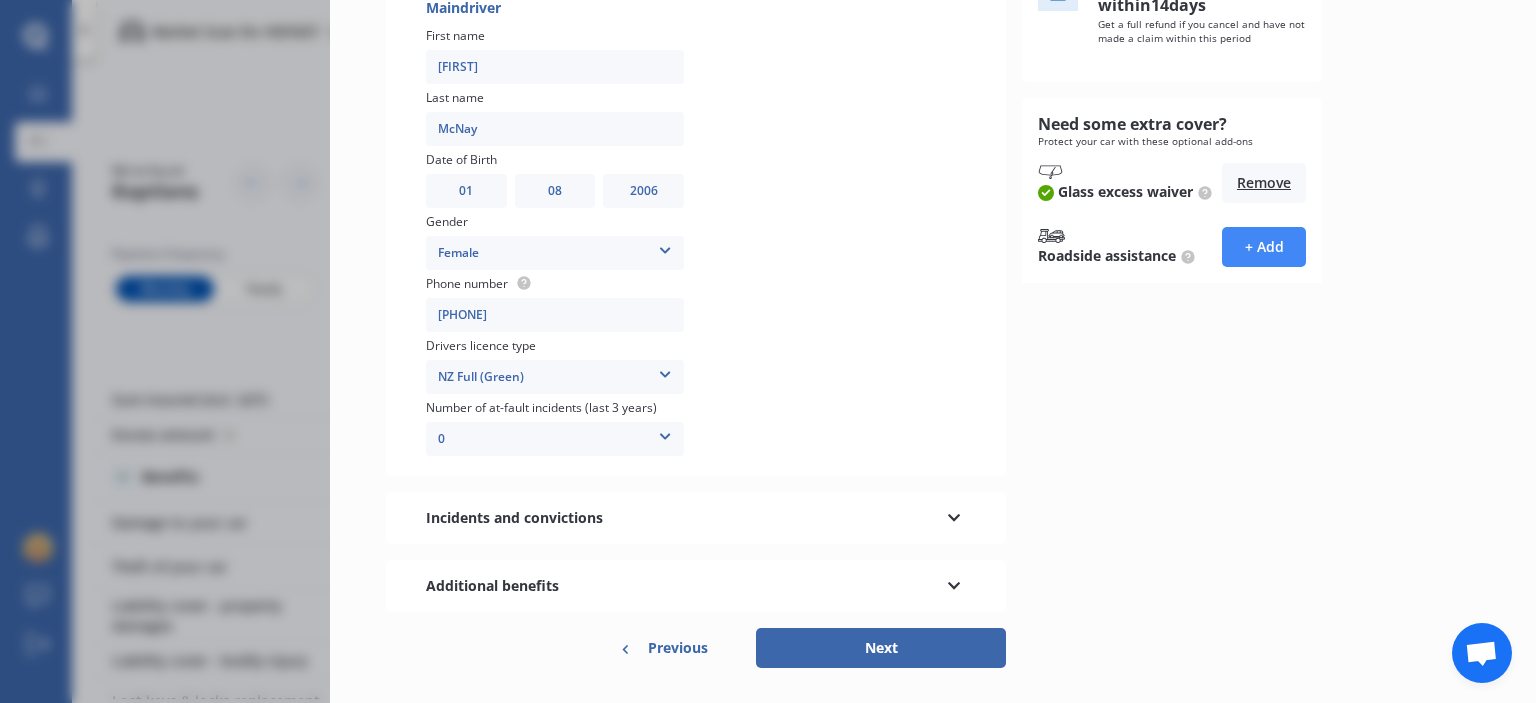 scroll, scrollTop: 459, scrollLeft: 0, axis: vertical 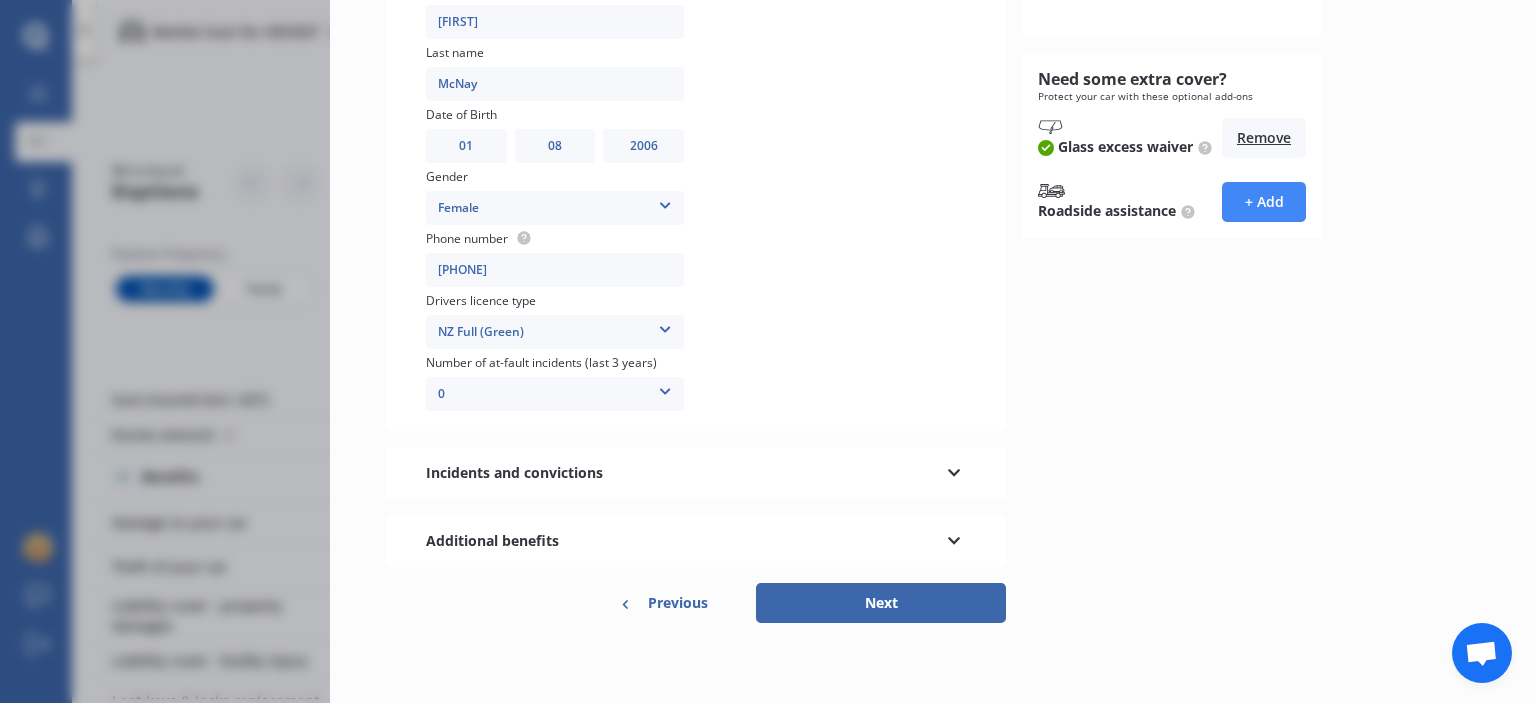 click at bounding box center [954, 470] 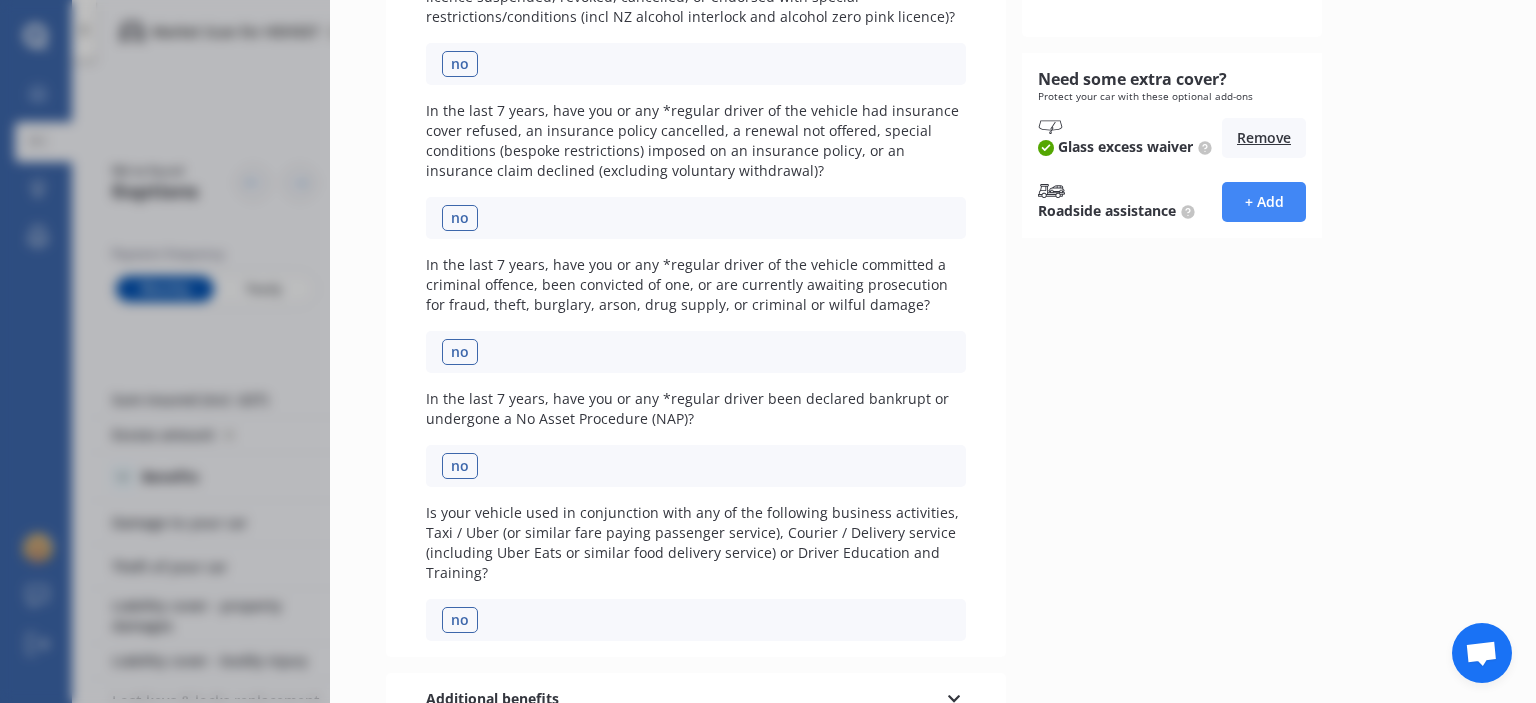 drag, startPoint x: 1535, startPoint y: 410, endPoint x: 1528, endPoint y: 607, distance: 197.12433 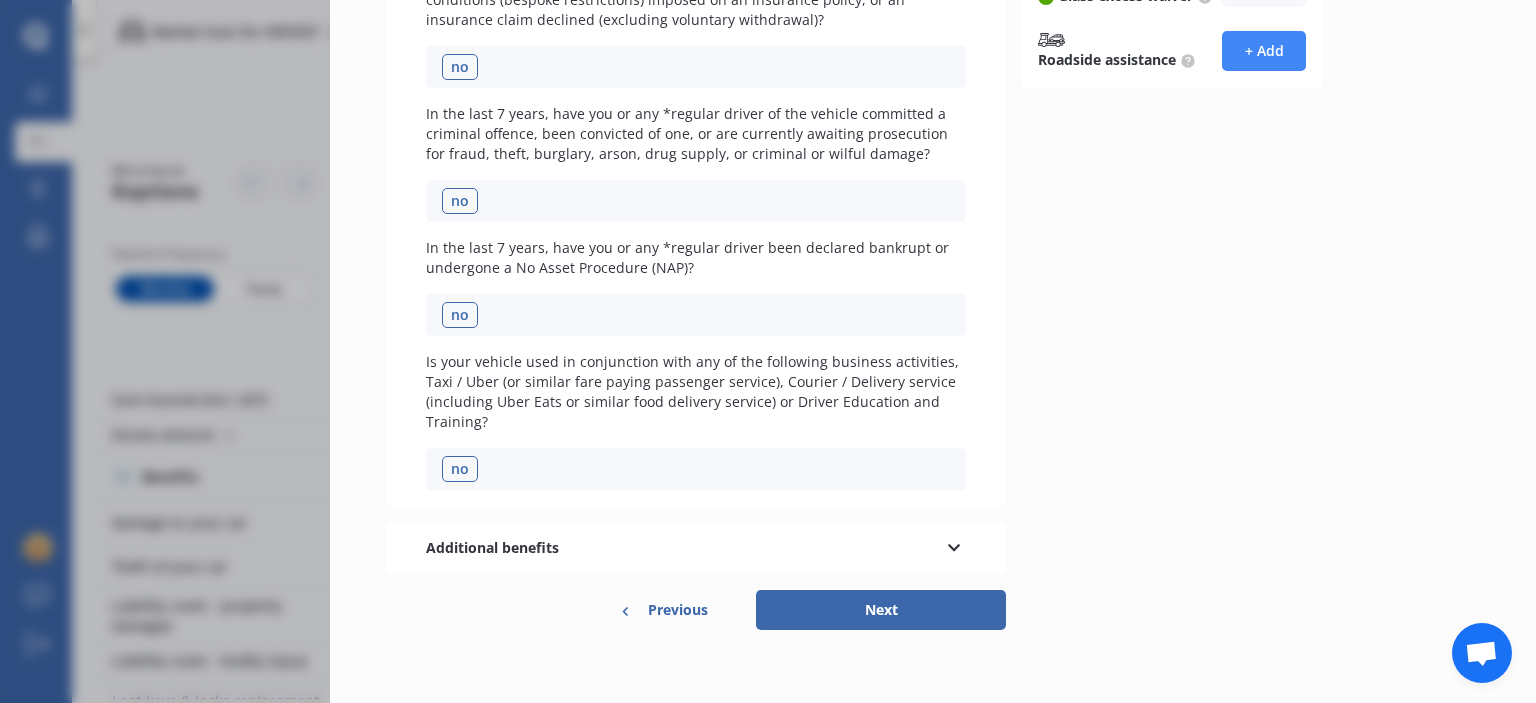 scroll, scrollTop: 612, scrollLeft: 0, axis: vertical 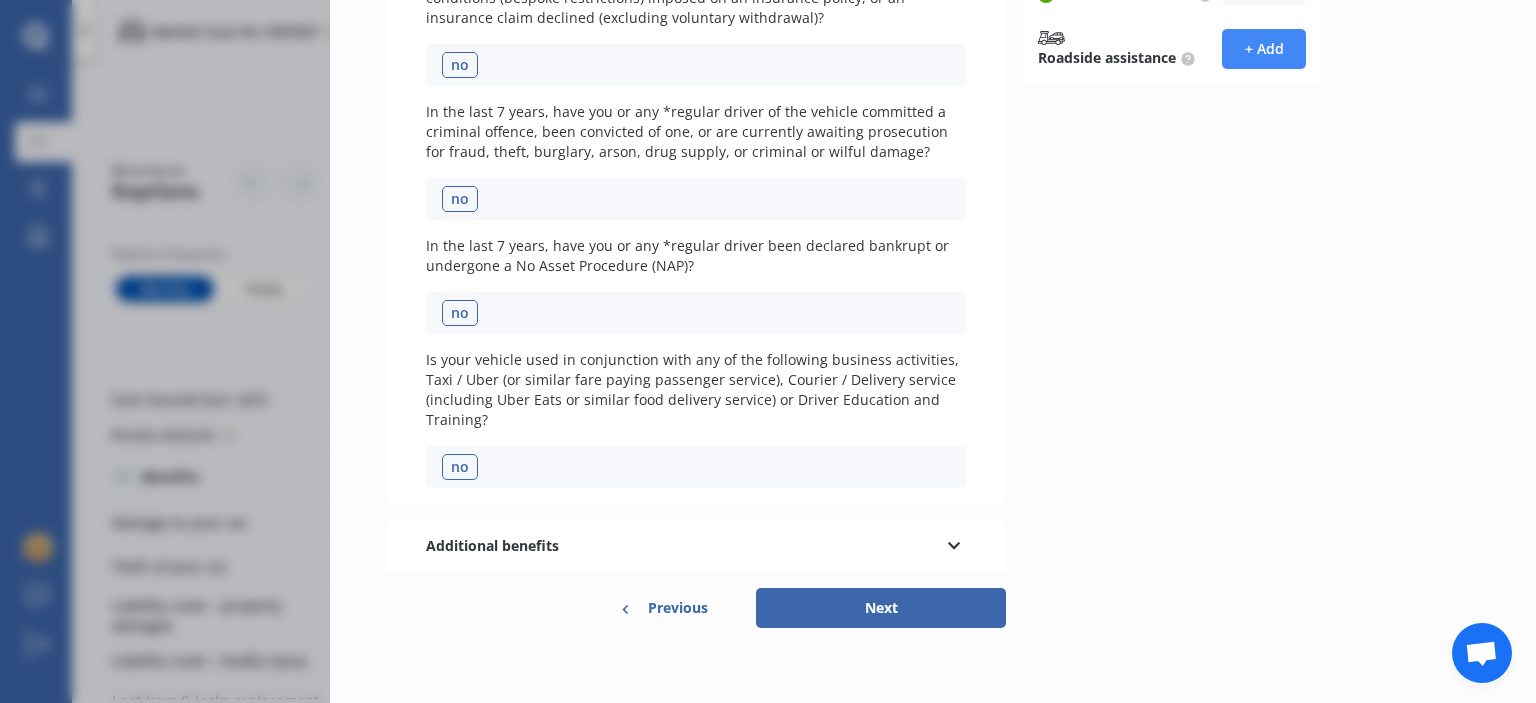 click at bounding box center (954, 543) 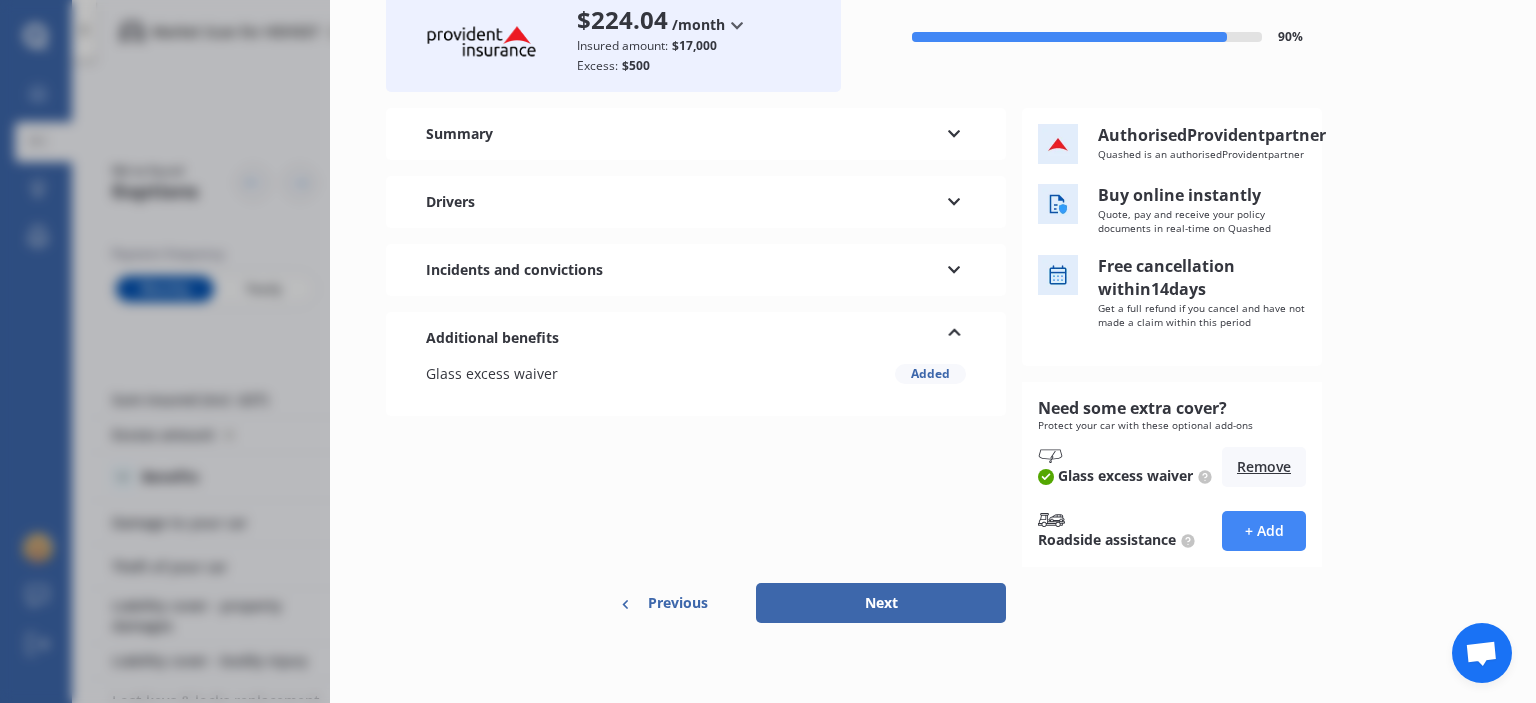 scroll, scrollTop: 149, scrollLeft: 0, axis: vertical 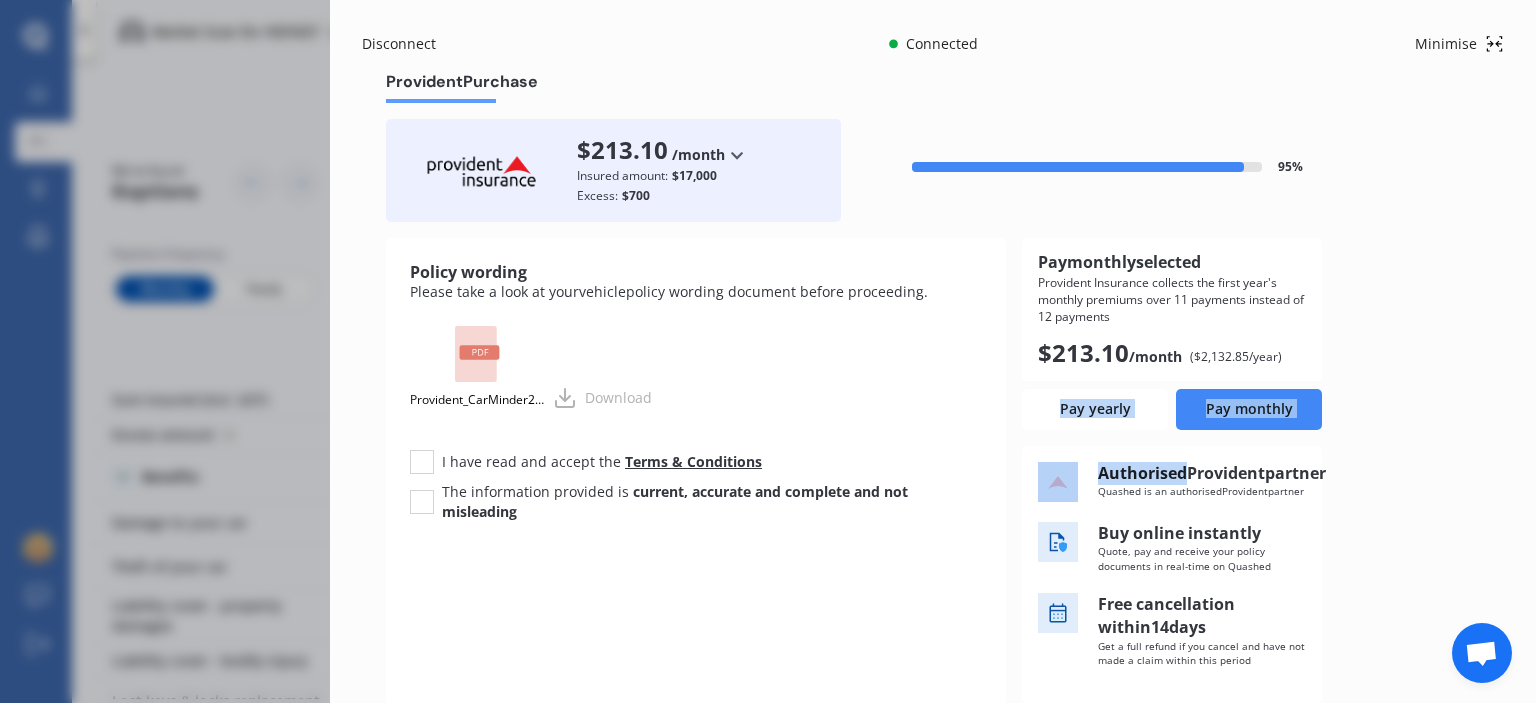 drag, startPoint x: 1535, startPoint y: 375, endPoint x: 1532, endPoint y: 438, distance: 63.07139 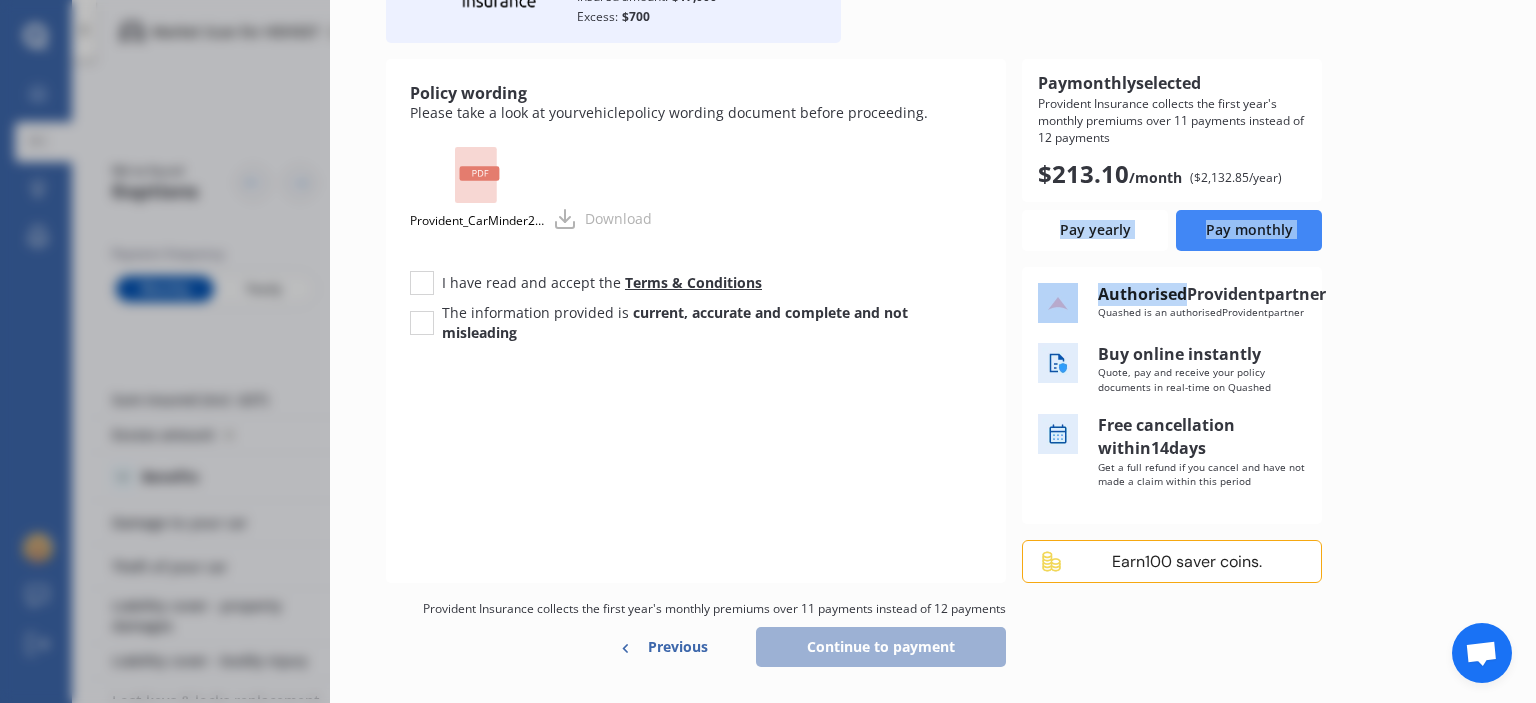 scroll, scrollTop: 0, scrollLeft: 0, axis: both 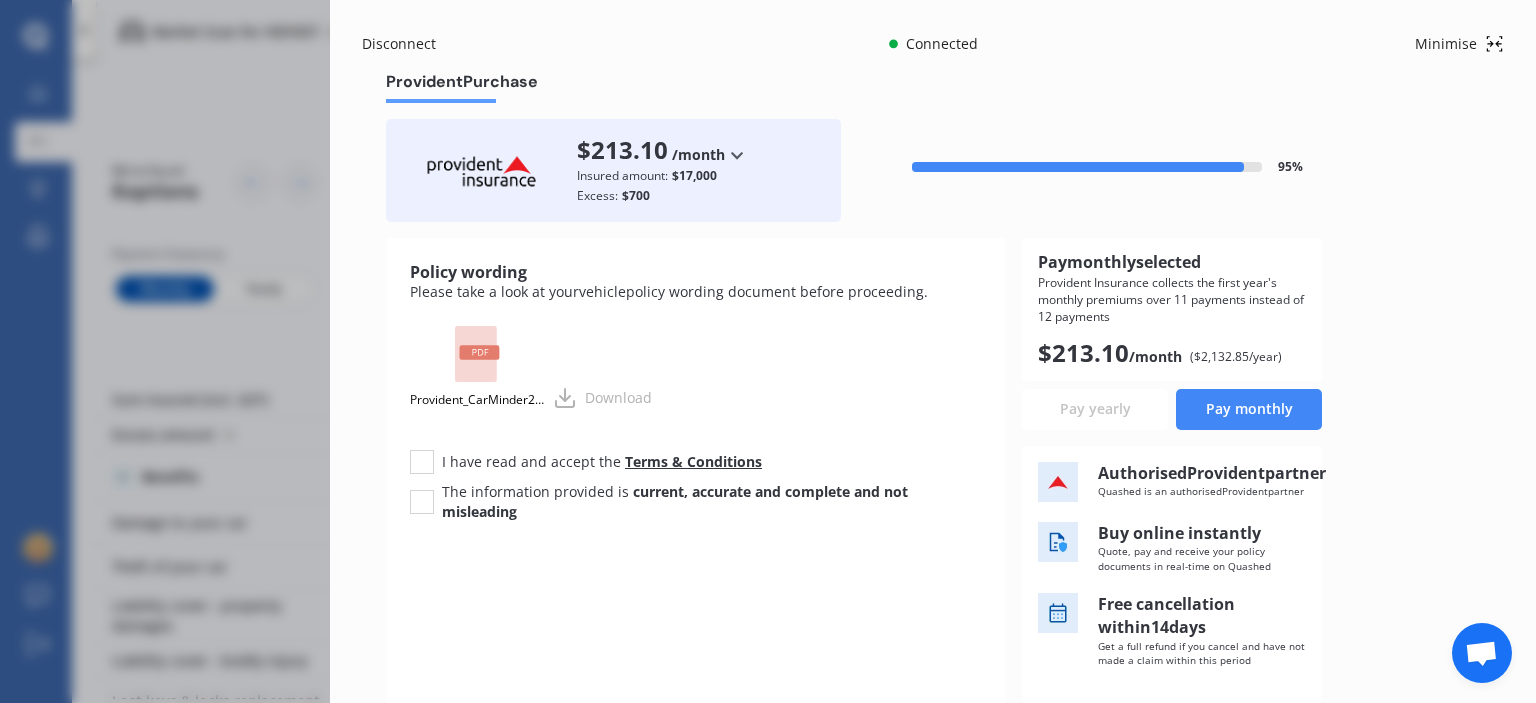 click 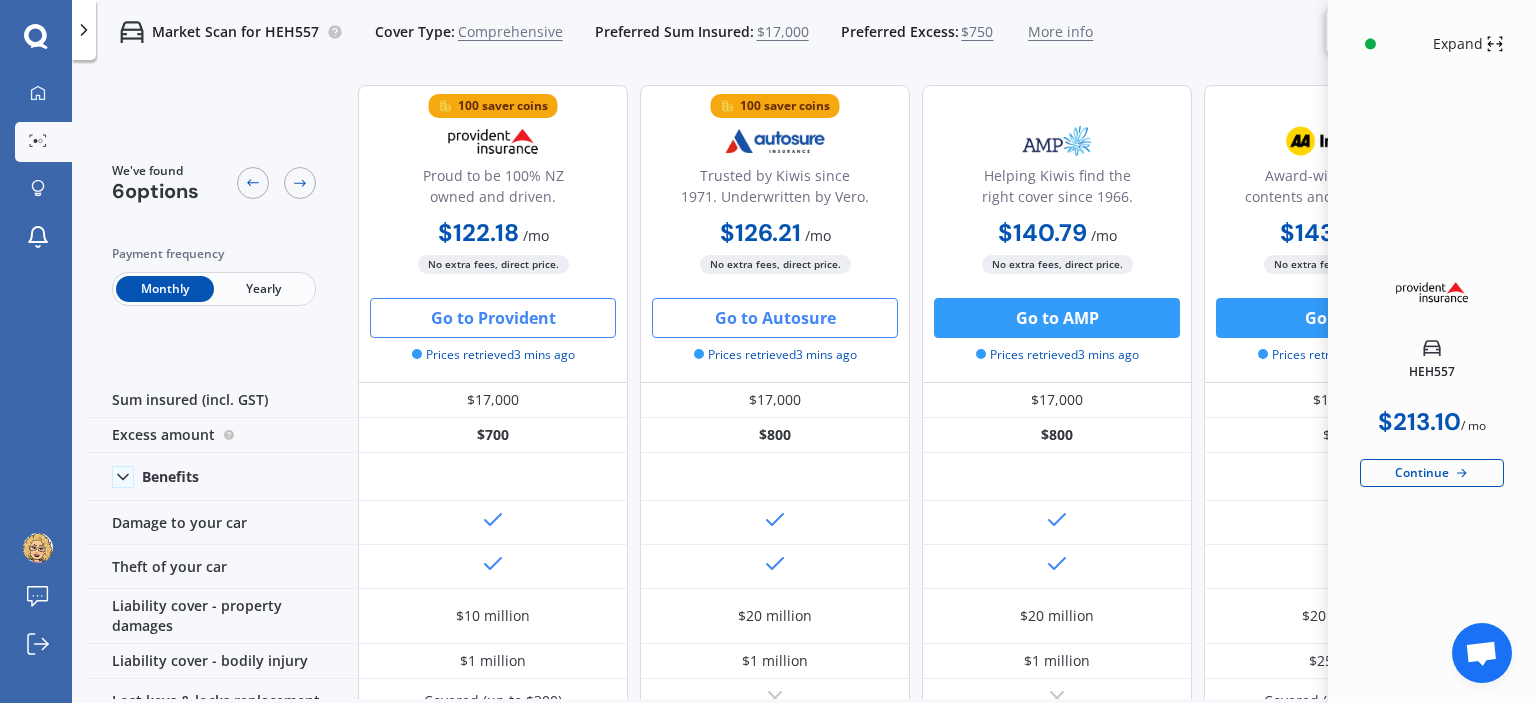 click on "Go to Autosure" at bounding box center [775, 318] 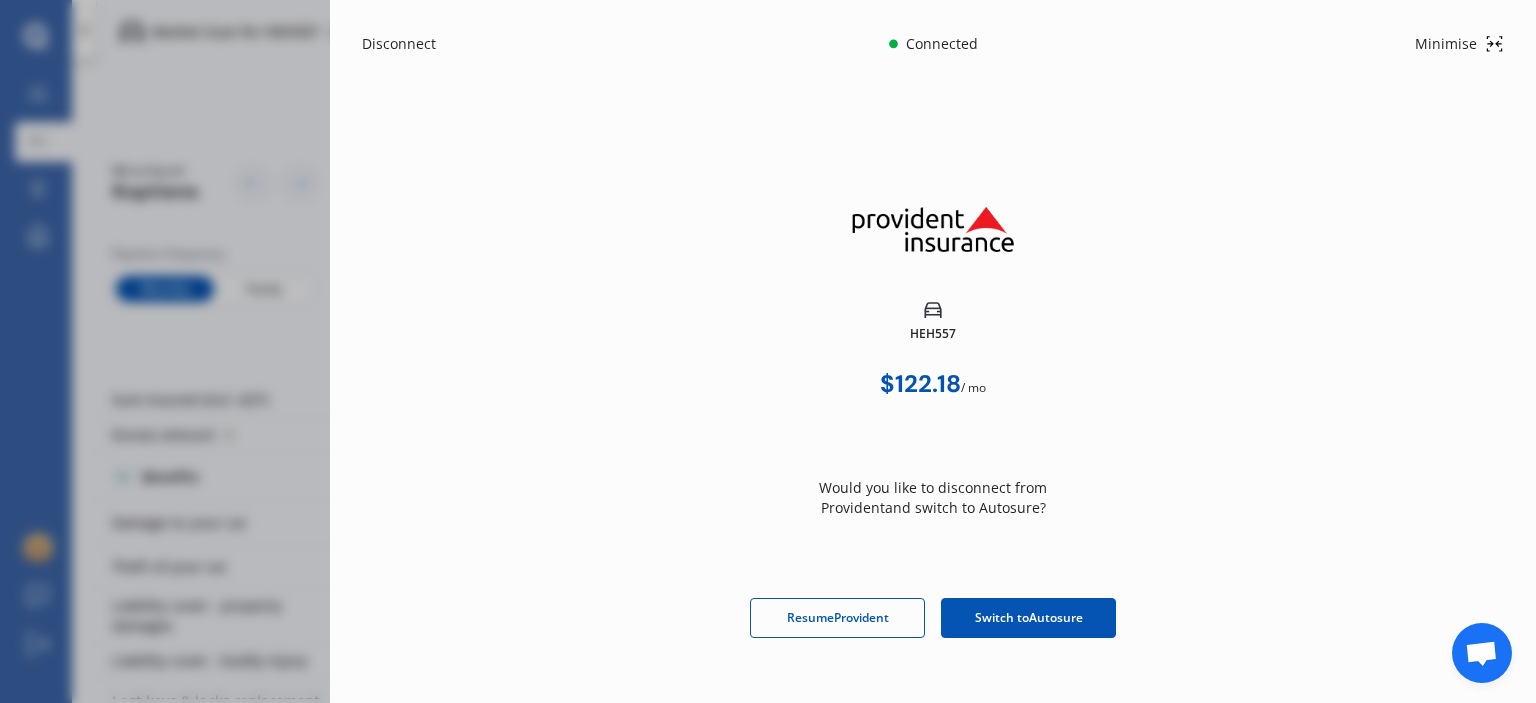 click on "Switch to  Autosure" at bounding box center (1029, 618) 